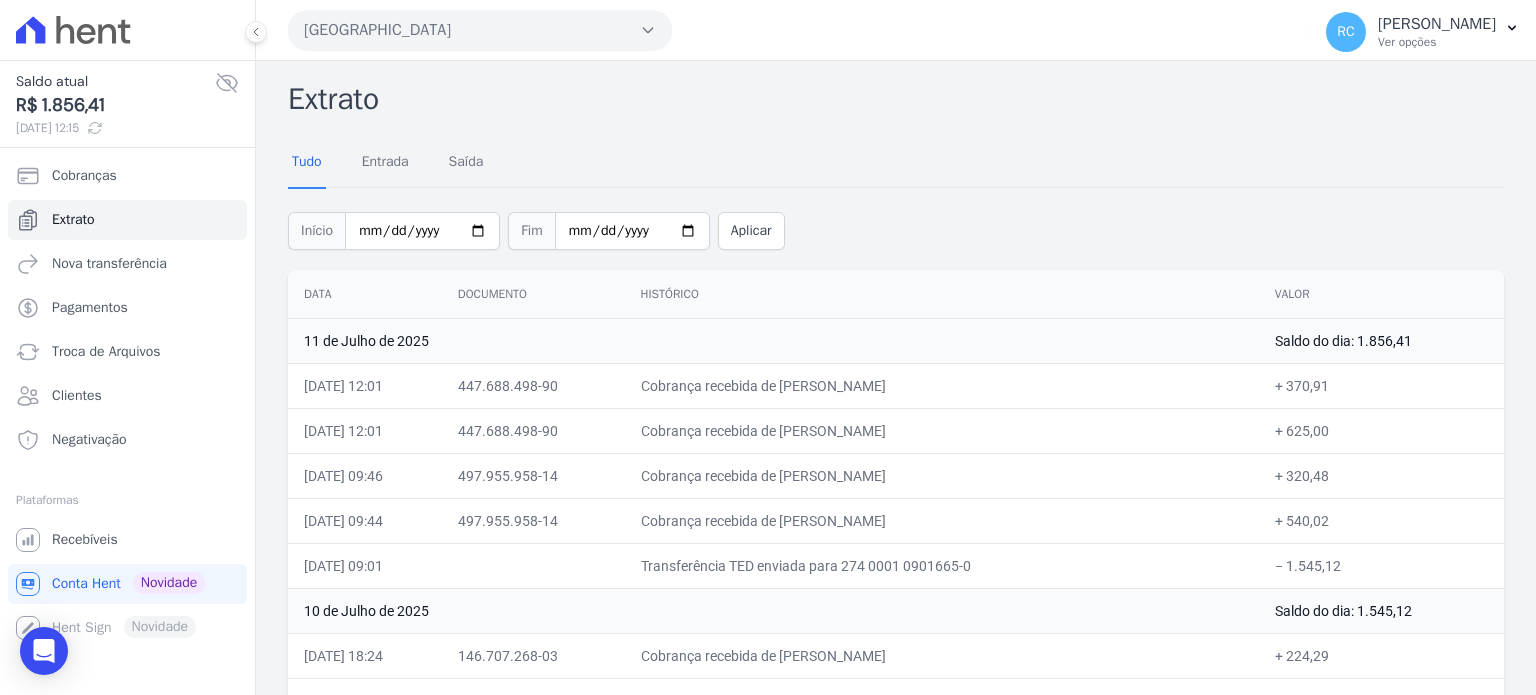scroll, scrollTop: 0, scrollLeft: 0, axis: both 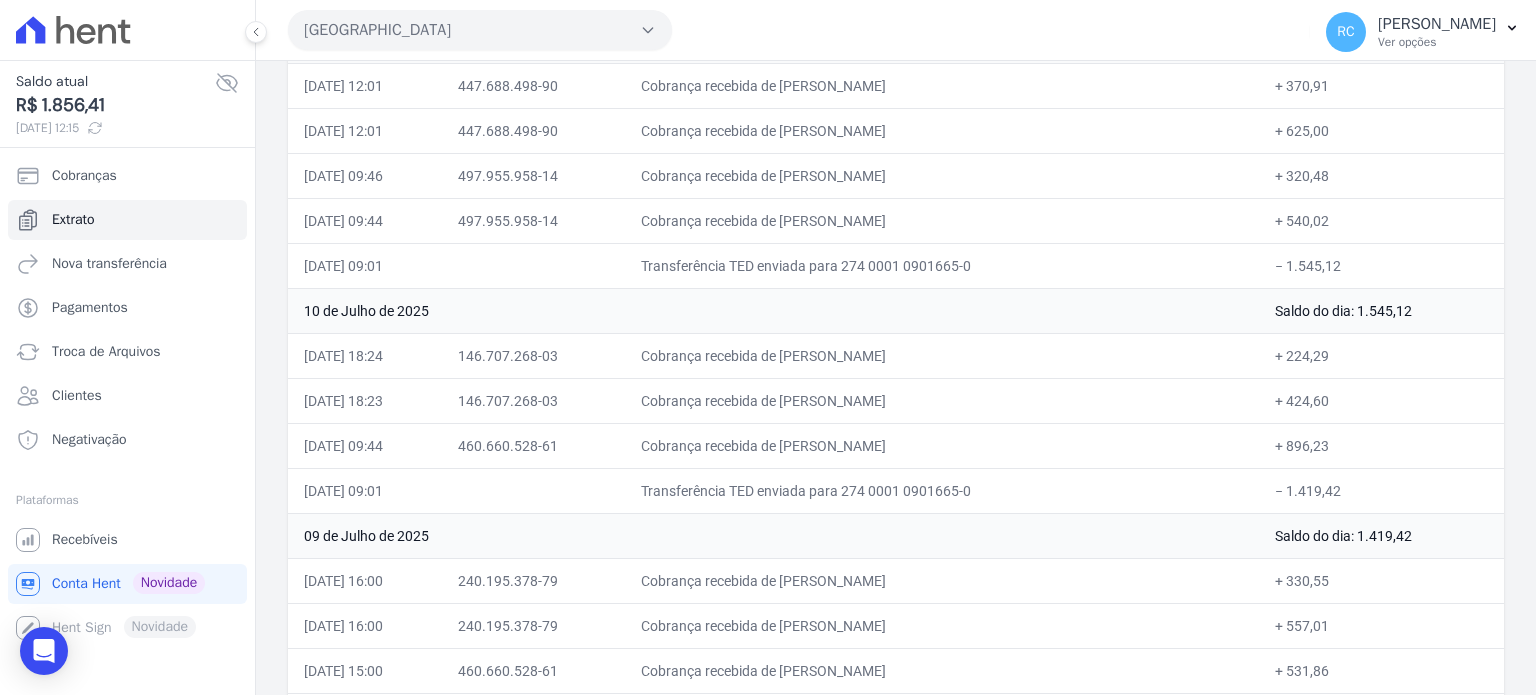 drag, startPoint x: 1416, startPoint y: 307, endPoint x: 1340, endPoint y: 315, distance: 76.41989 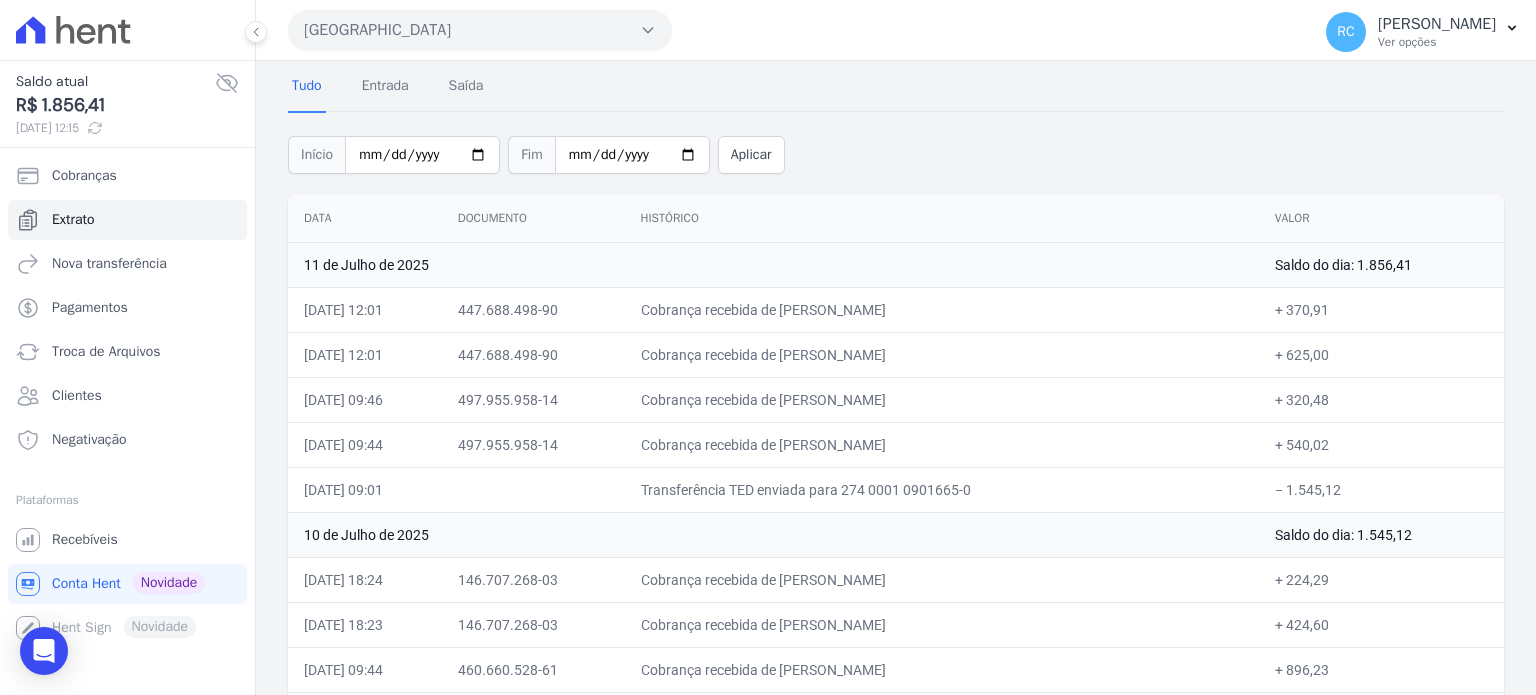 scroll, scrollTop: 0, scrollLeft: 0, axis: both 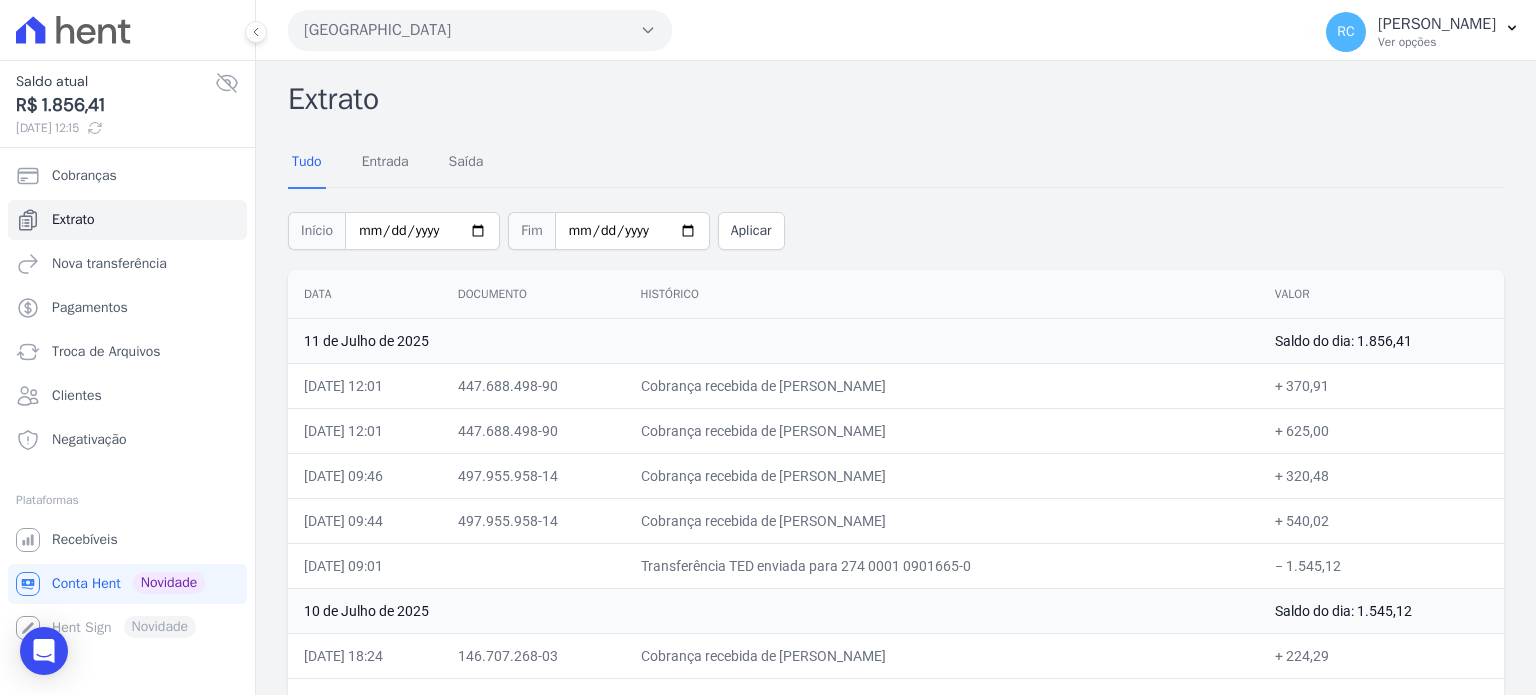 click on "[GEOGRAPHIC_DATA]" at bounding box center (480, 30) 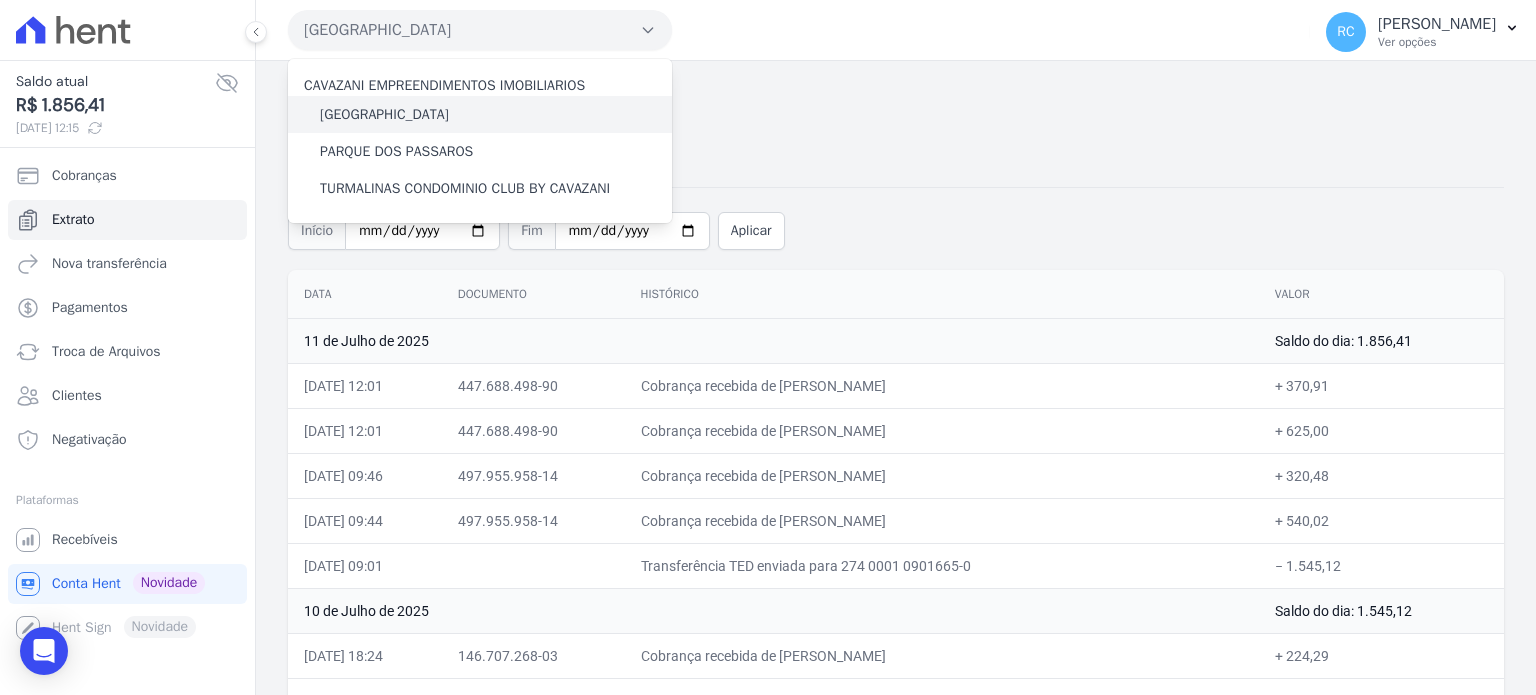 click on "[GEOGRAPHIC_DATA]" at bounding box center [480, 114] 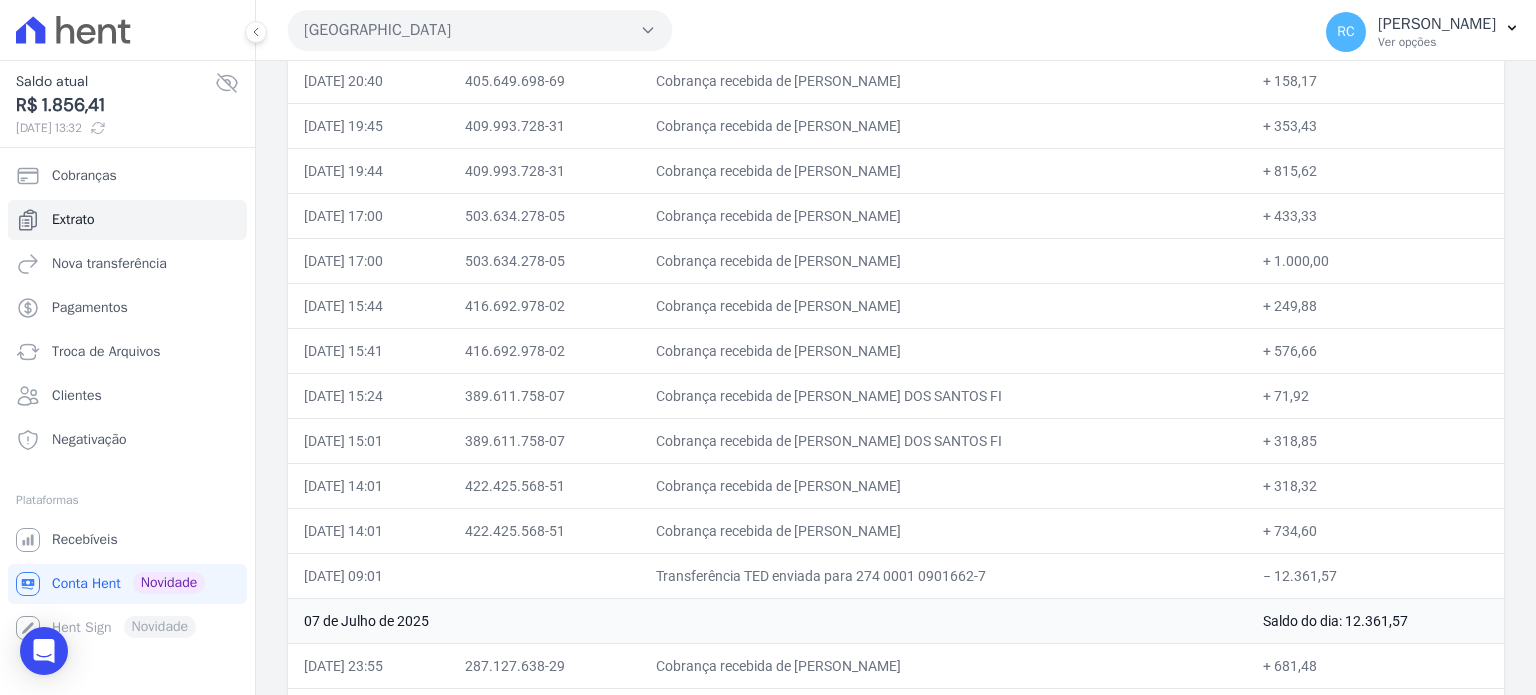 scroll, scrollTop: 2700, scrollLeft: 0, axis: vertical 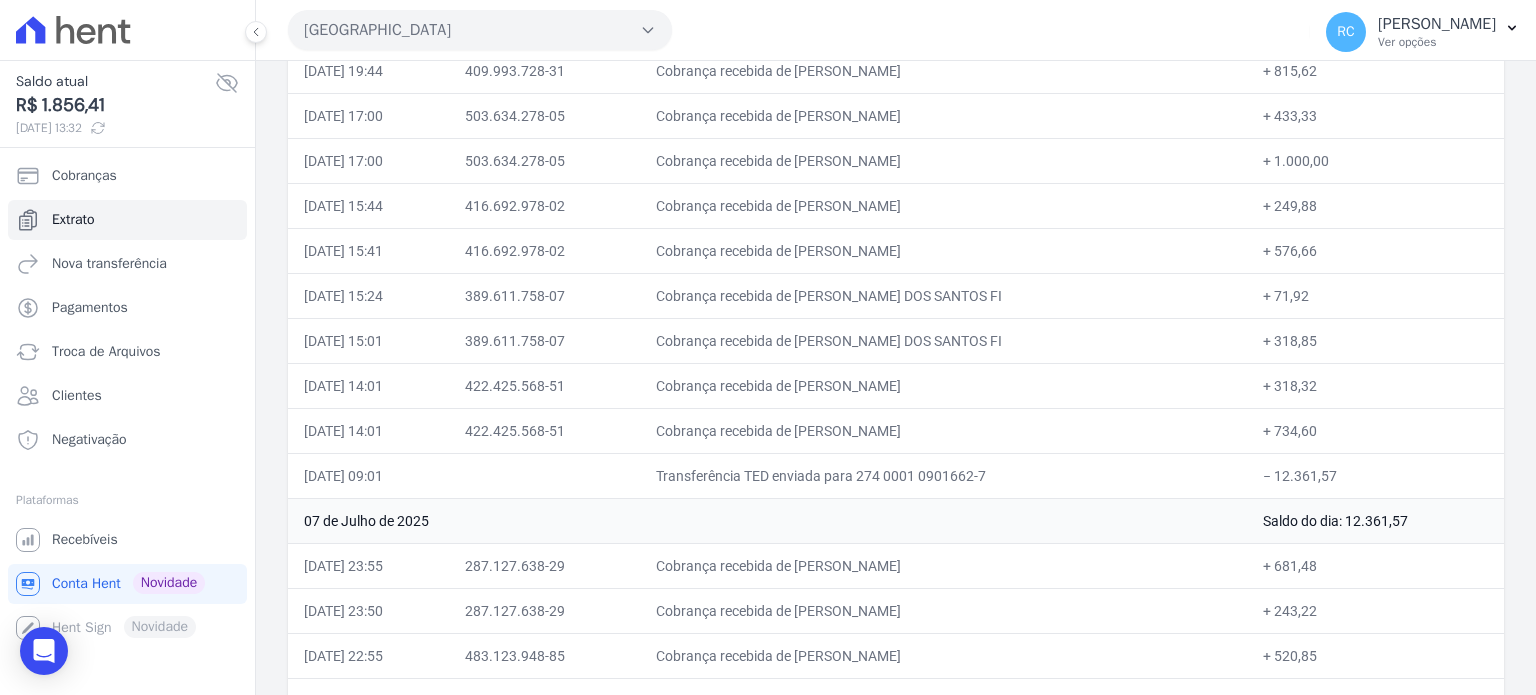 drag, startPoint x: 952, startPoint y: 415, endPoint x: 825, endPoint y: 415, distance: 127 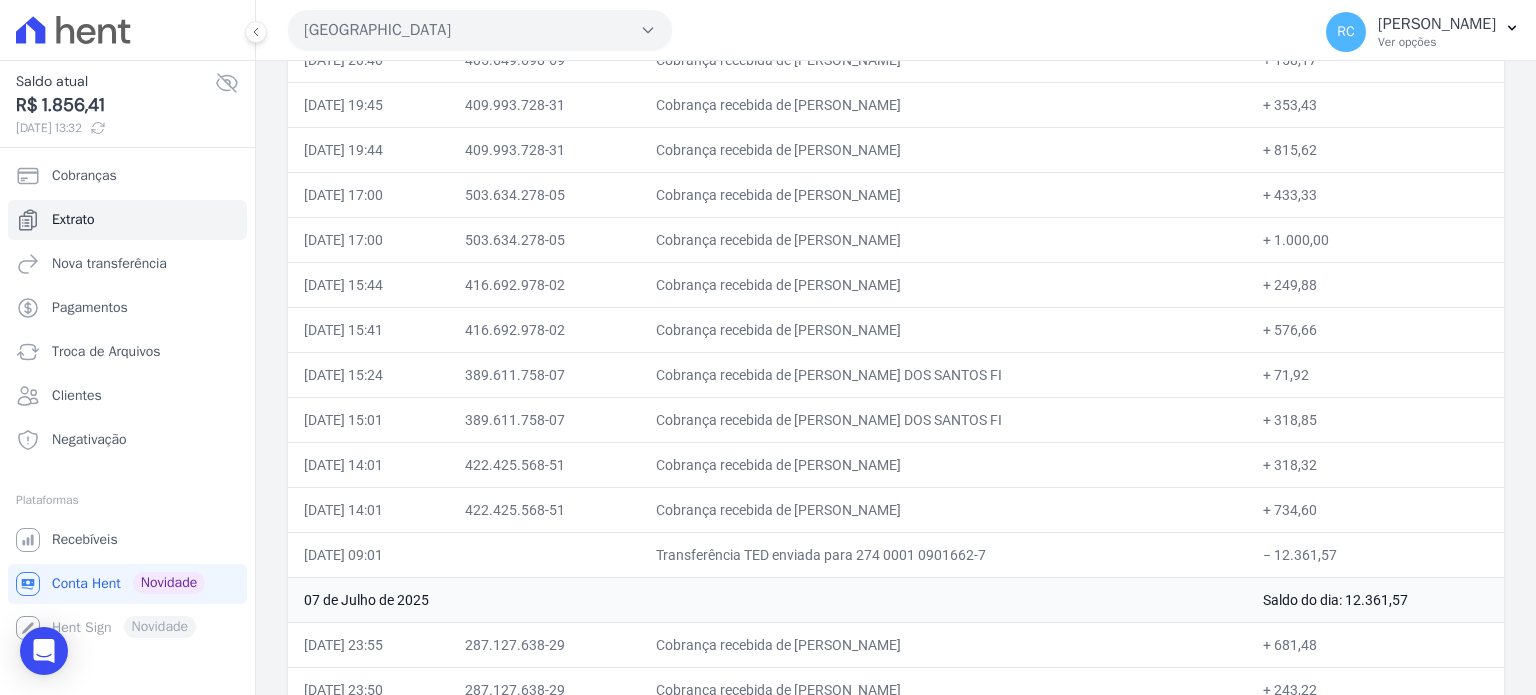 scroll, scrollTop: 2500, scrollLeft: 0, axis: vertical 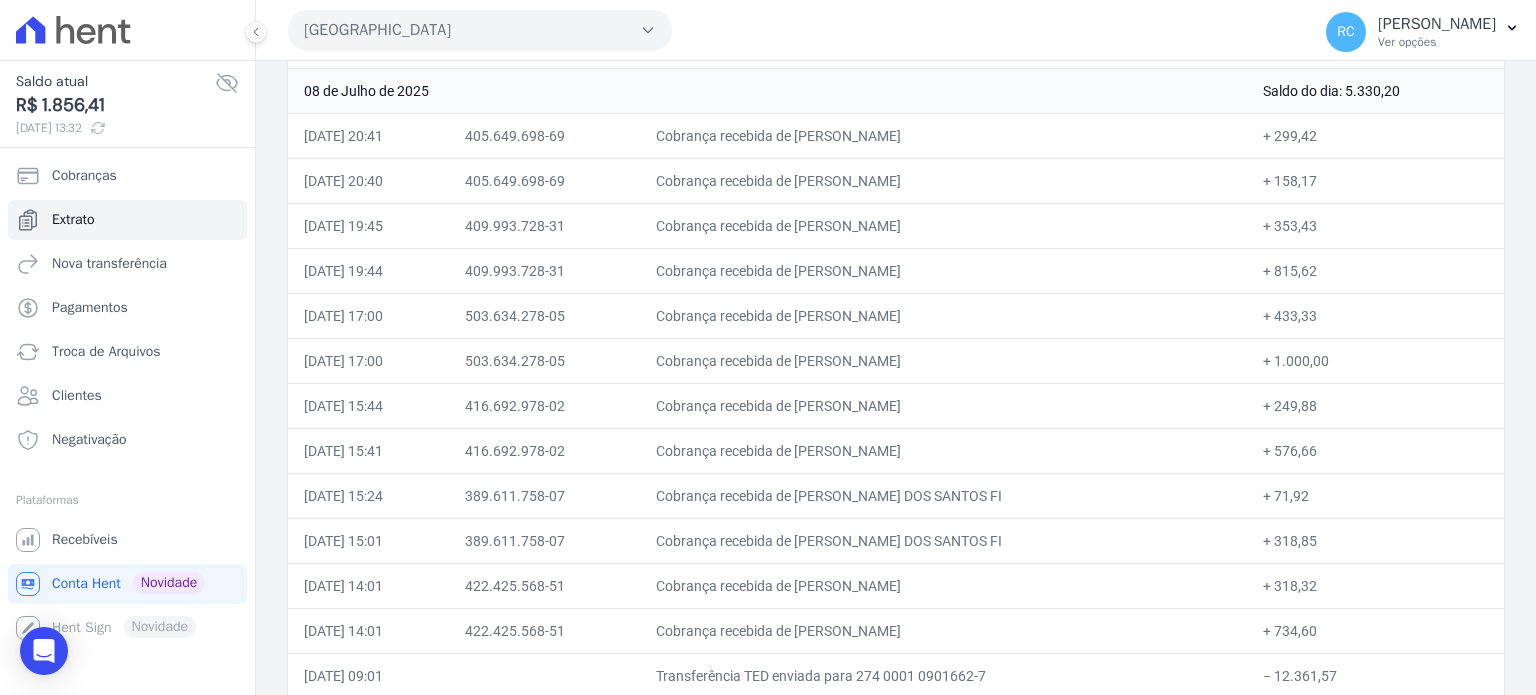drag, startPoint x: 936, startPoint y: 347, endPoint x: 824, endPoint y: 359, distance: 112.64102 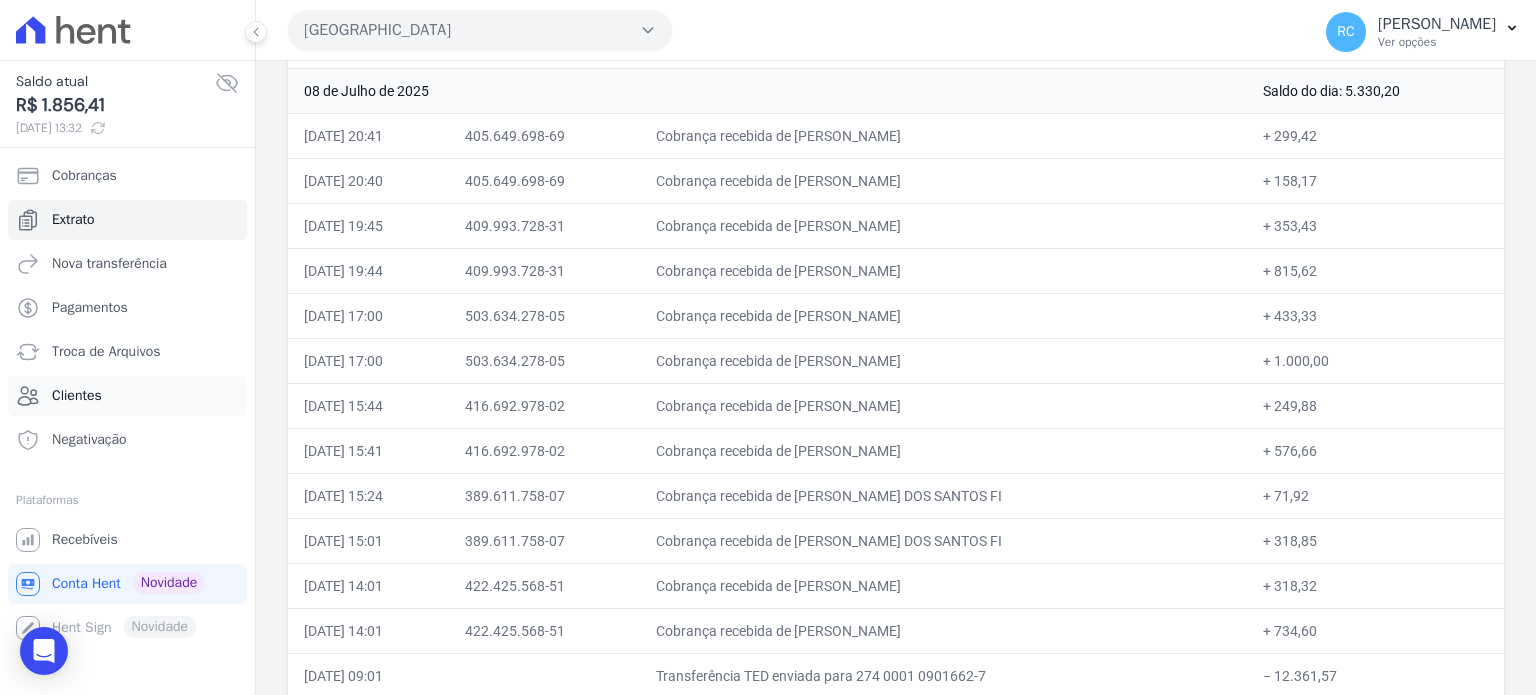 copy on "[PERSON_NAME]" 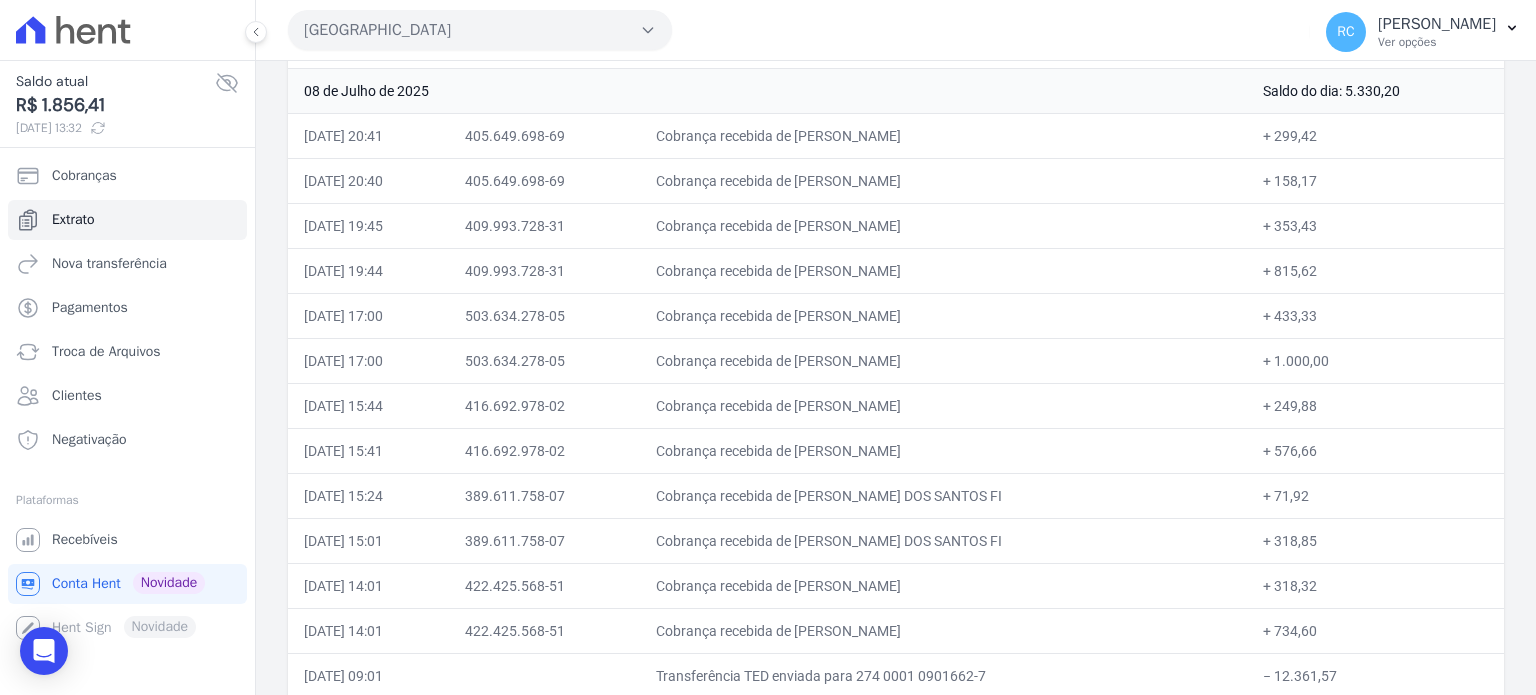 drag, startPoint x: 971, startPoint y: 255, endPoint x: 797, endPoint y: 238, distance: 174.82849 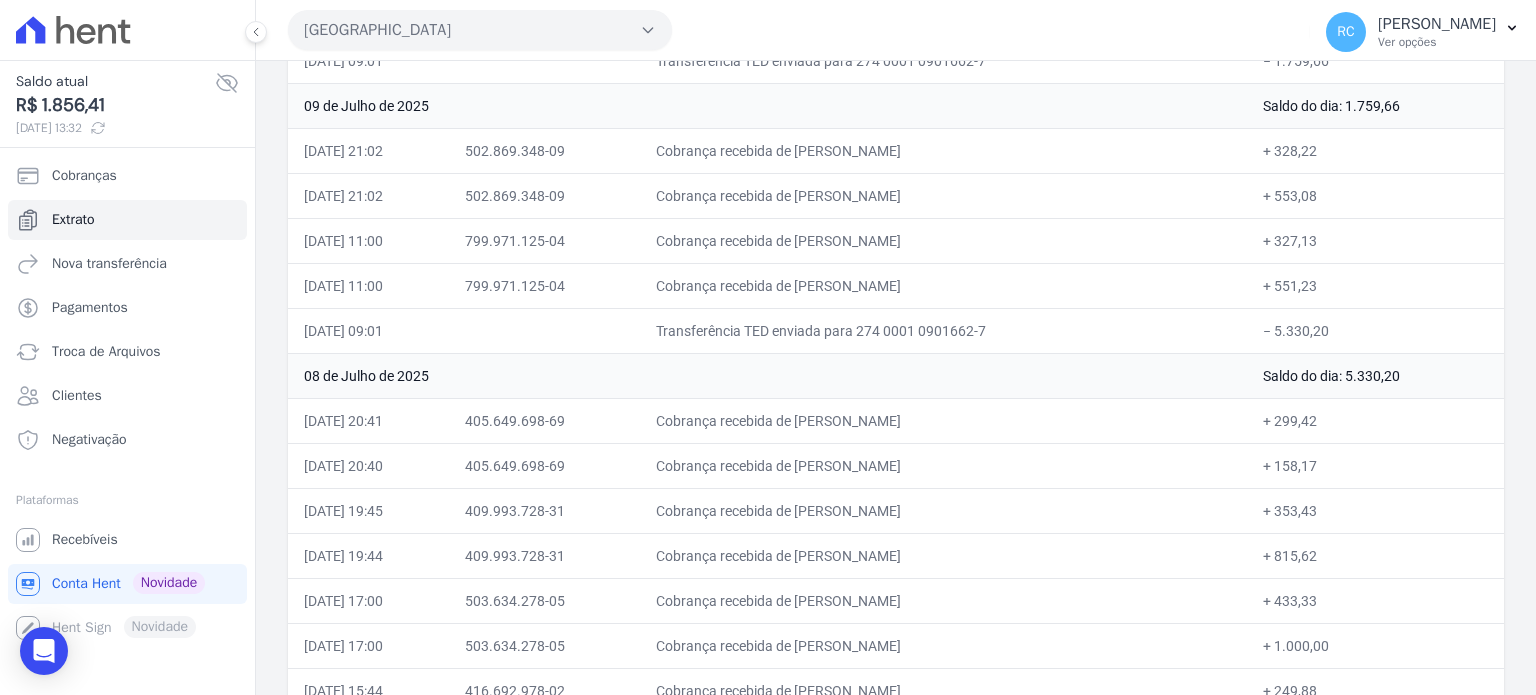 scroll, scrollTop: 2200, scrollLeft: 0, axis: vertical 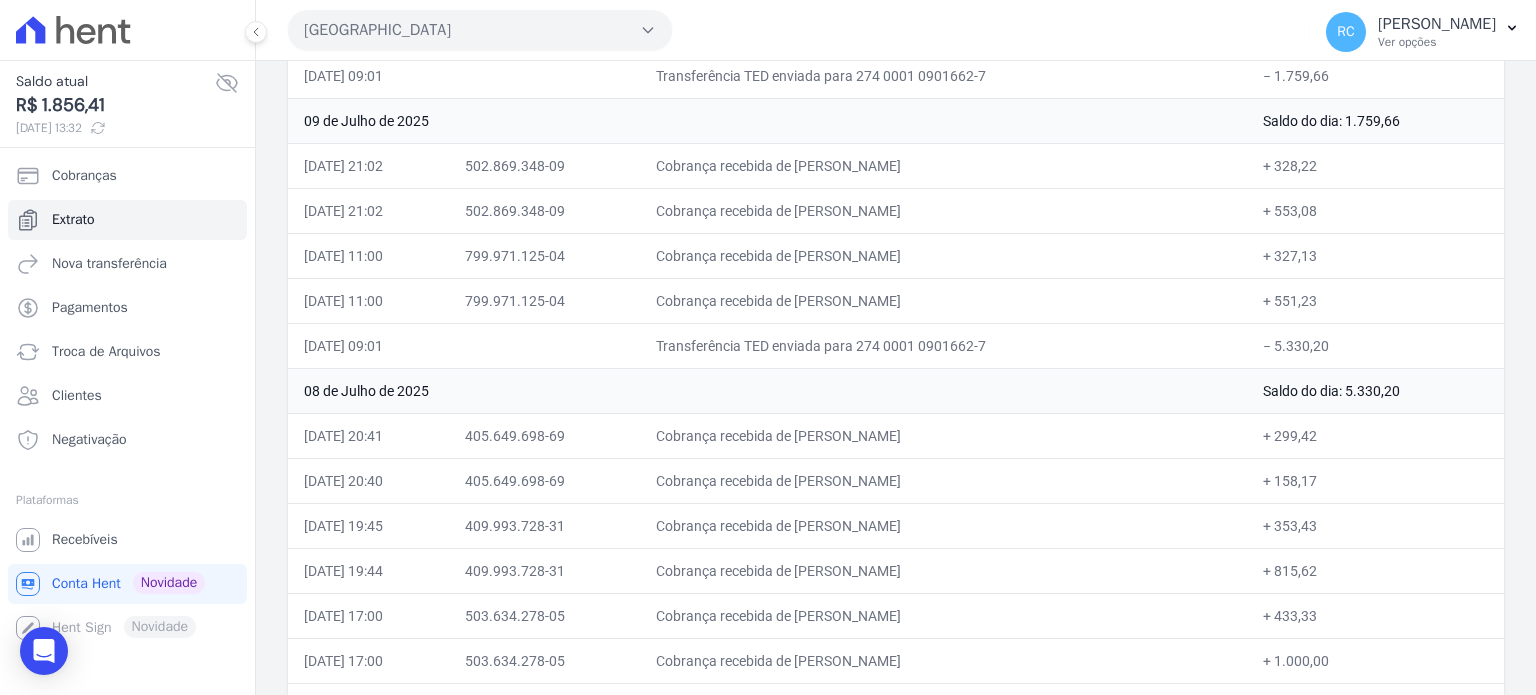 drag, startPoint x: 999, startPoint y: 470, endPoint x: 824, endPoint y: 472, distance: 175.01143 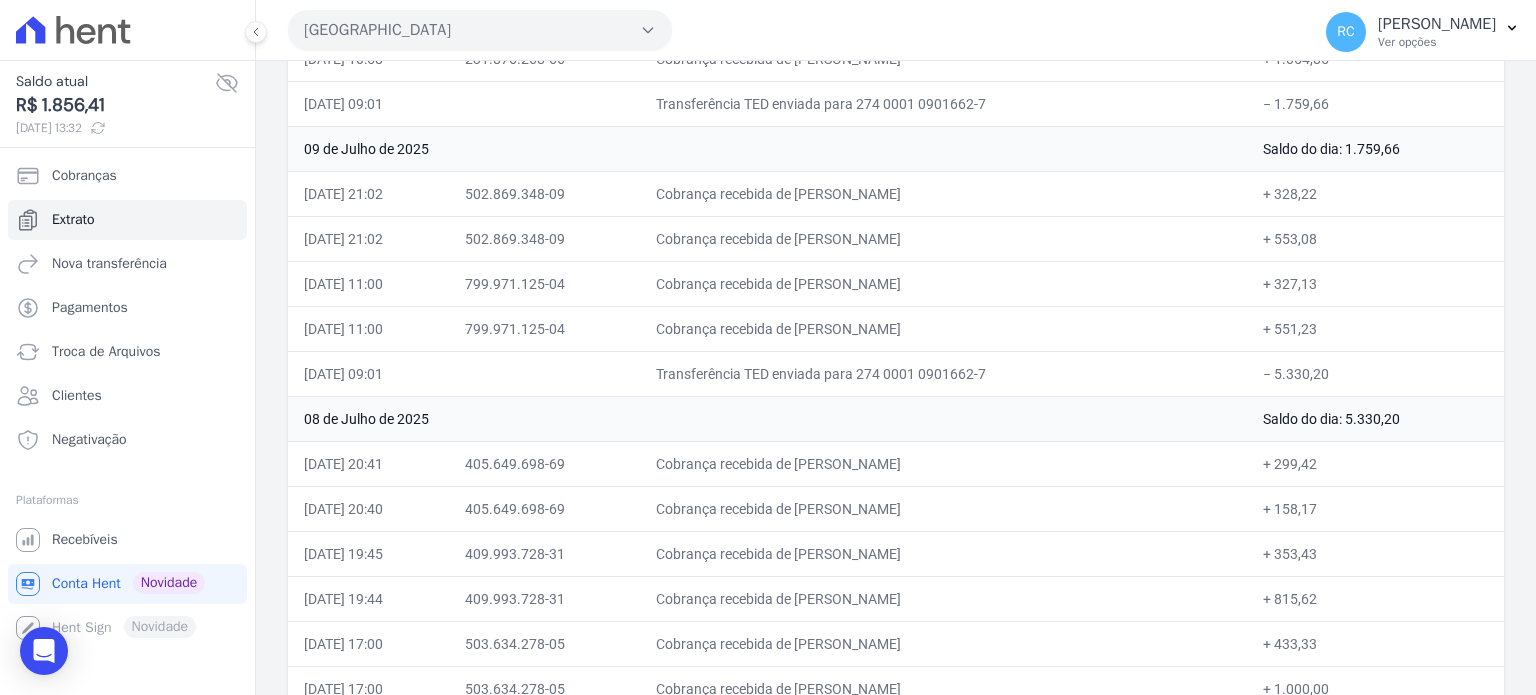scroll, scrollTop: 2200, scrollLeft: 0, axis: vertical 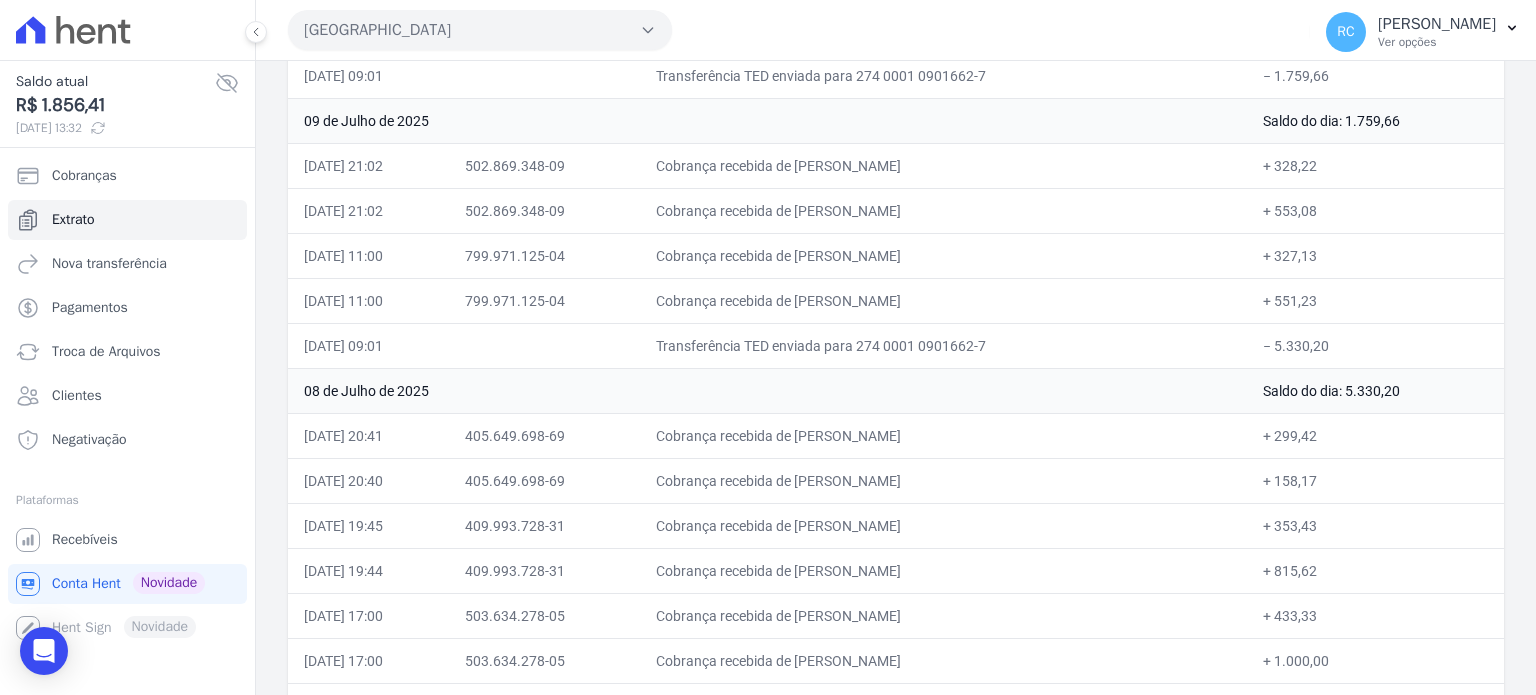 drag, startPoint x: 1424, startPoint y: 388, endPoint x: 1259, endPoint y: 393, distance: 165.07574 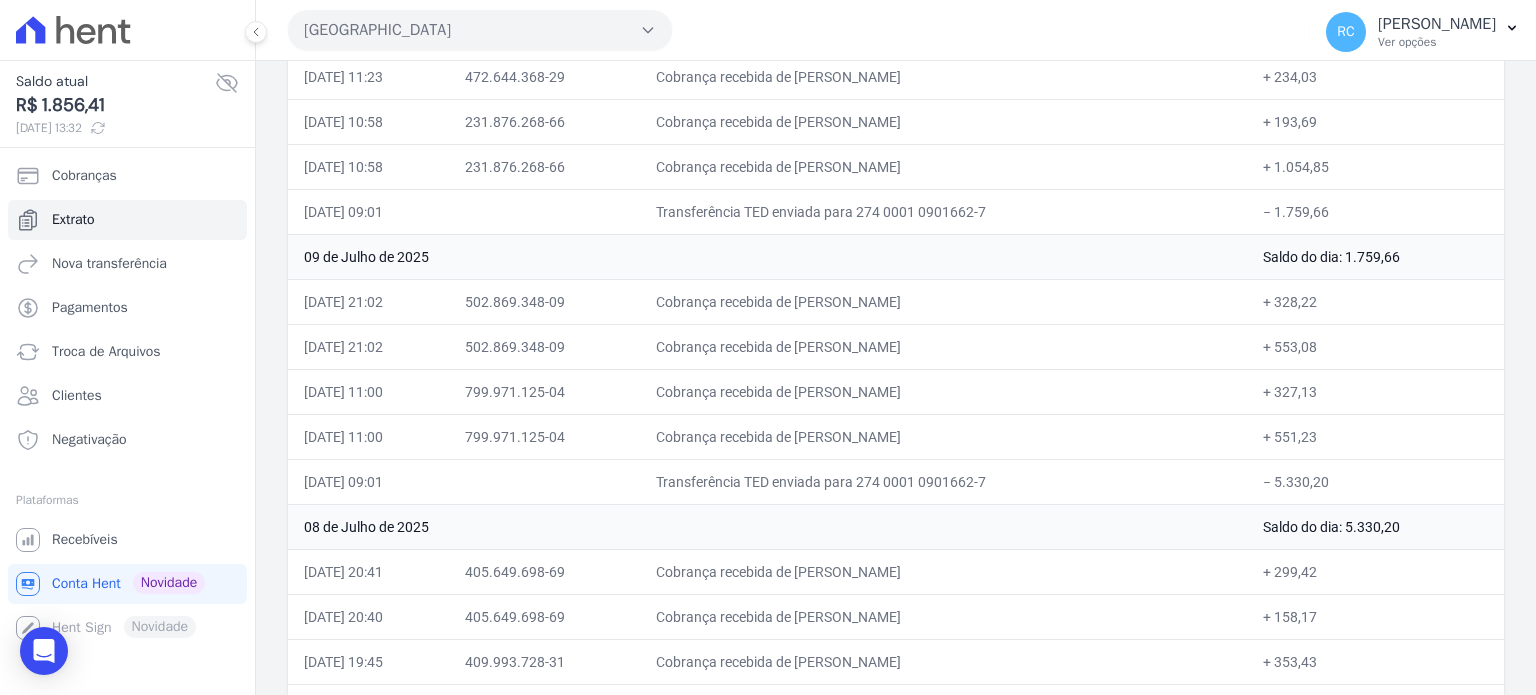 scroll, scrollTop: 2100, scrollLeft: 0, axis: vertical 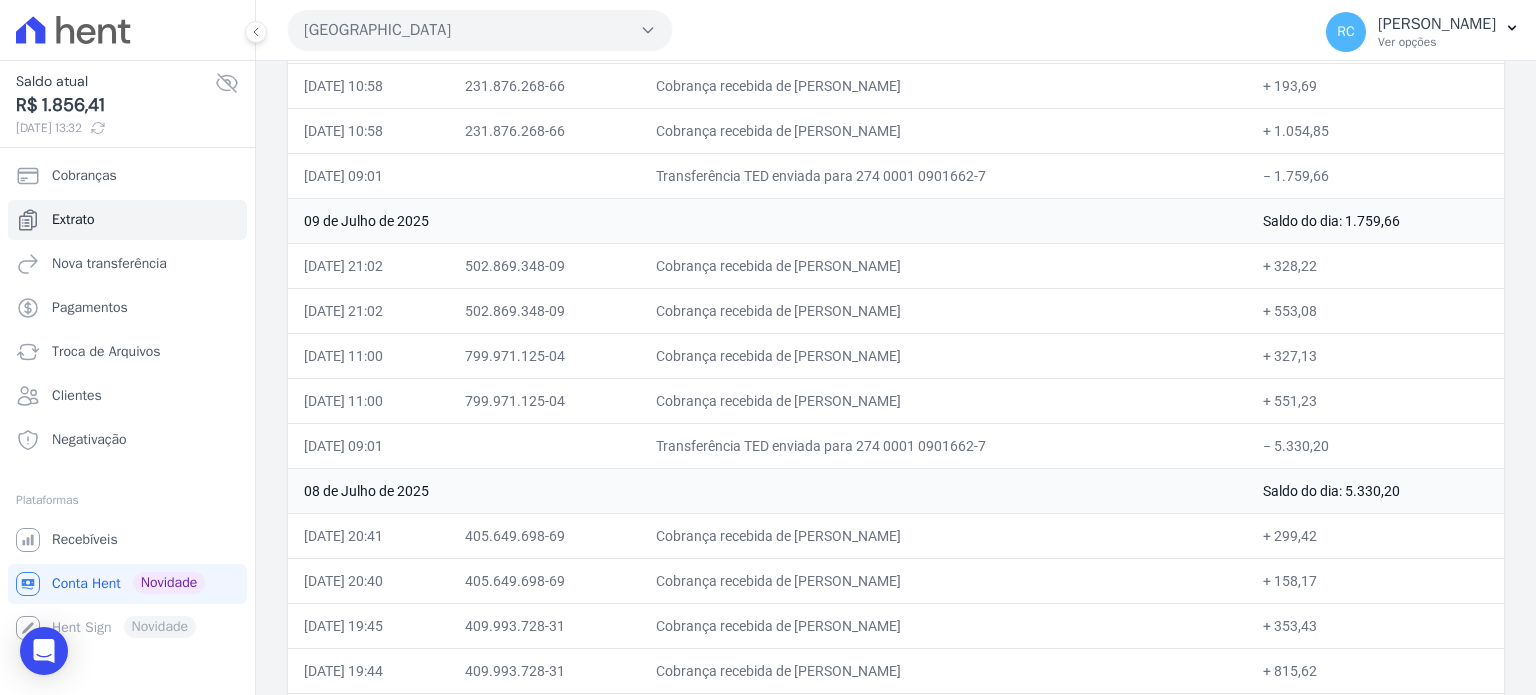 drag, startPoint x: 1342, startPoint y: 429, endPoint x: 1274, endPoint y: 443, distance: 69.426216 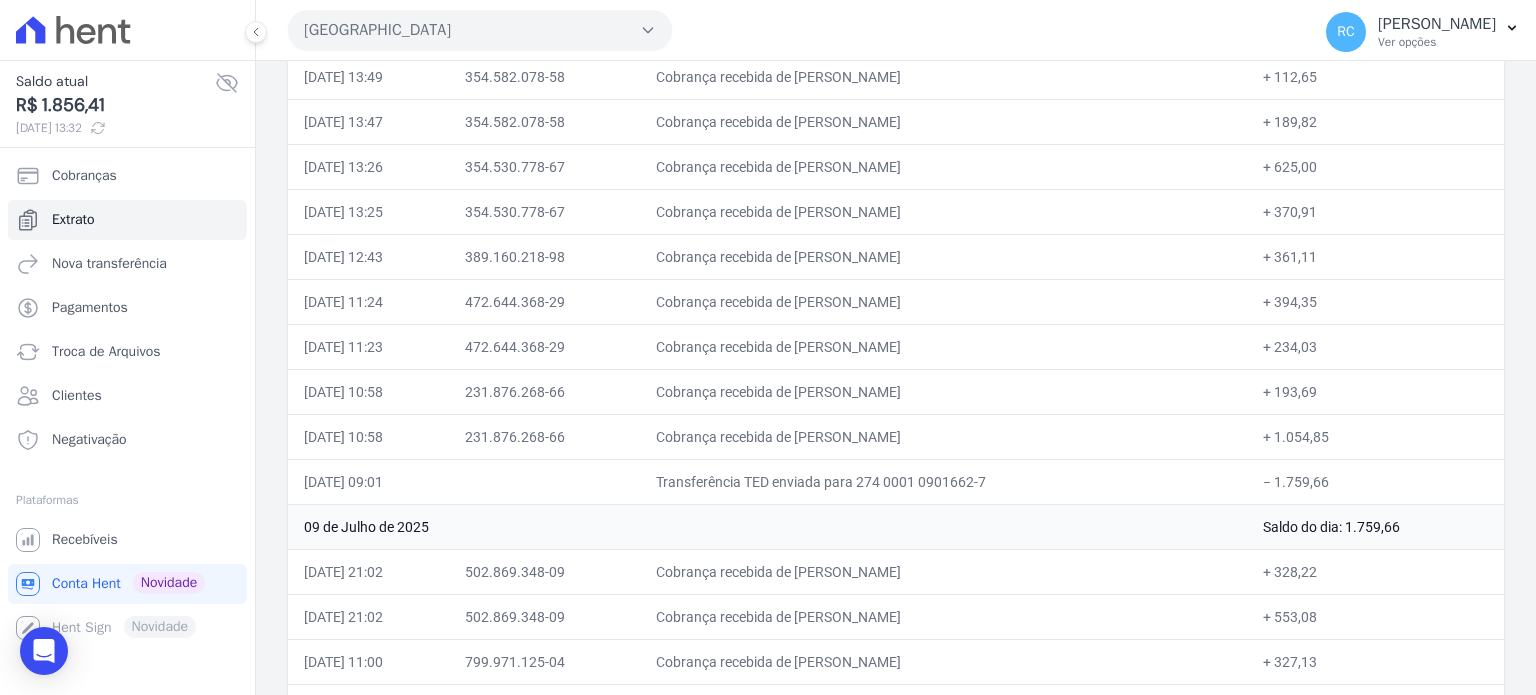 scroll, scrollTop: 1800, scrollLeft: 0, axis: vertical 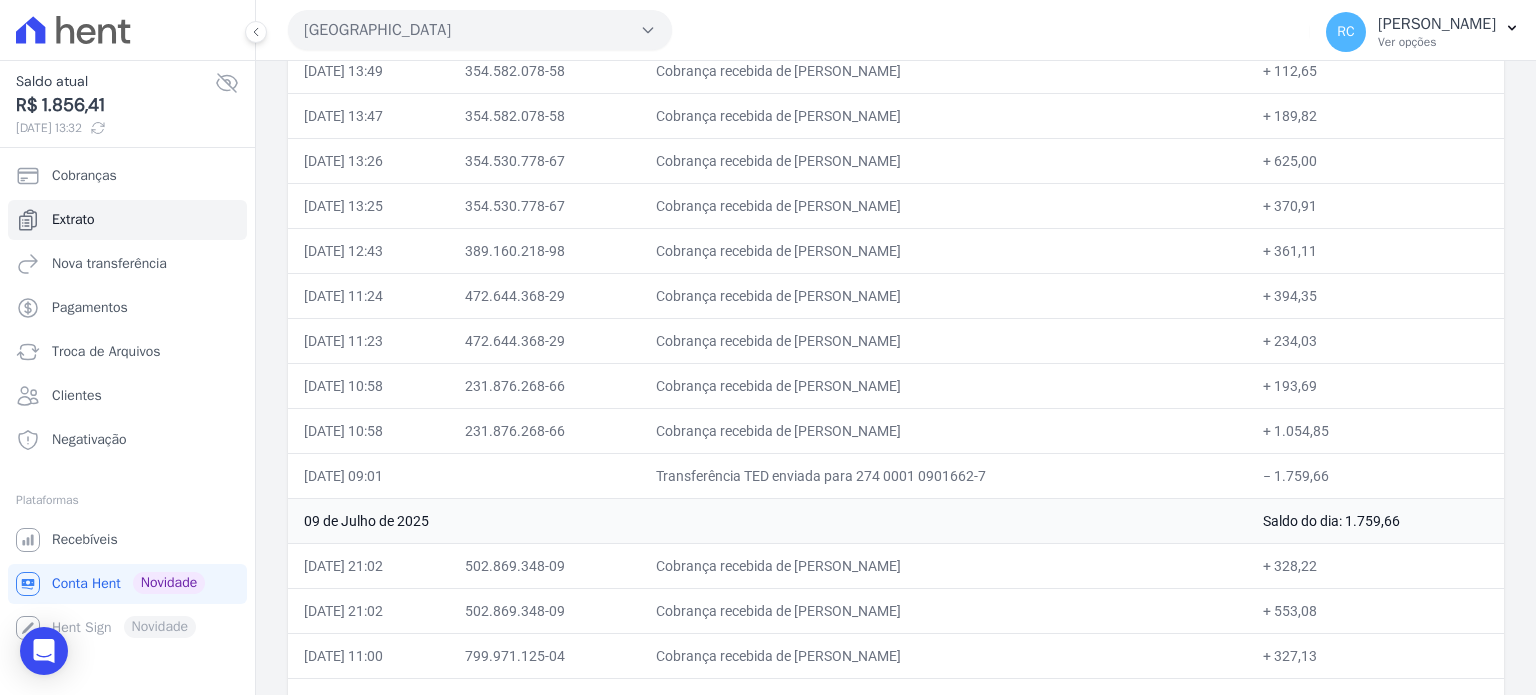 drag, startPoint x: 1309, startPoint y: 466, endPoint x: 1274, endPoint y: 467, distance: 35.014282 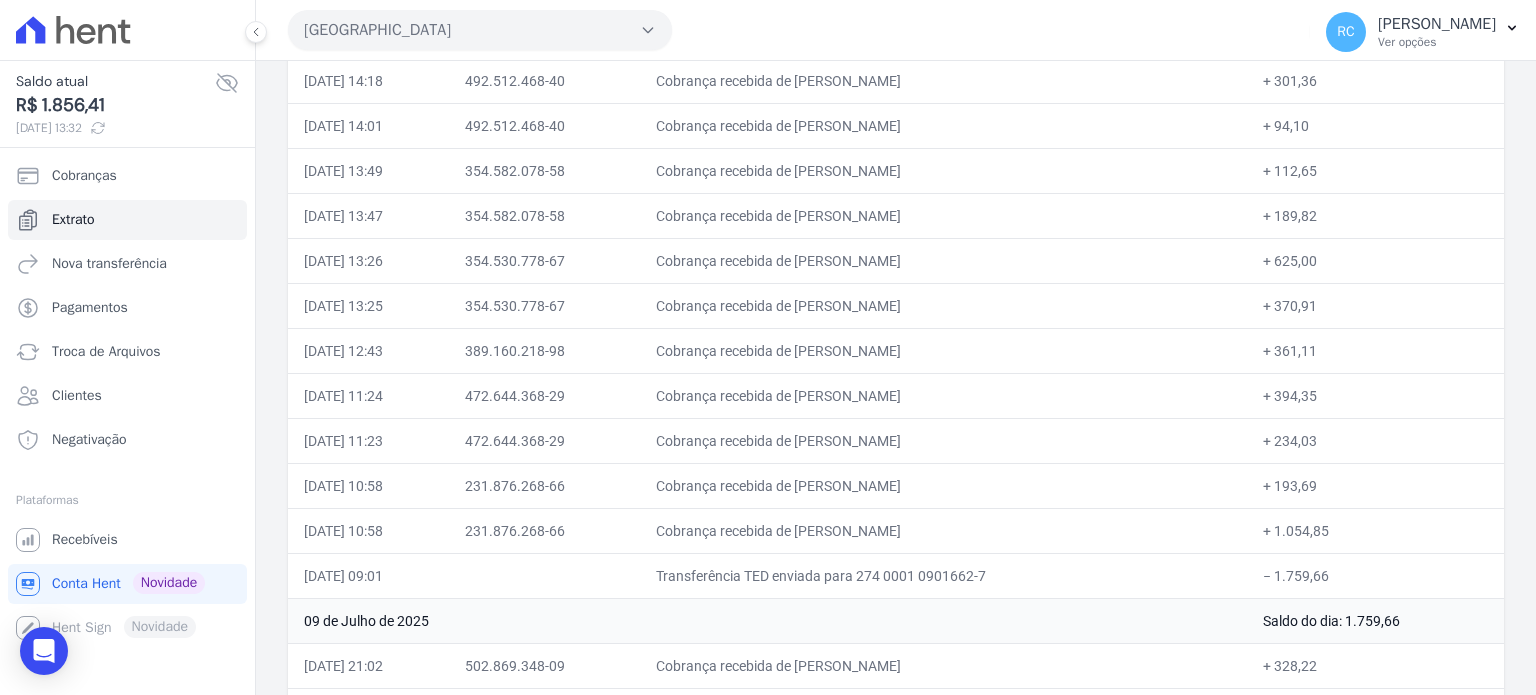 scroll, scrollTop: 1600, scrollLeft: 0, axis: vertical 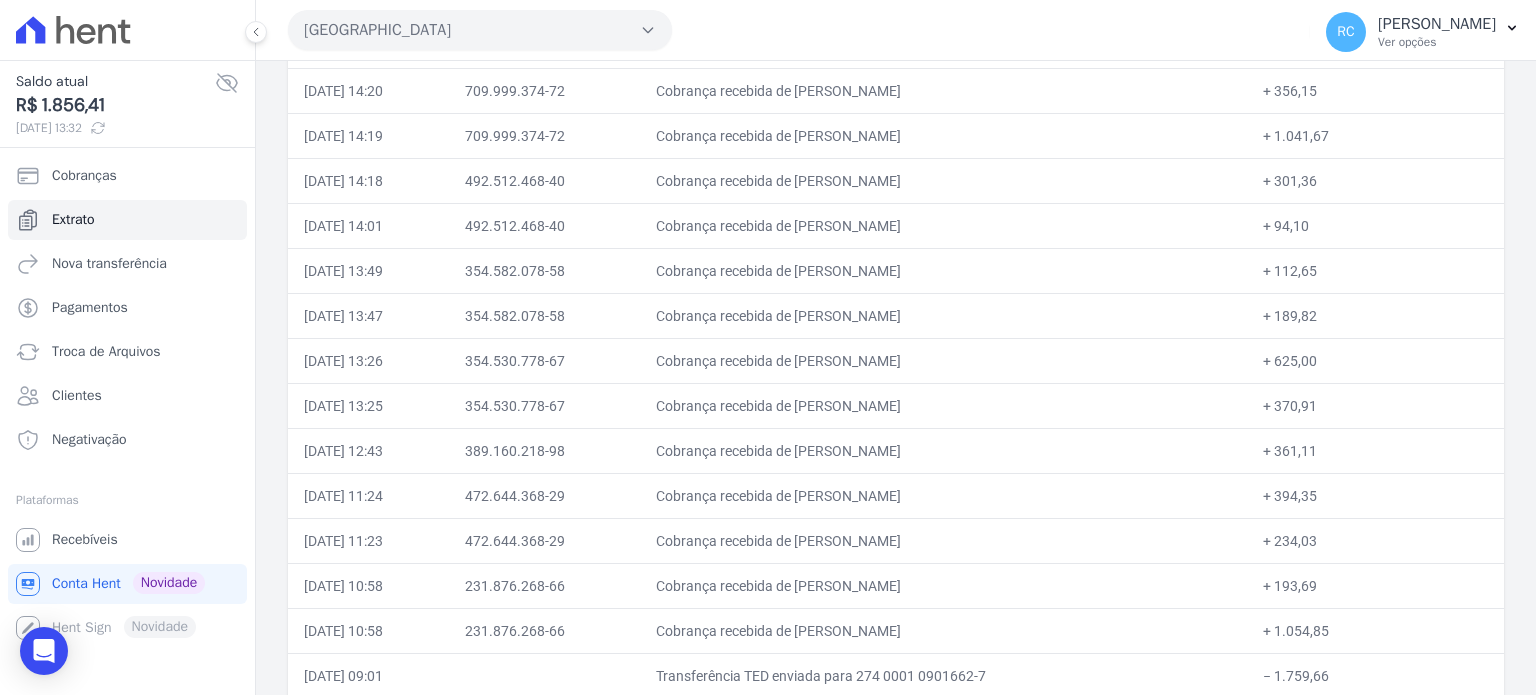 drag, startPoint x: 960, startPoint y: 306, endPoint x: 828, endPoint y: 302, distance: 132.0606 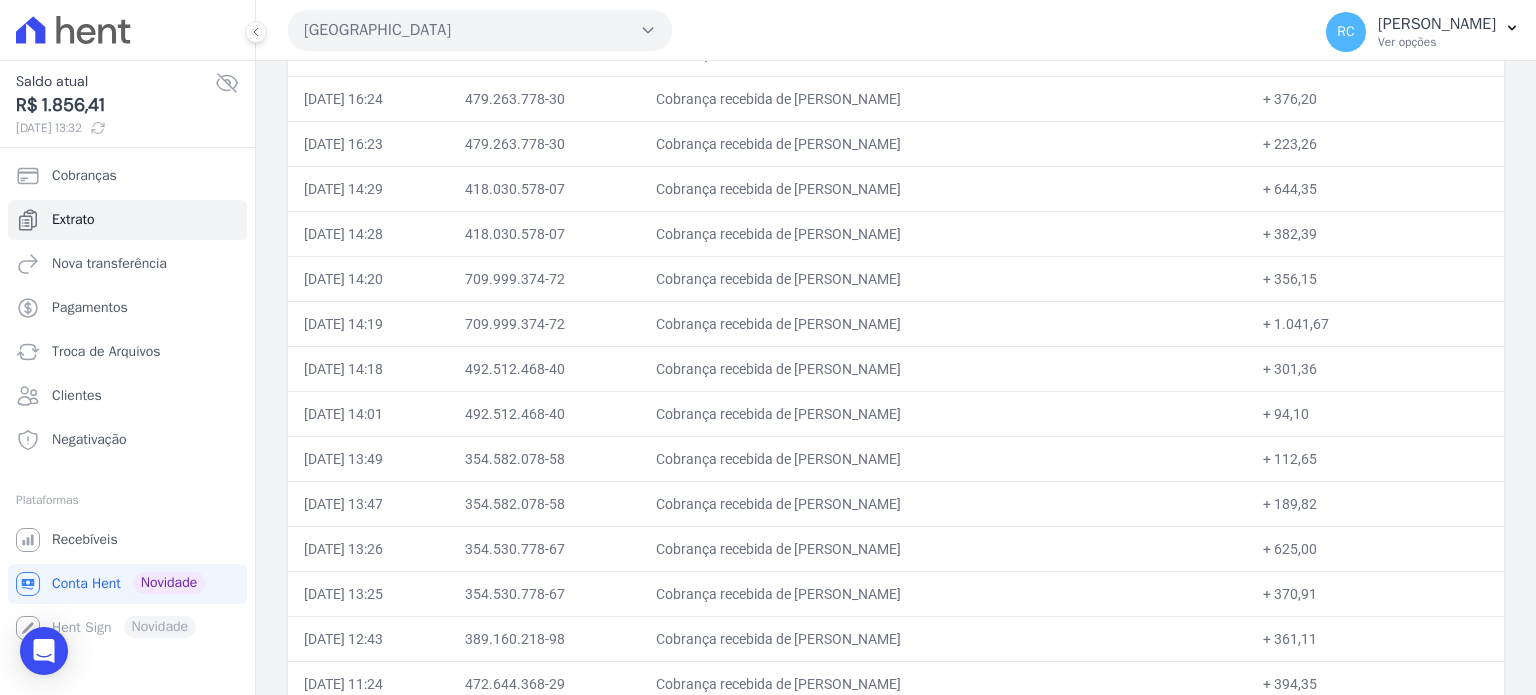 scroll, scrollTop: 1400, scrollLeft: 0, axis: vertical 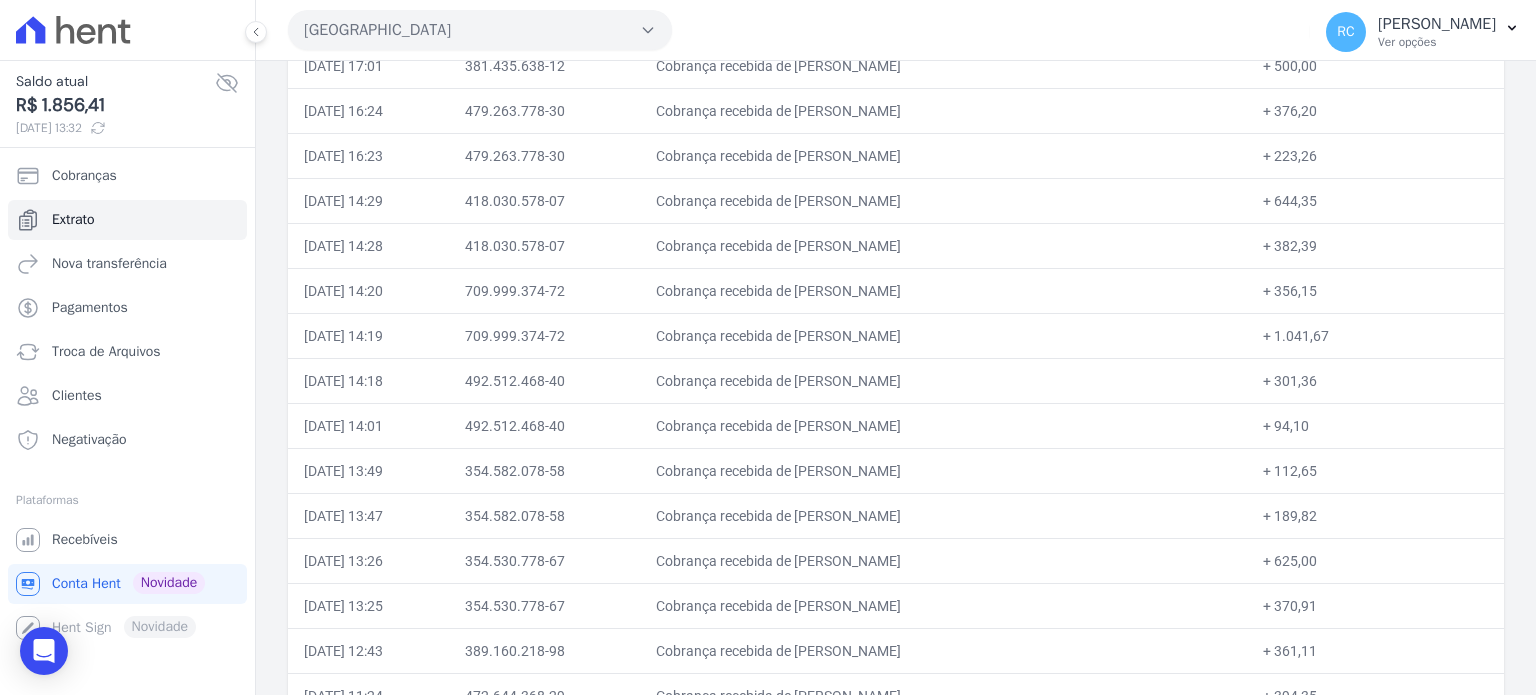 drag, startPoint x: 986, startPoint y: 327, endPoint x: 824, endPoint y: 336, distance: 162.2498 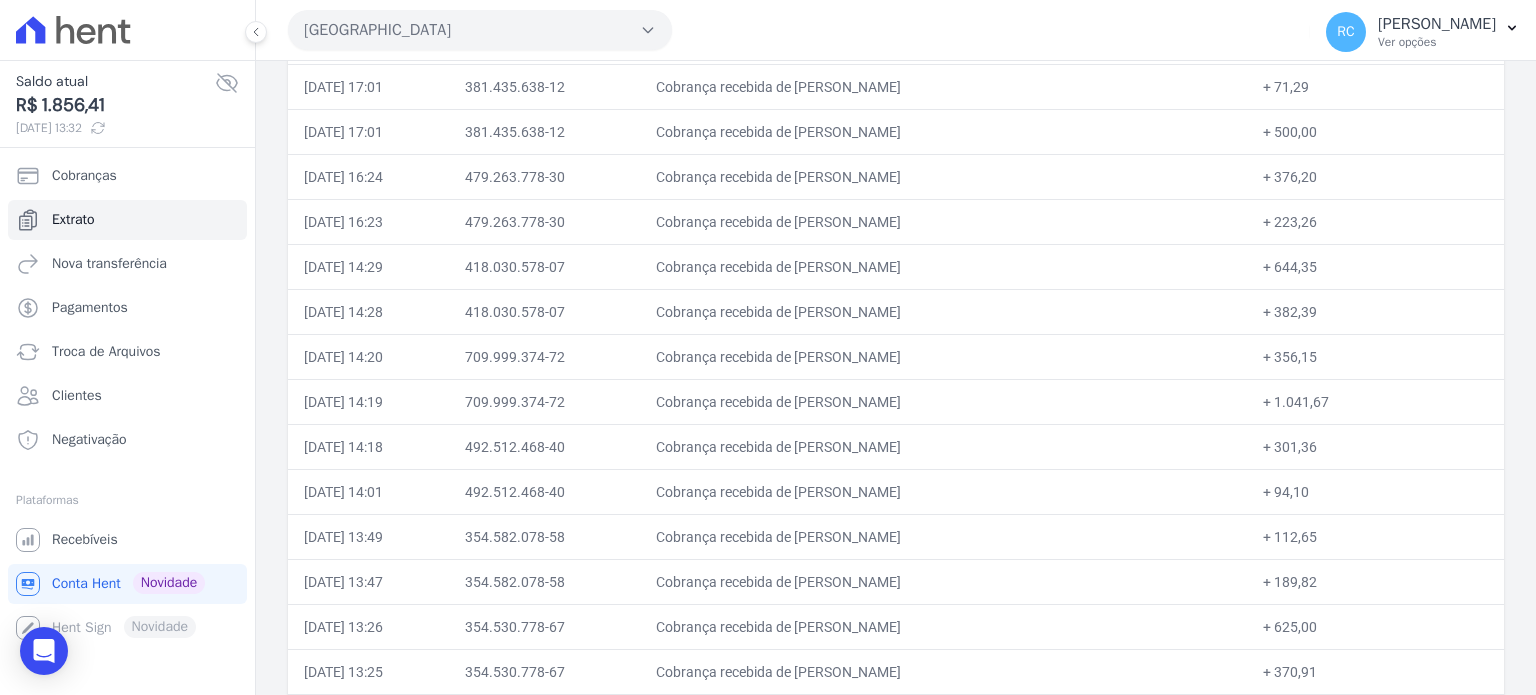 scroll, scrollTop: 1300, scrollLeft: 0, axis: vertical 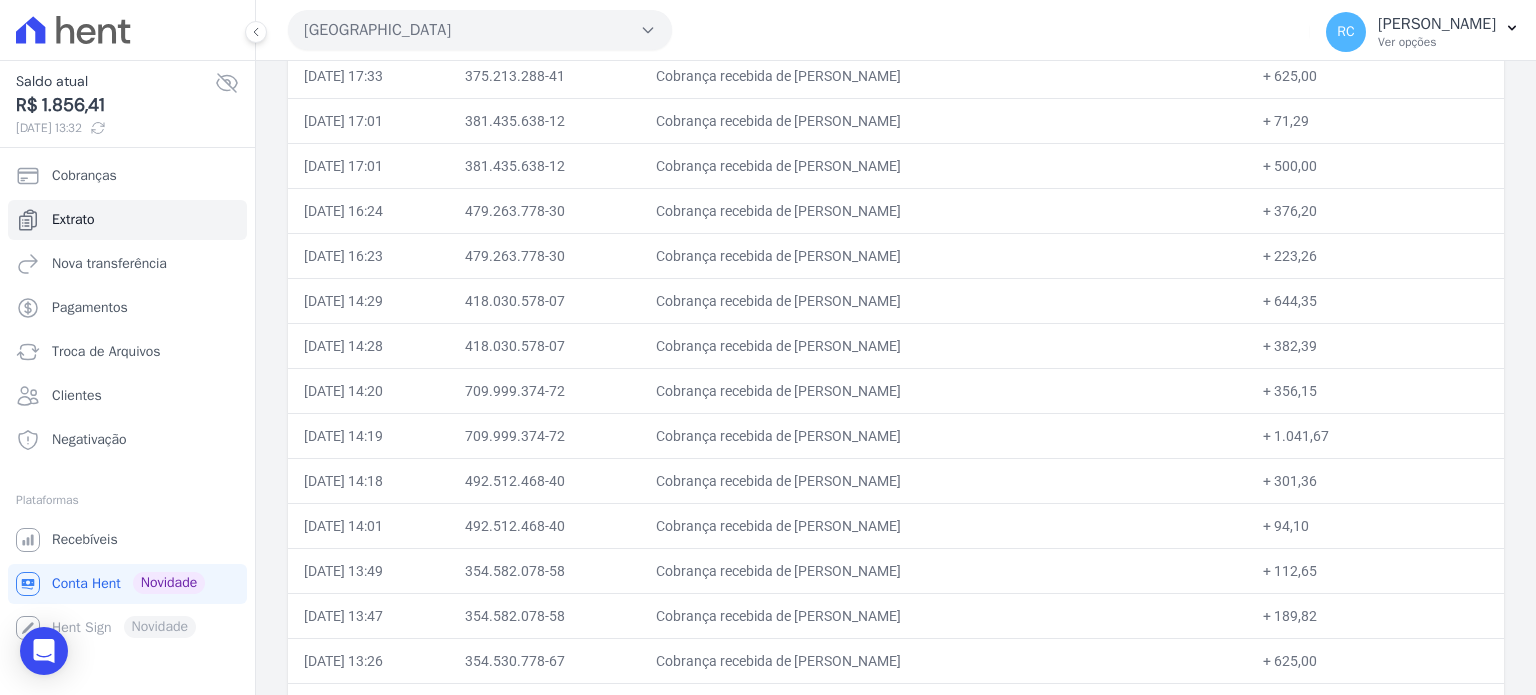 drag, startPoint x: 964, startPoint y: 252, endPoint x: 828, endPoint y: 247, distance: 136.09187 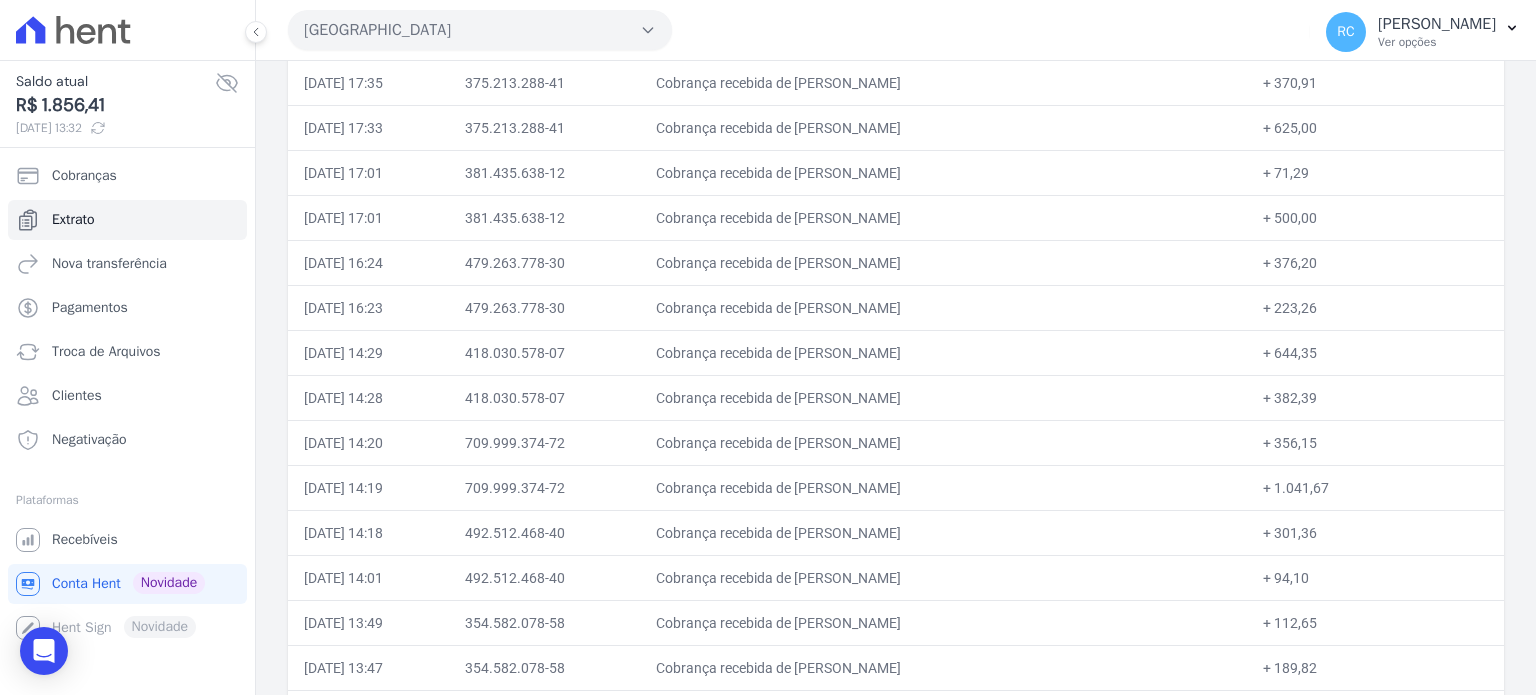 scroll, scrollTop: 1200, scrollLeft: 0, axis: vertical 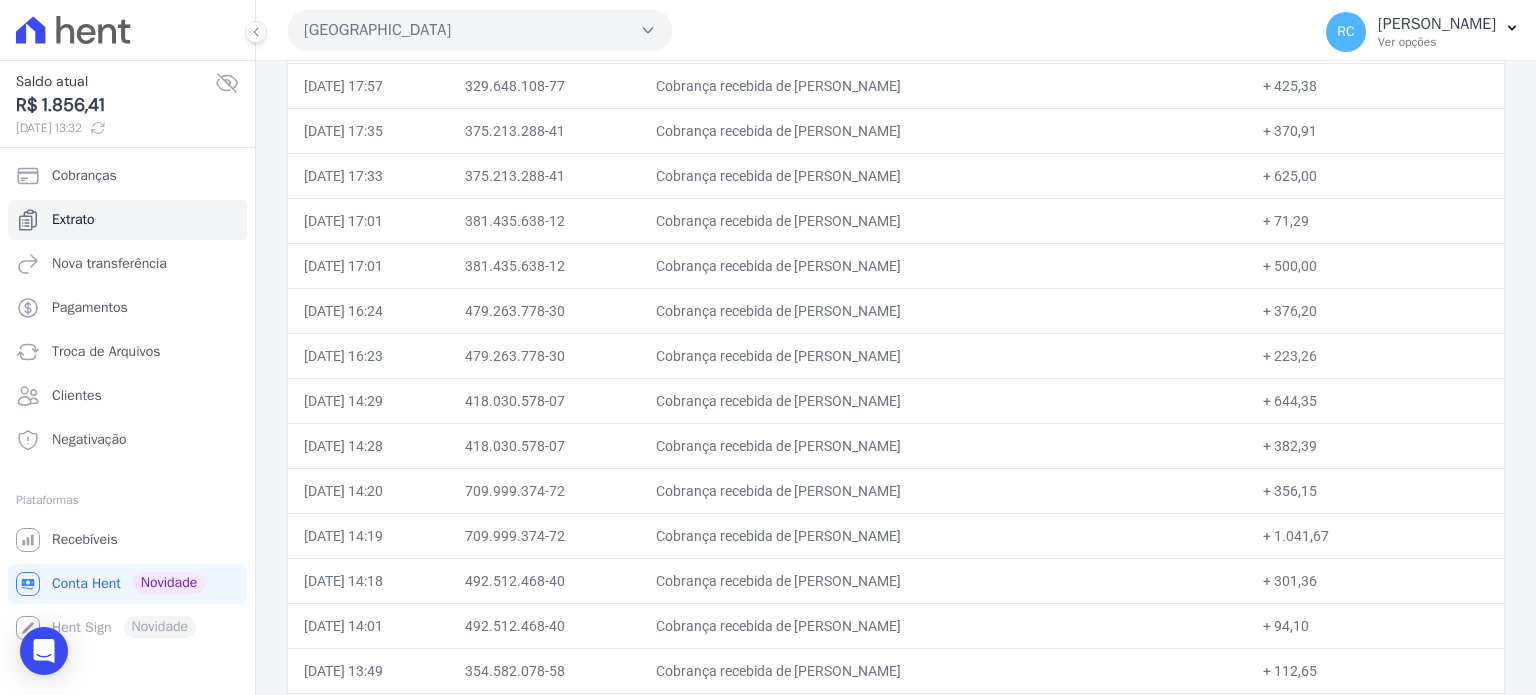 drag, startPoint x: 998, startPoint y: 247, endPoint x: 828, endPoint y: 262, distance: 170.66048 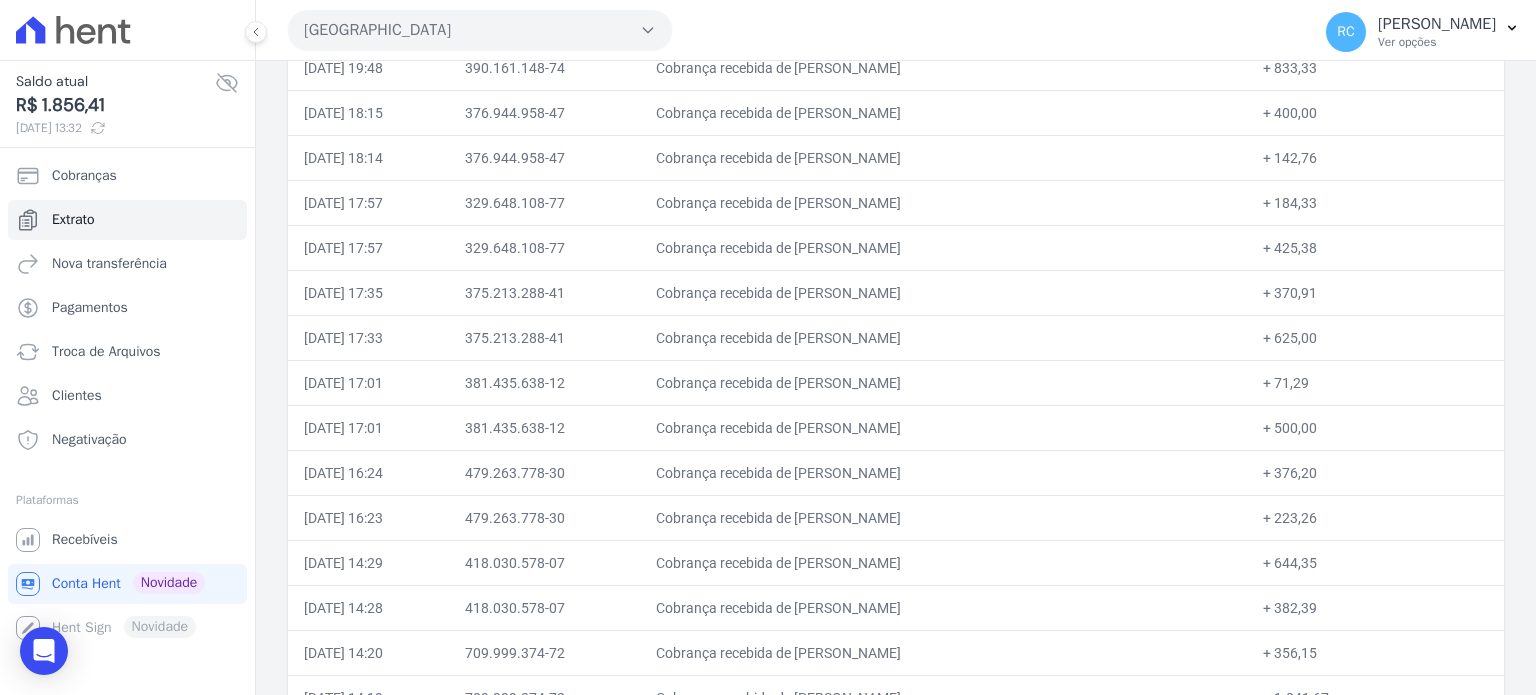 scroll, scrollTop: 1000, scrollLeft: 0, axis: vertical 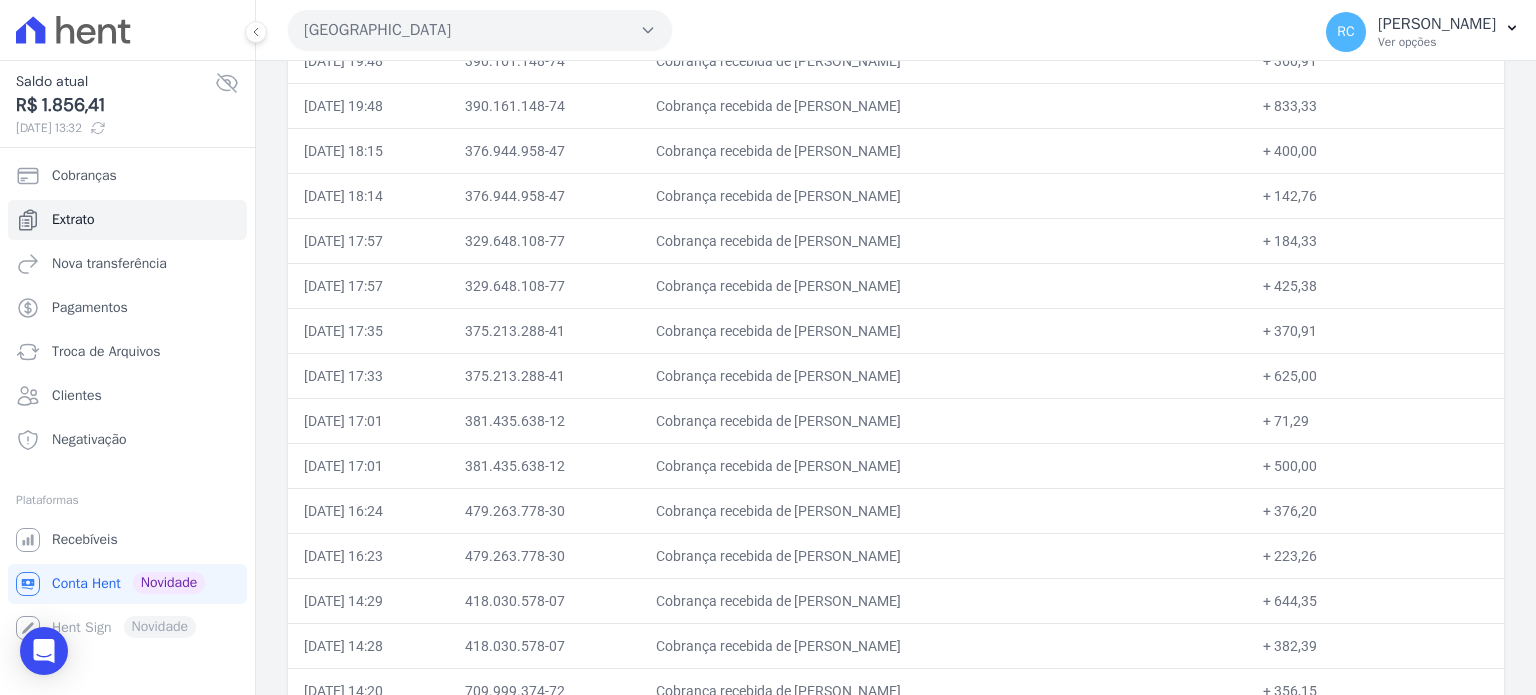 drag, startPoint x: 976, startPoint y: 279, endPoint x: 825, endPoint y: 291, distance: 151.47607 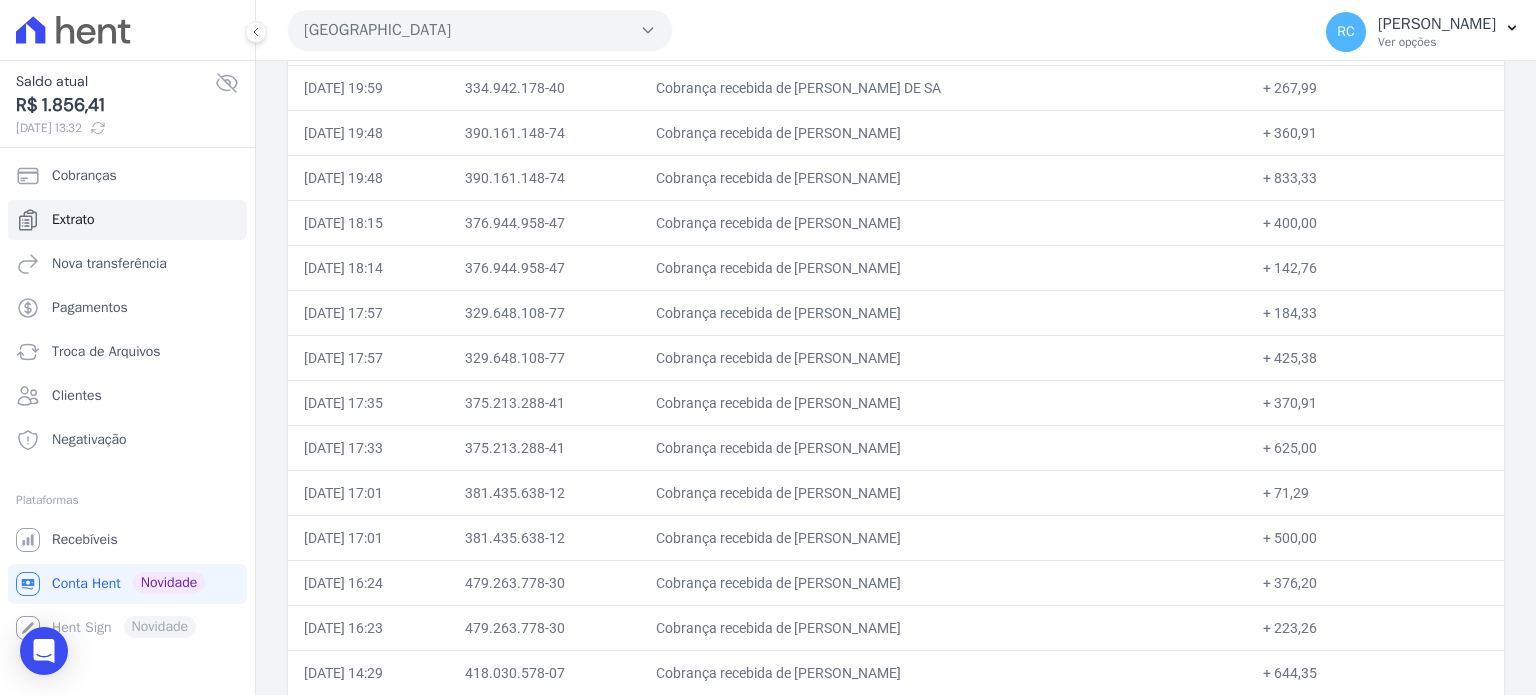 scroll, scrollTop: 800, scrollLeft: 0, axis: vertical 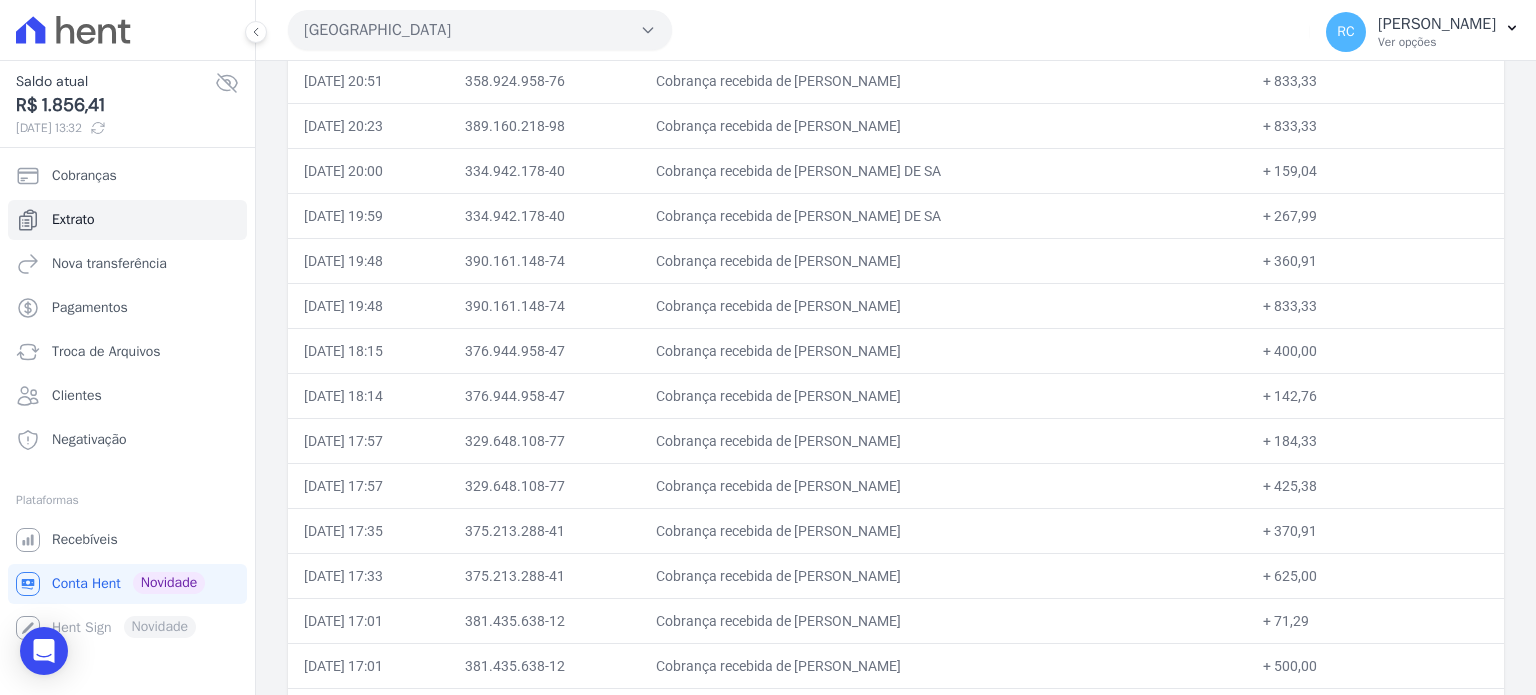 drag, startPoint x: 980, startPoint y: 299, endPoint x: 824, endPoint y: 308, distance: 156.2594 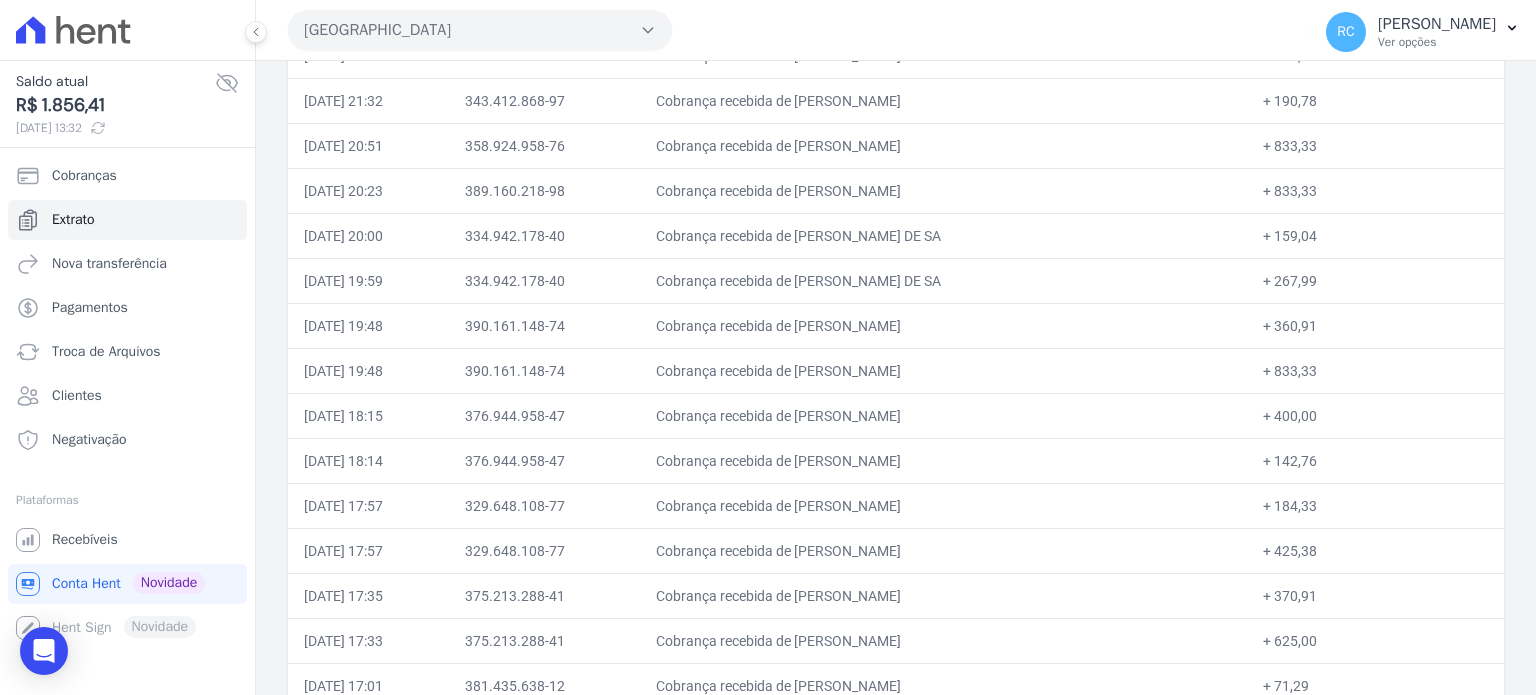 scroll, scrollTop: 700, scrollLeft: 0, axis: vertical 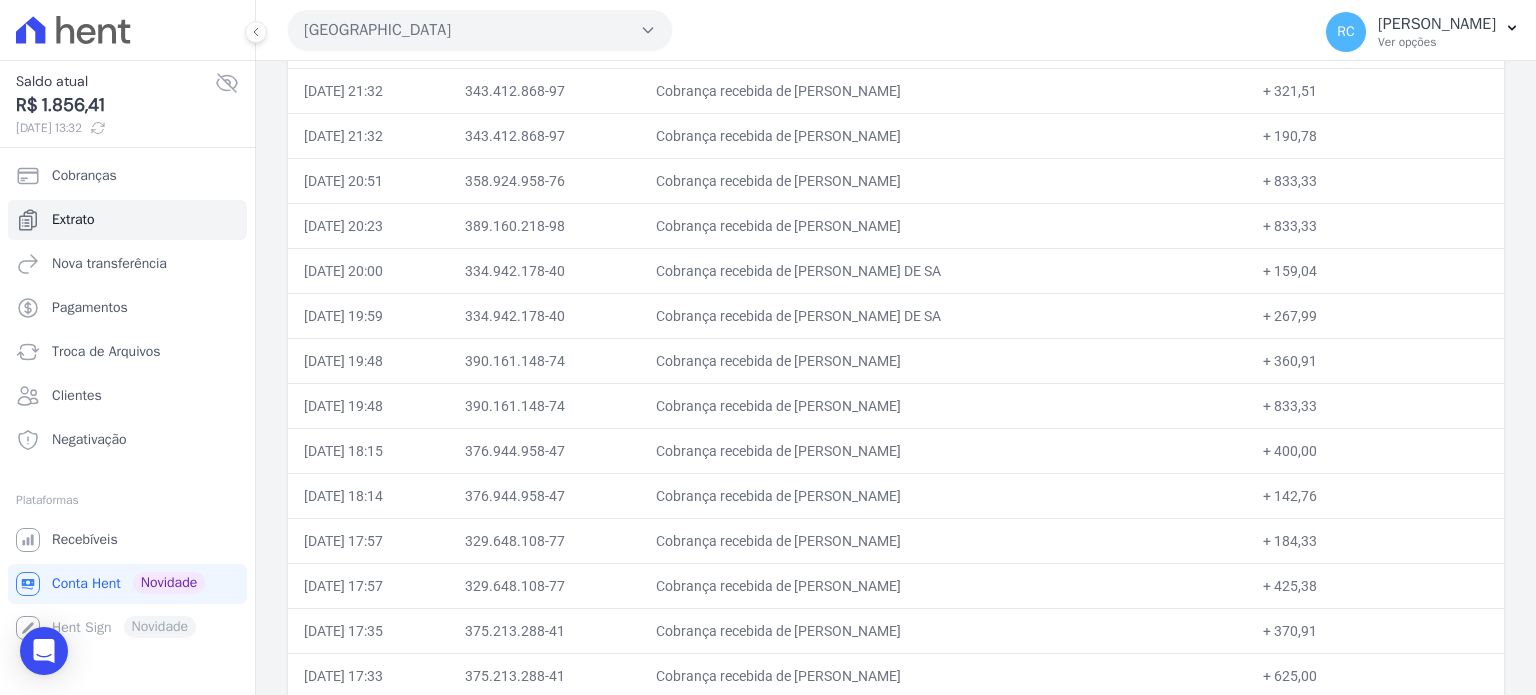 drag, startPoint x: 971, startPoint y: 217, endPoint x: 823, endPoint y: 226, distance: 148.27339 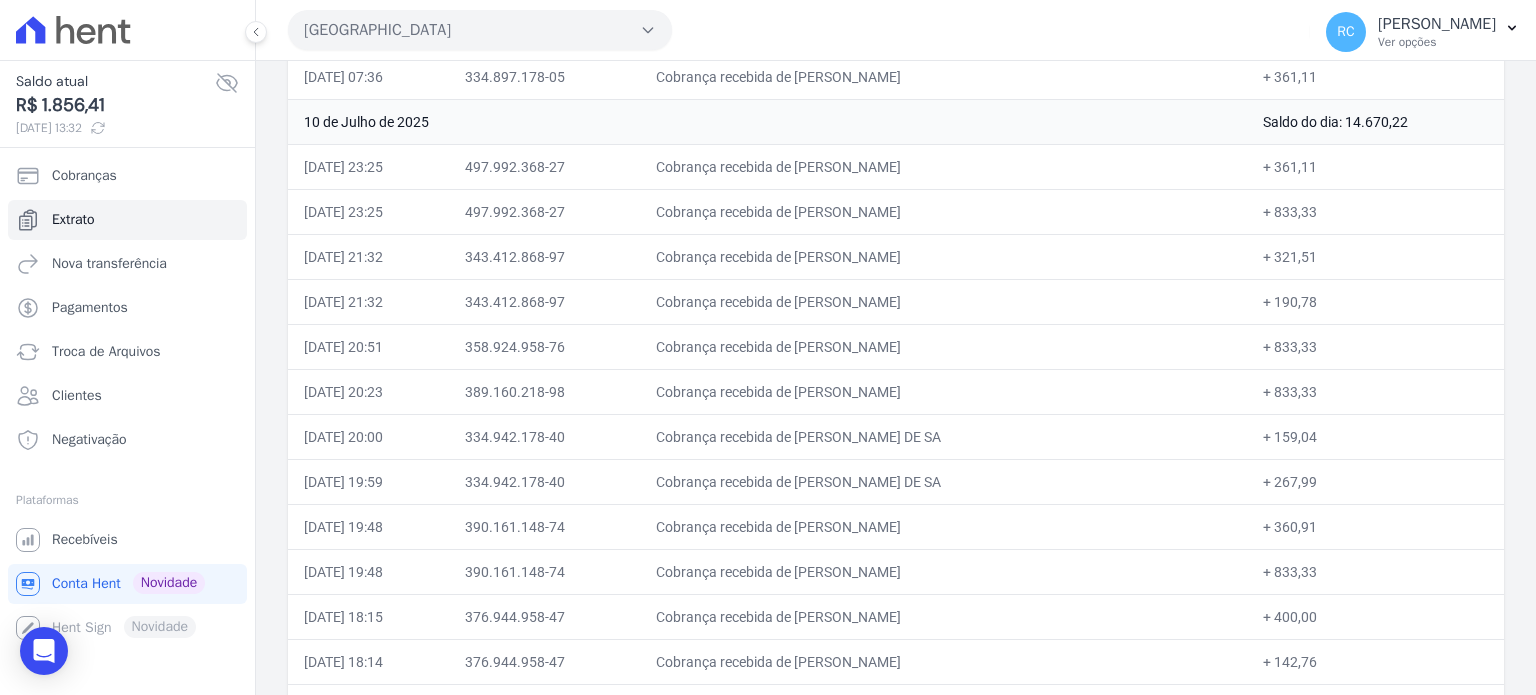 scroll, scrollTop: 500, scrollLeft: 0, axis: vertical 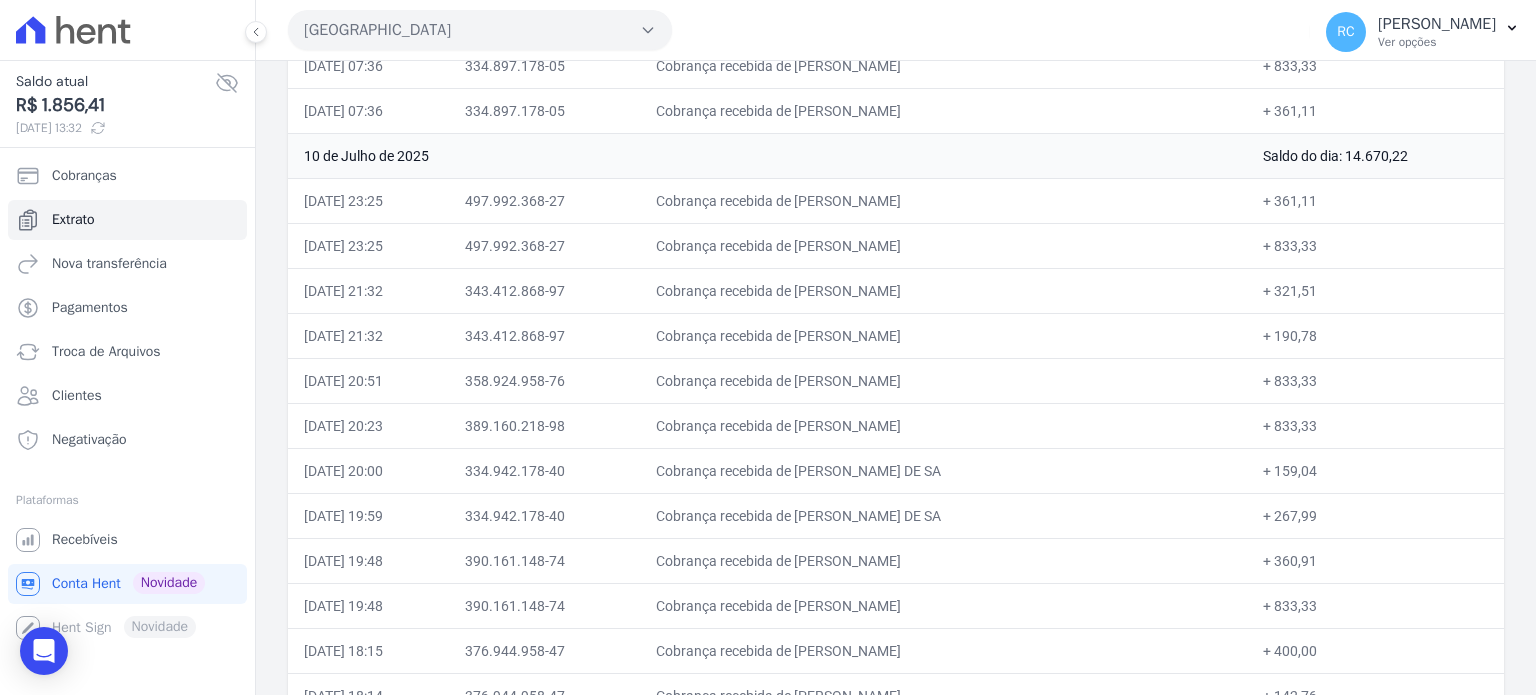 drag, startPoint x: 889, startPoint y: 375, endPoint x: 826, endPoint y: 389, distance: 64.53681 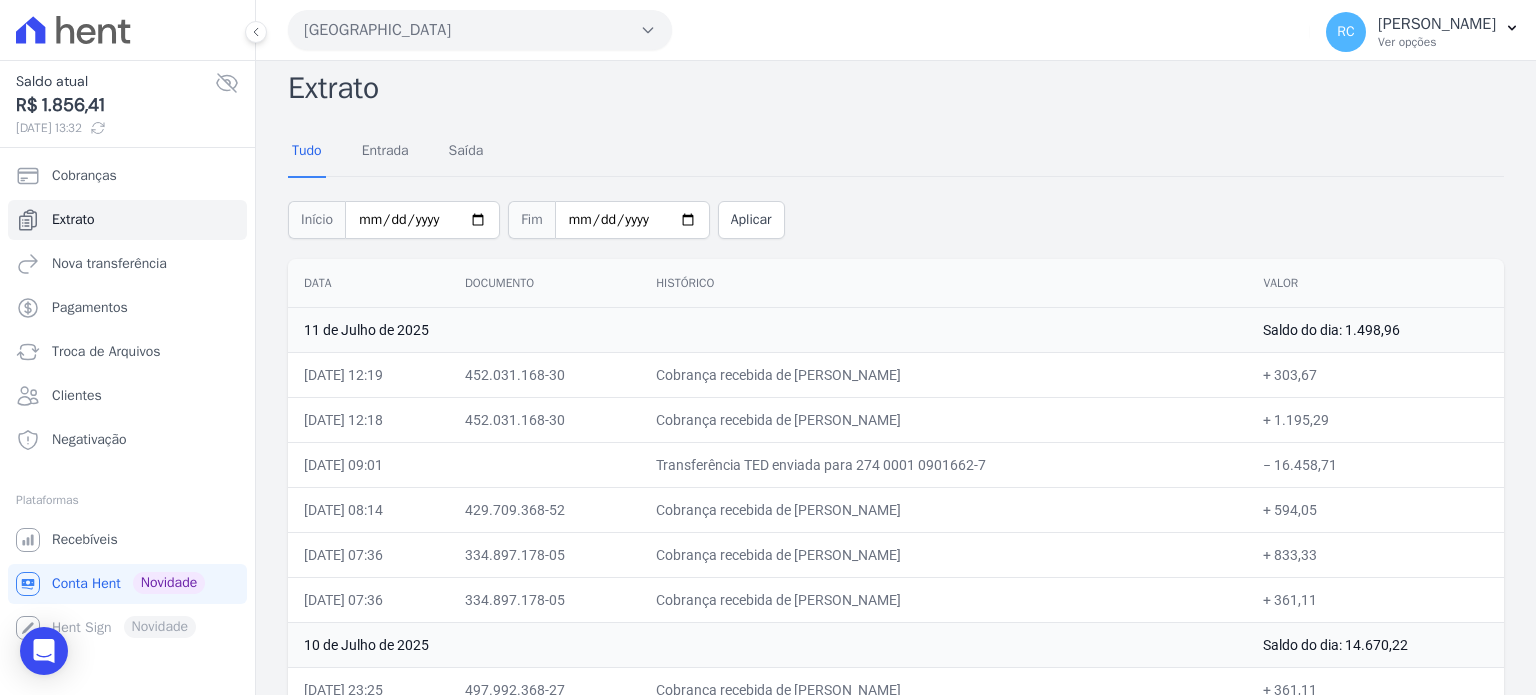 scroll, scrollTop: 0, scrollLeft: 0, axis: both 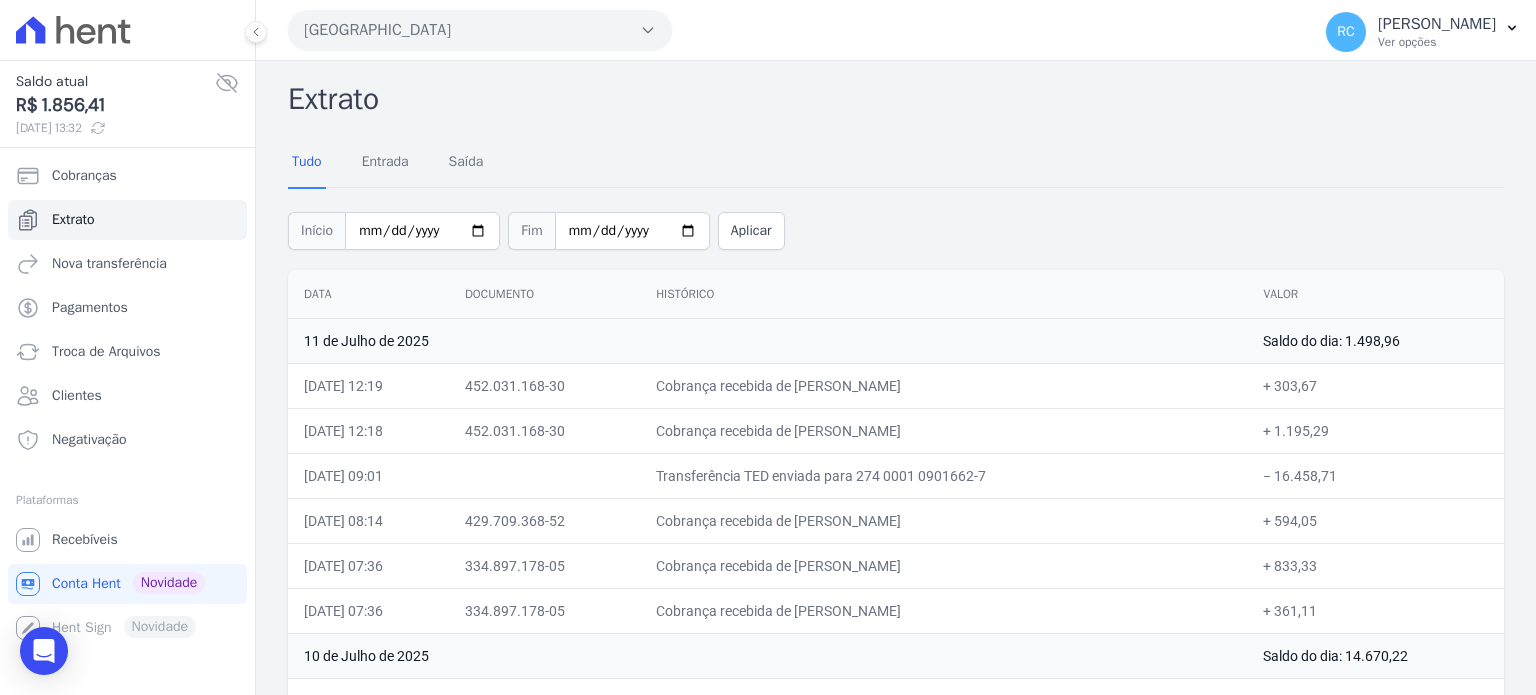 click on "[GEOGRAPHIC_DATA]" at bounding box center [480, 30] 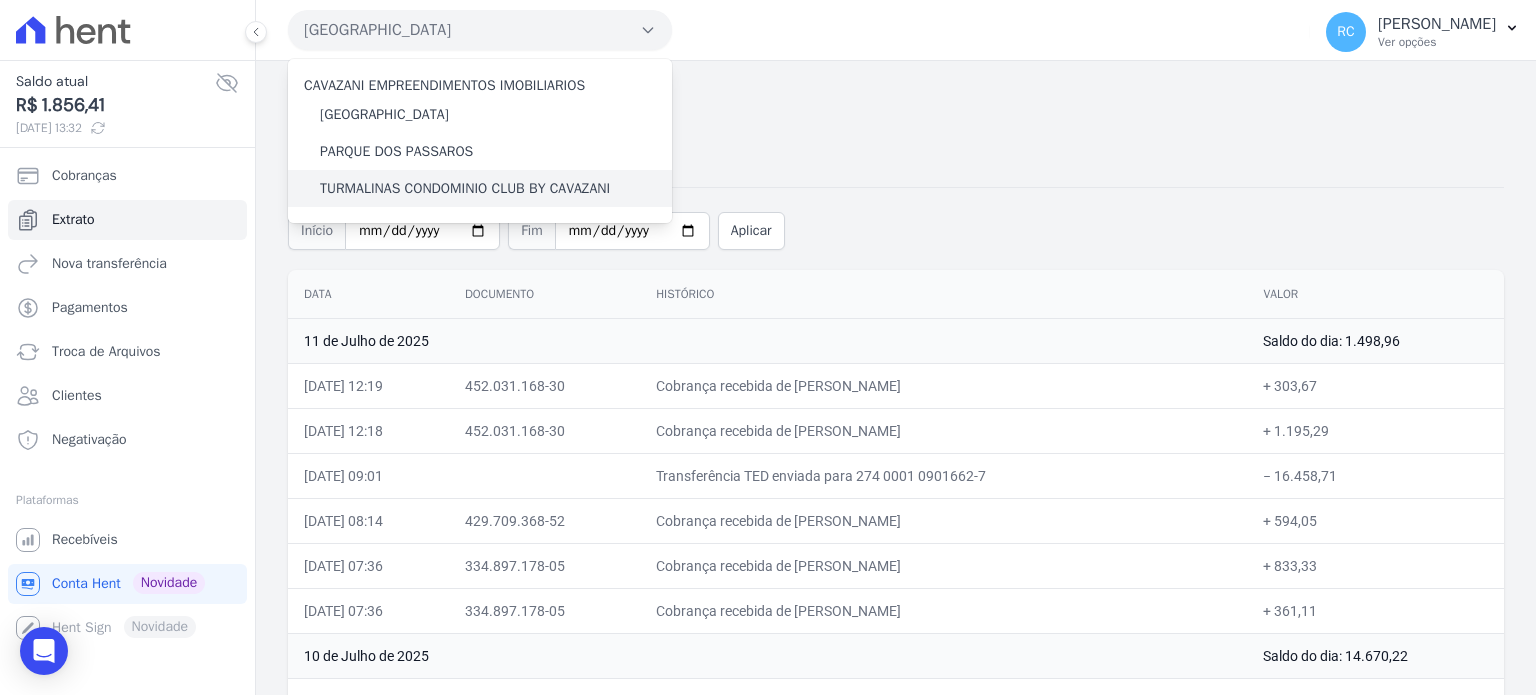 click on "TURMALINAS CONDOMINIO CLUB BY CAVAZANI" at bounding box center (465, 188) 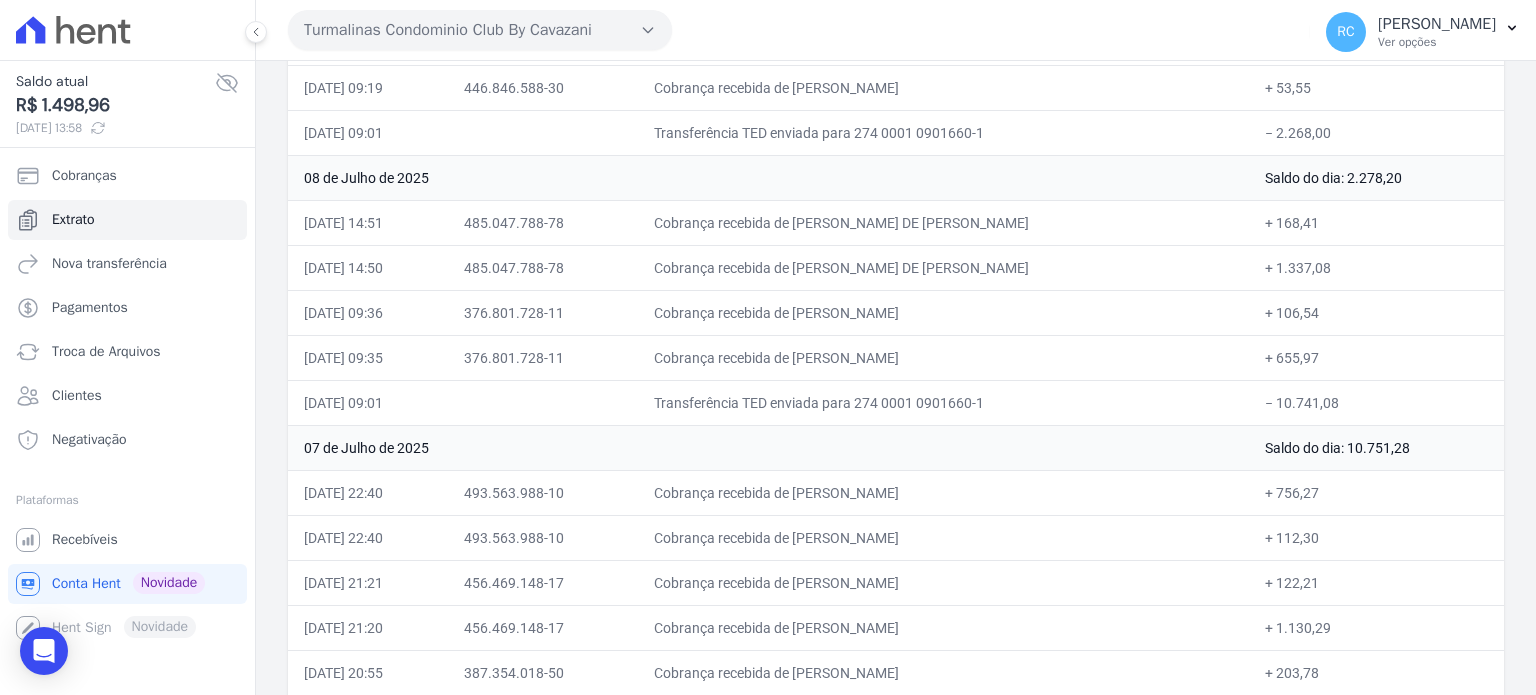 scroll, scrollTop: 1300, scrollLeft: 0, axis: vertical 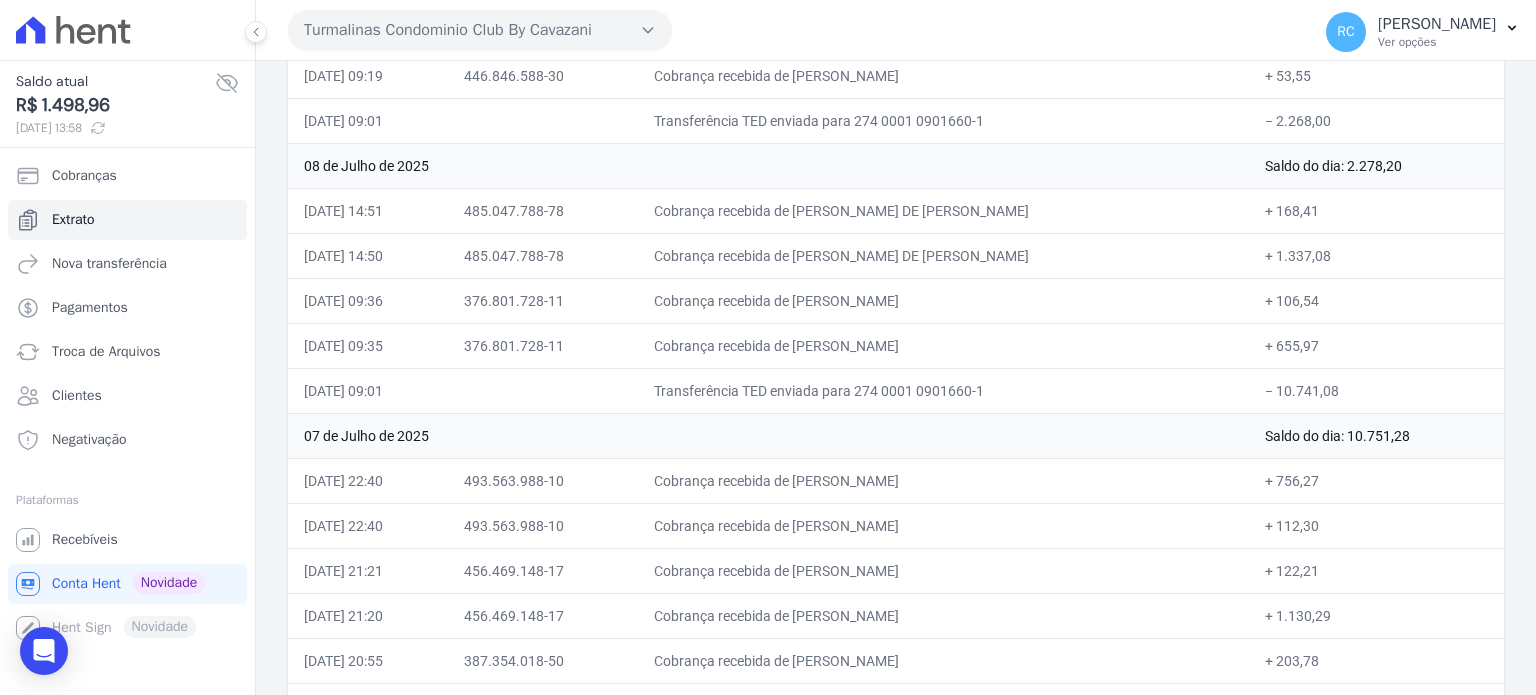drag, startPoint x: 1343, startPoint y: 379, endPoint x: 1276, endPoint y: 390, distance: 67.89698 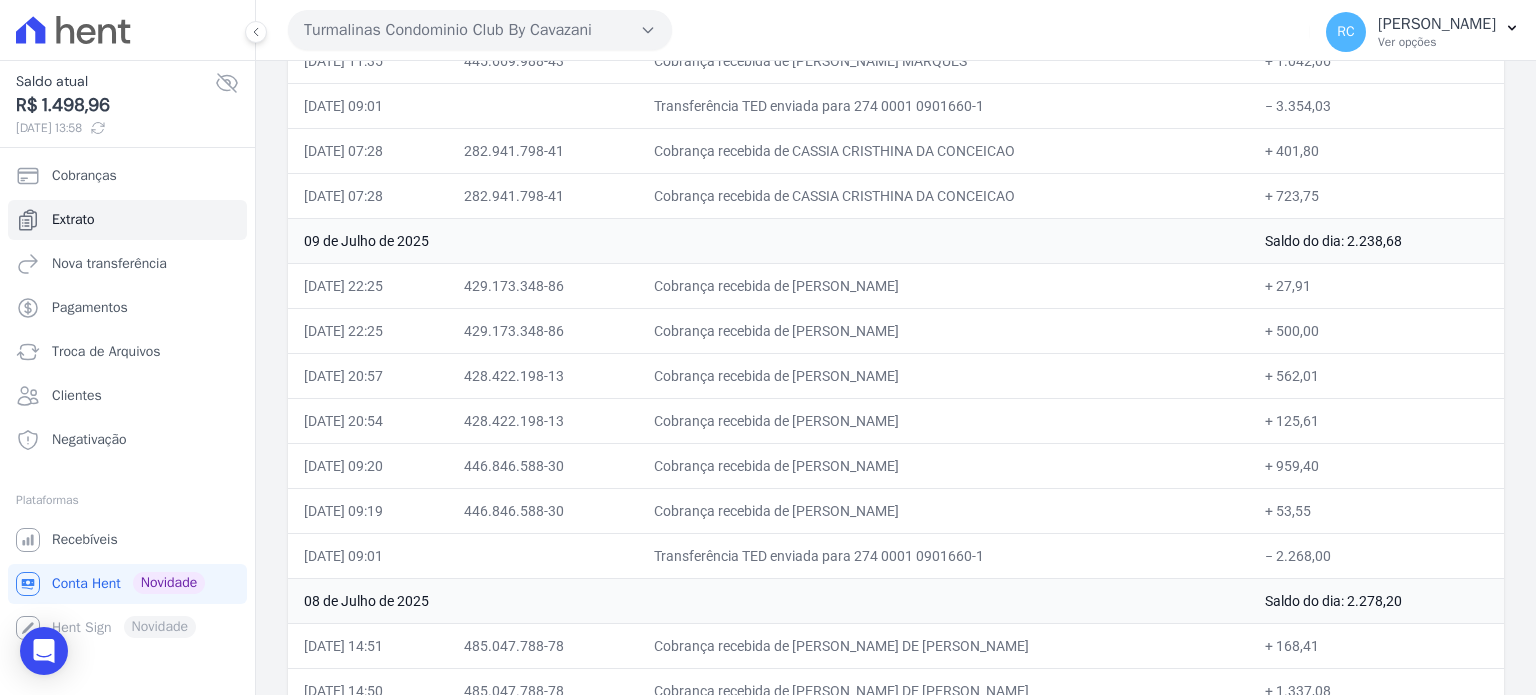 scroll, scrollTop: 900, scrollLeft: 0, axis: vertical 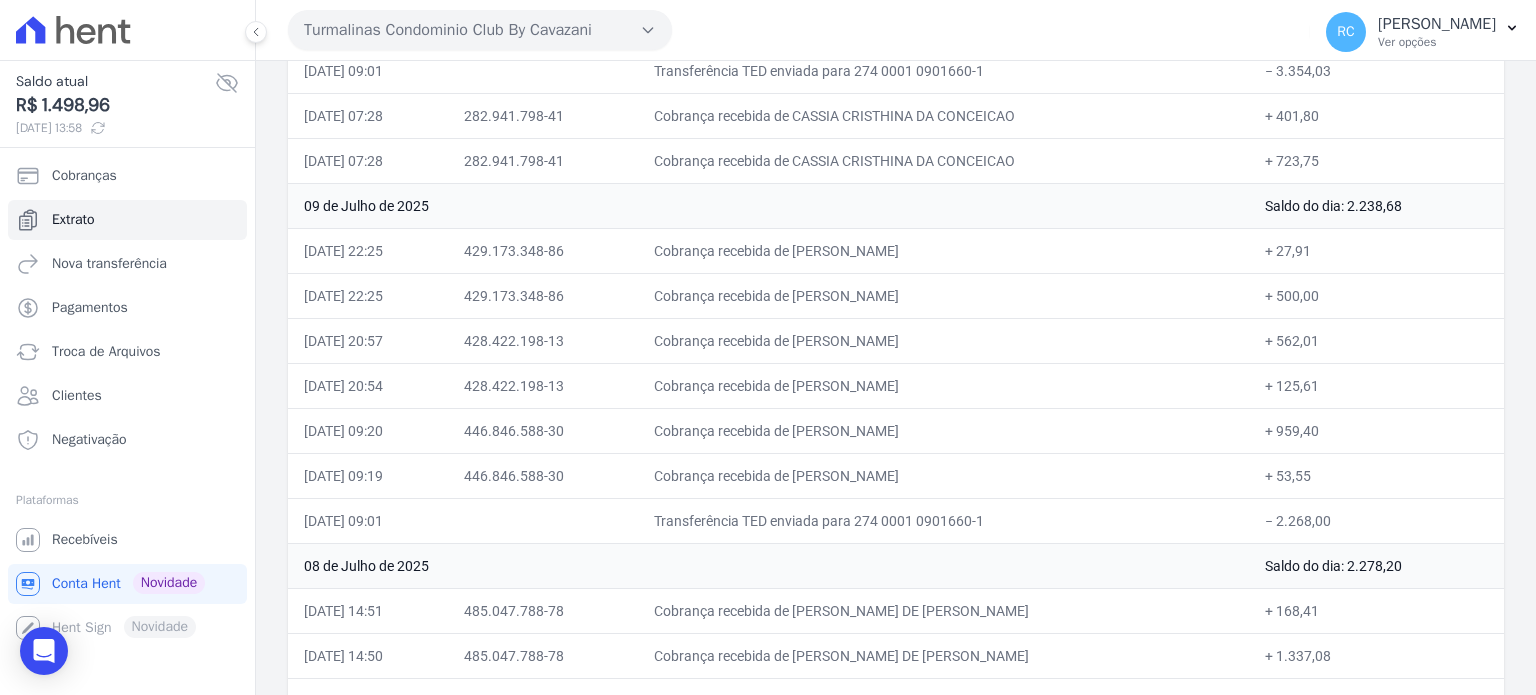 drag, startPoint x: 1286, startPoint y: 519, endPoint x: 1271, endPoint y: 520, distance: 15.033297 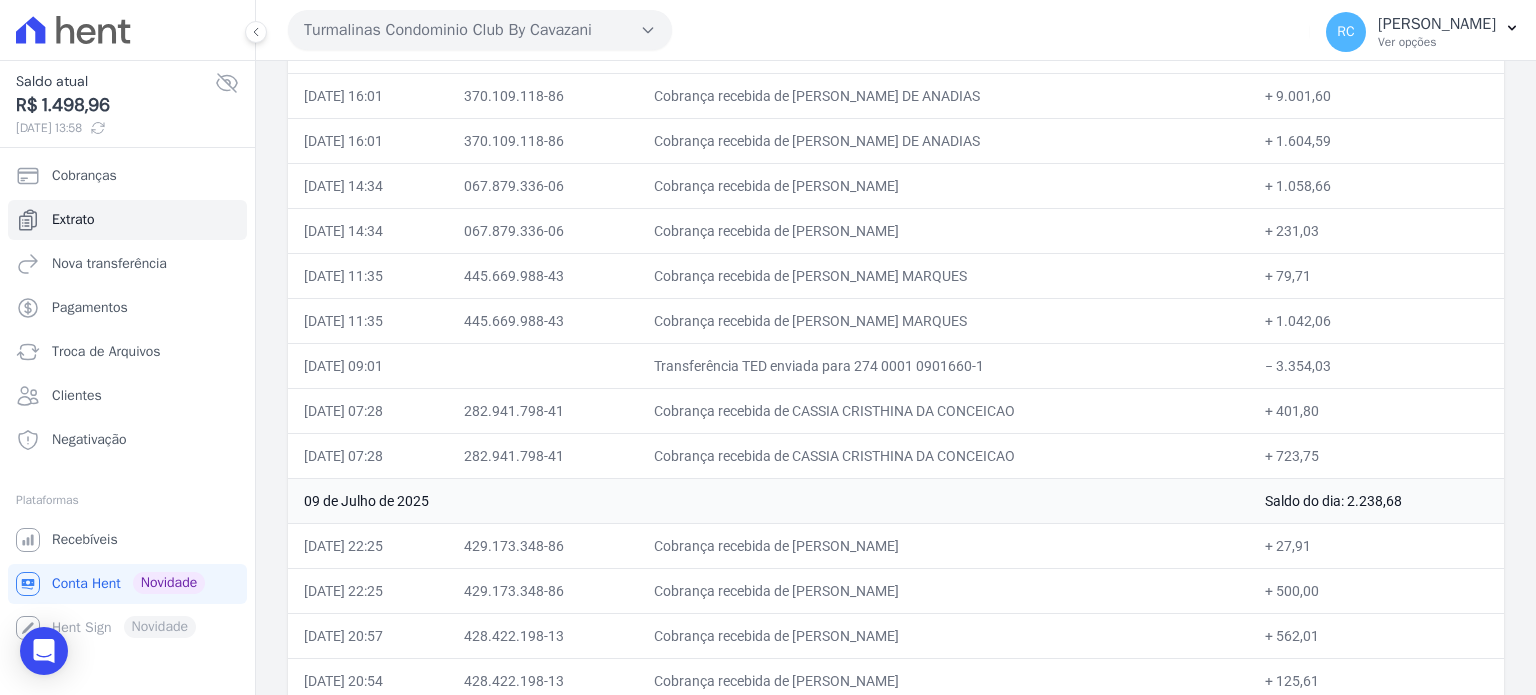 scroll, scrollTop: 700, scrollLeft: 0, axis: vertical 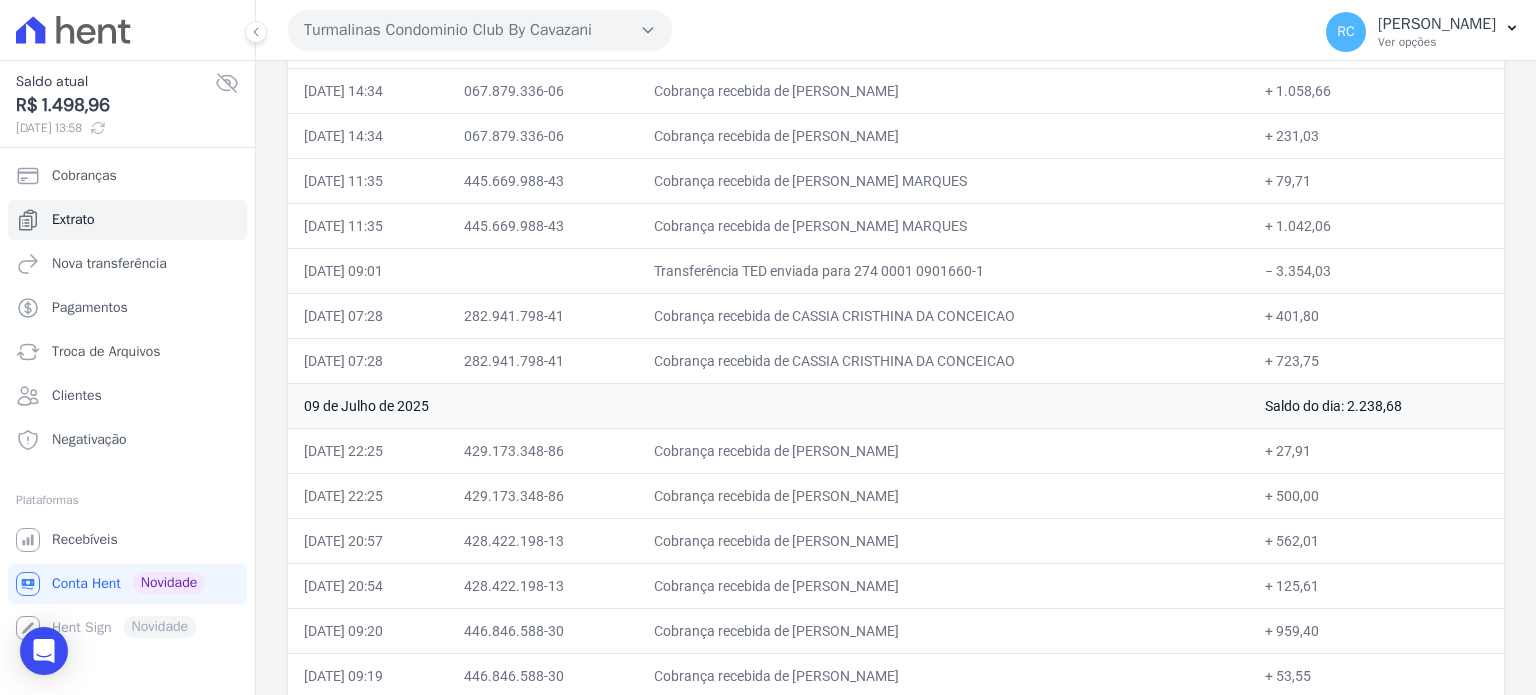 drag, startPoint x: 1337, startPoint y: 262, endPoint x: 1276, endPoint y: 272, distance: 61.81424 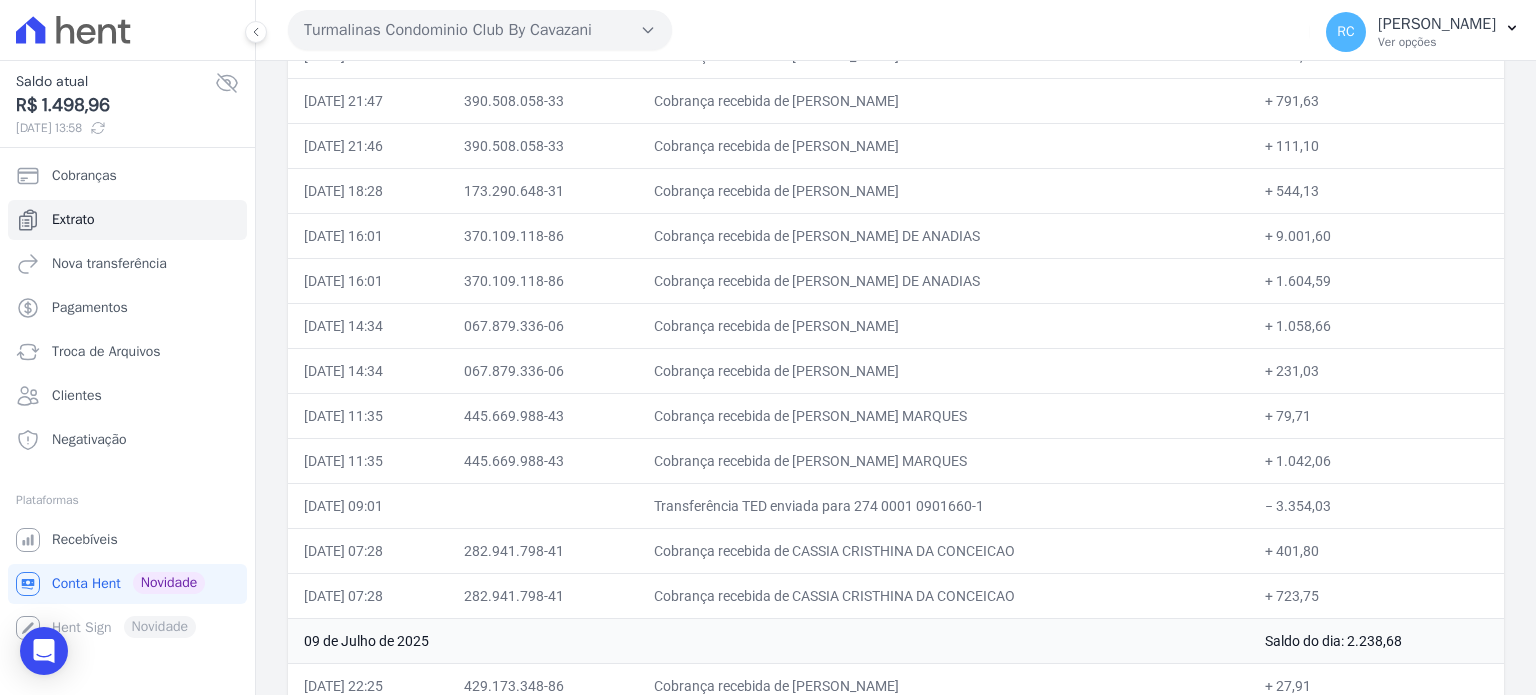 scroll, scrollTop: 500, scrollLeft: 0, axis: vertical 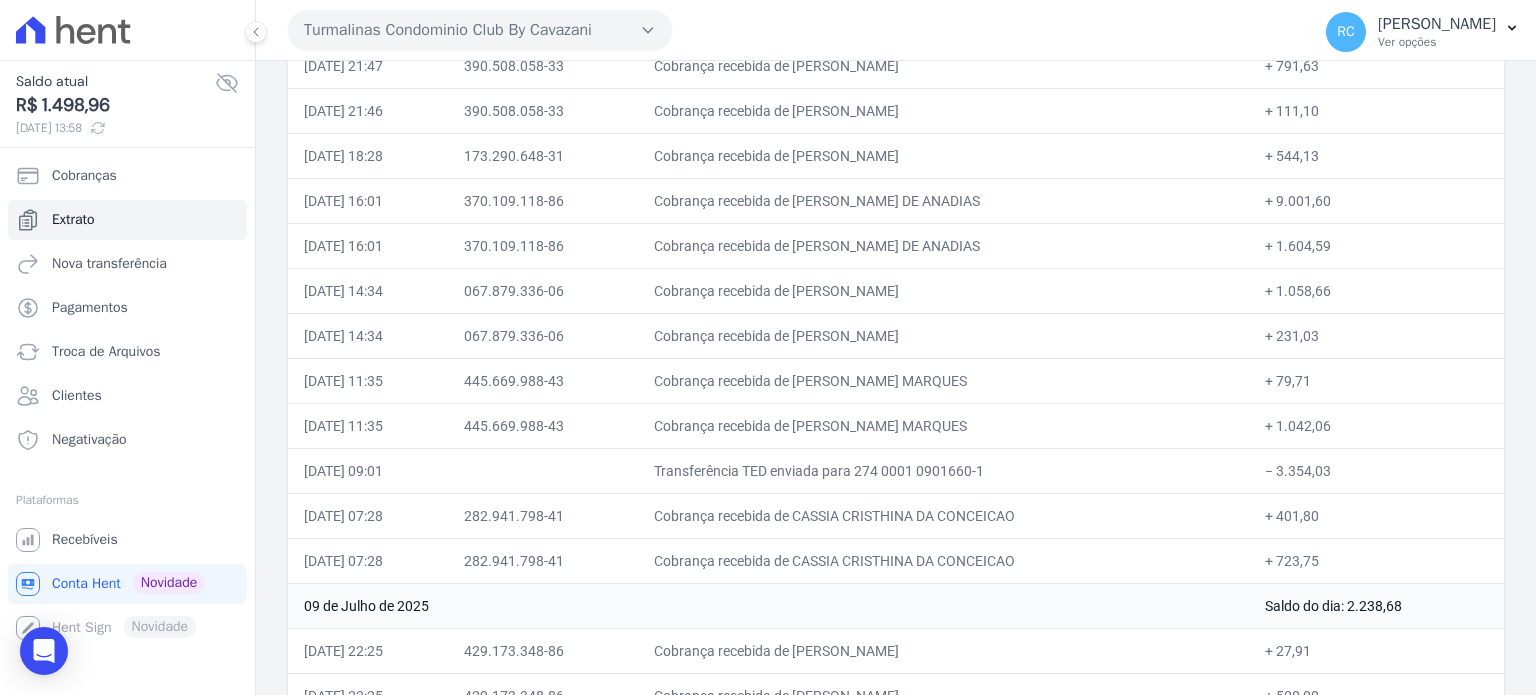 drag, startPoint x: 1055, startPoint y: 551, endPoint x: 825, endPoint y: 549, distance: 230.0087 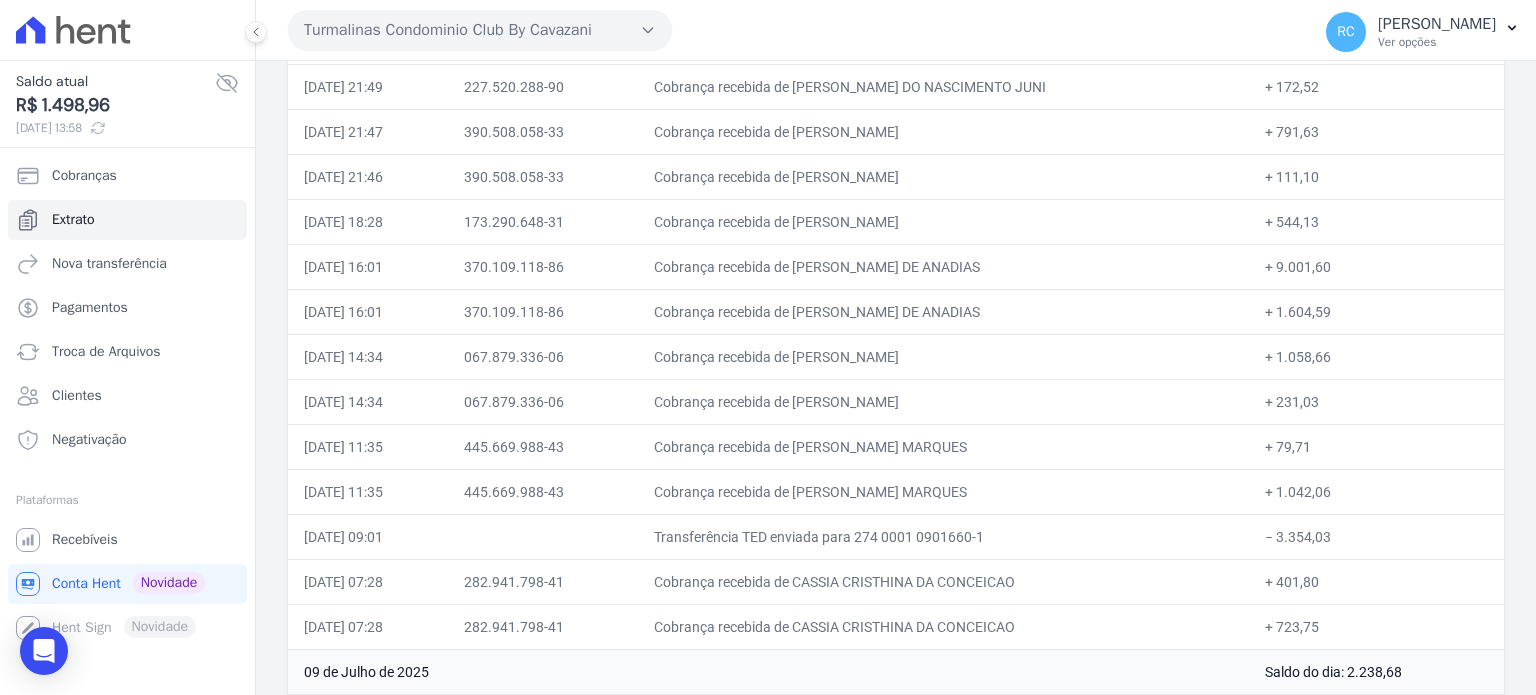 scroll, scrollTop: 400, scrollLeft: 0, axis: vertical 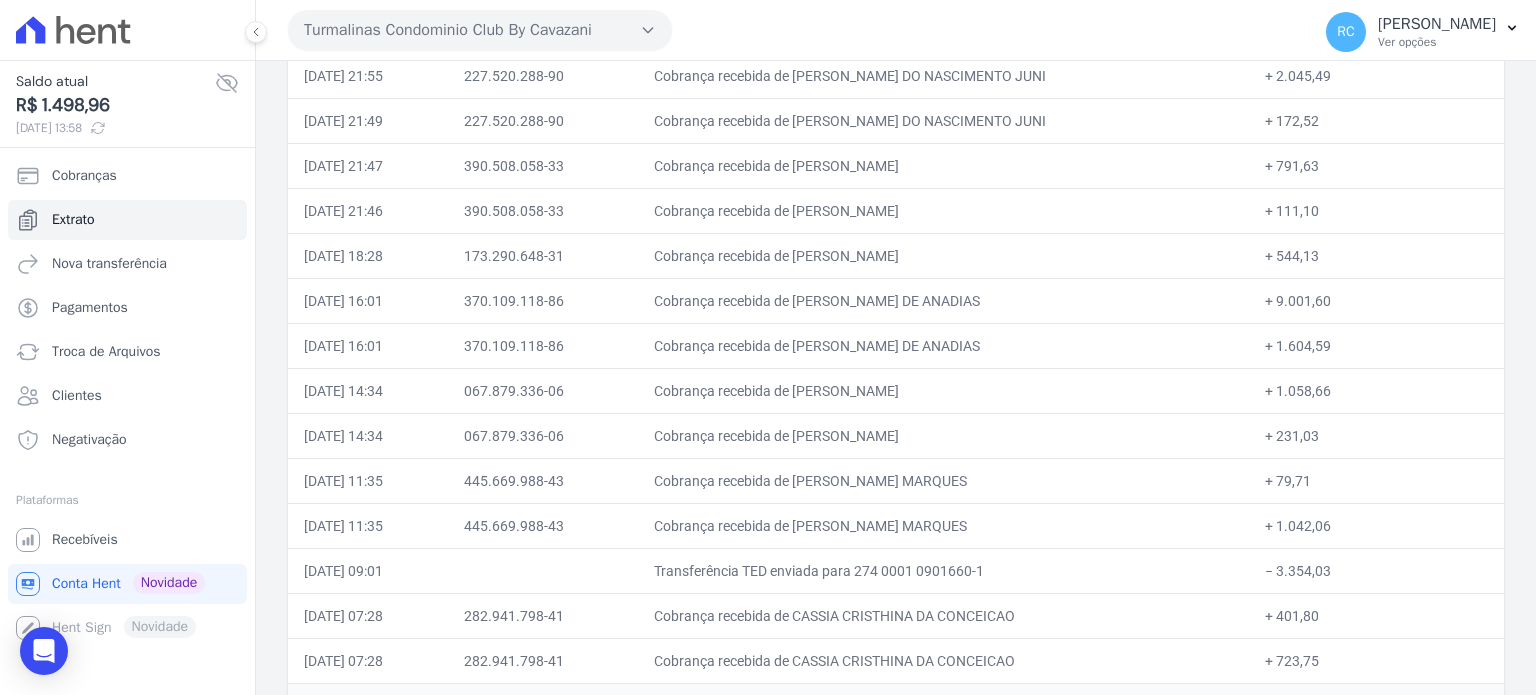 drag, startPoint x: 975, startPoint y: 252, endPoint x: 825, endPoint y: 252, distance: 150 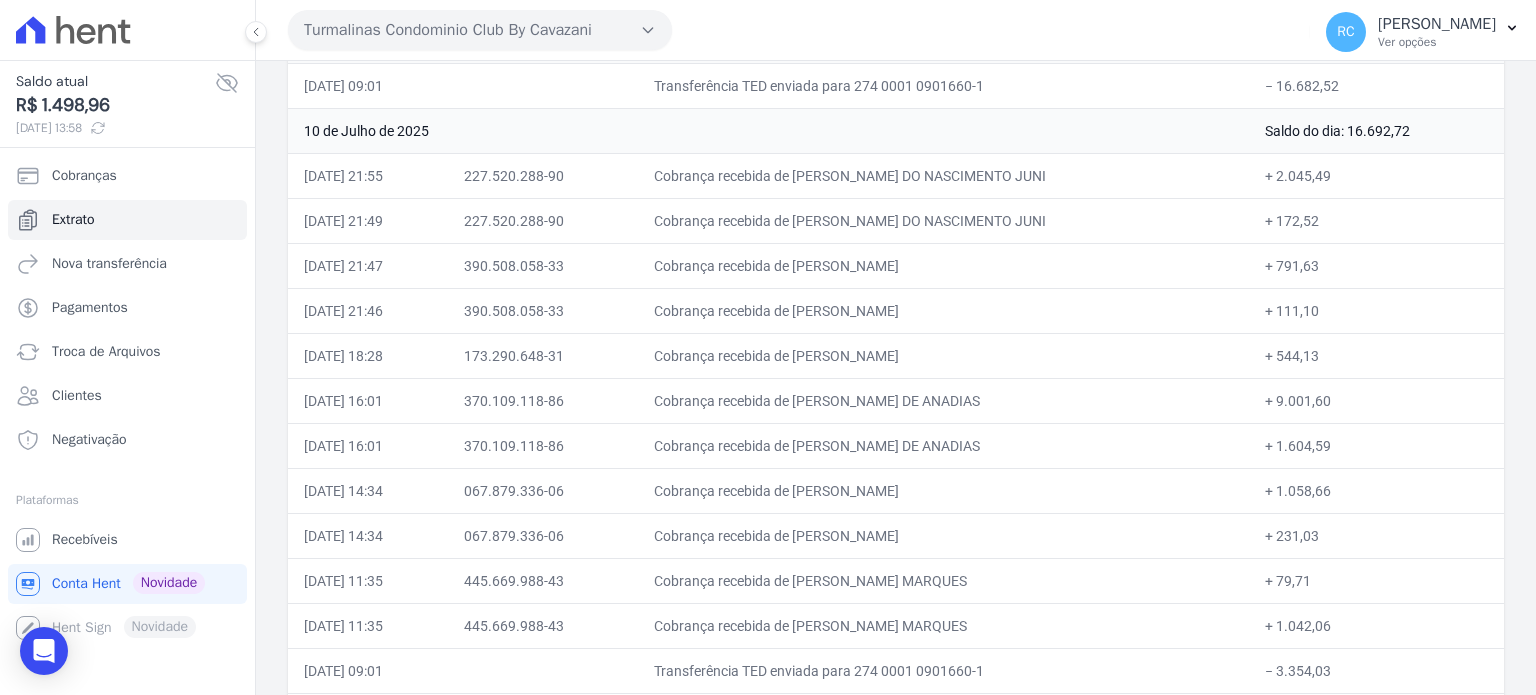 drag, startPoint x: 932, startPoint y: 309, endPoint x: 824, endPoint y: 317, distance: 108.29589 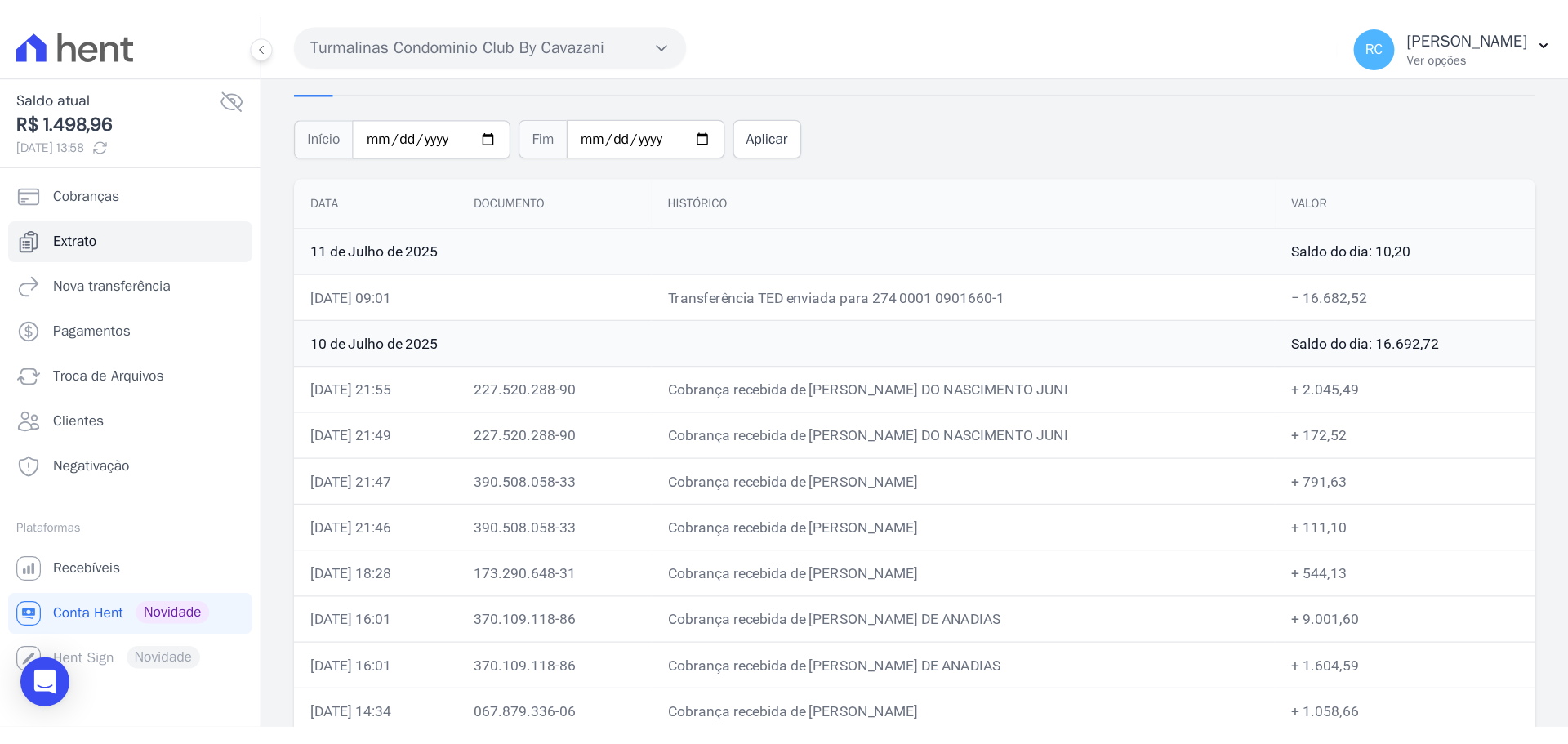 scroll, scrollTop: 0, scrollLeft: 0, axis: both 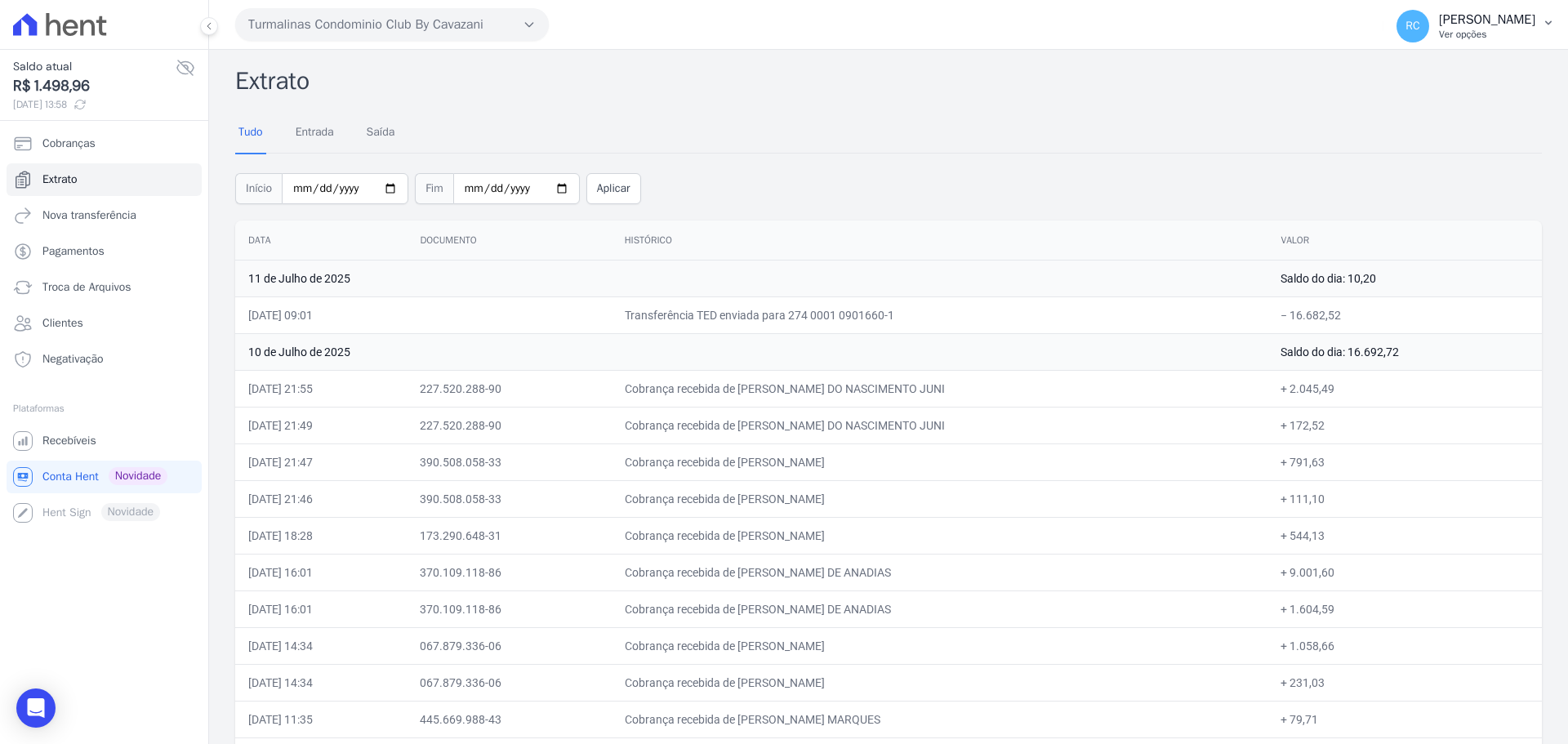 click on "RC
[PERSON_NAME]
Ver opções" at bounding box center [1476, 26] 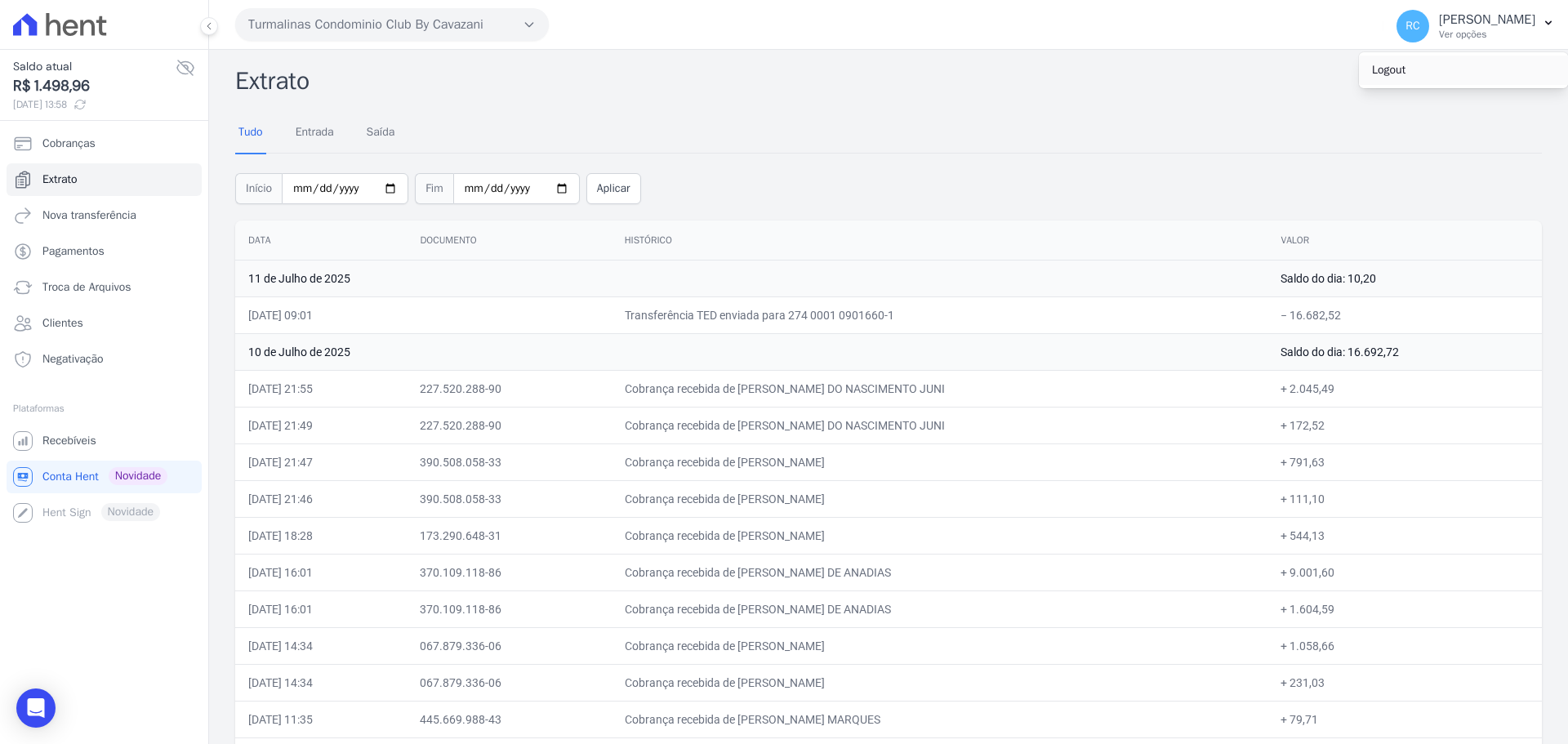 click on "Logout" at bounding box center [1463, 70] 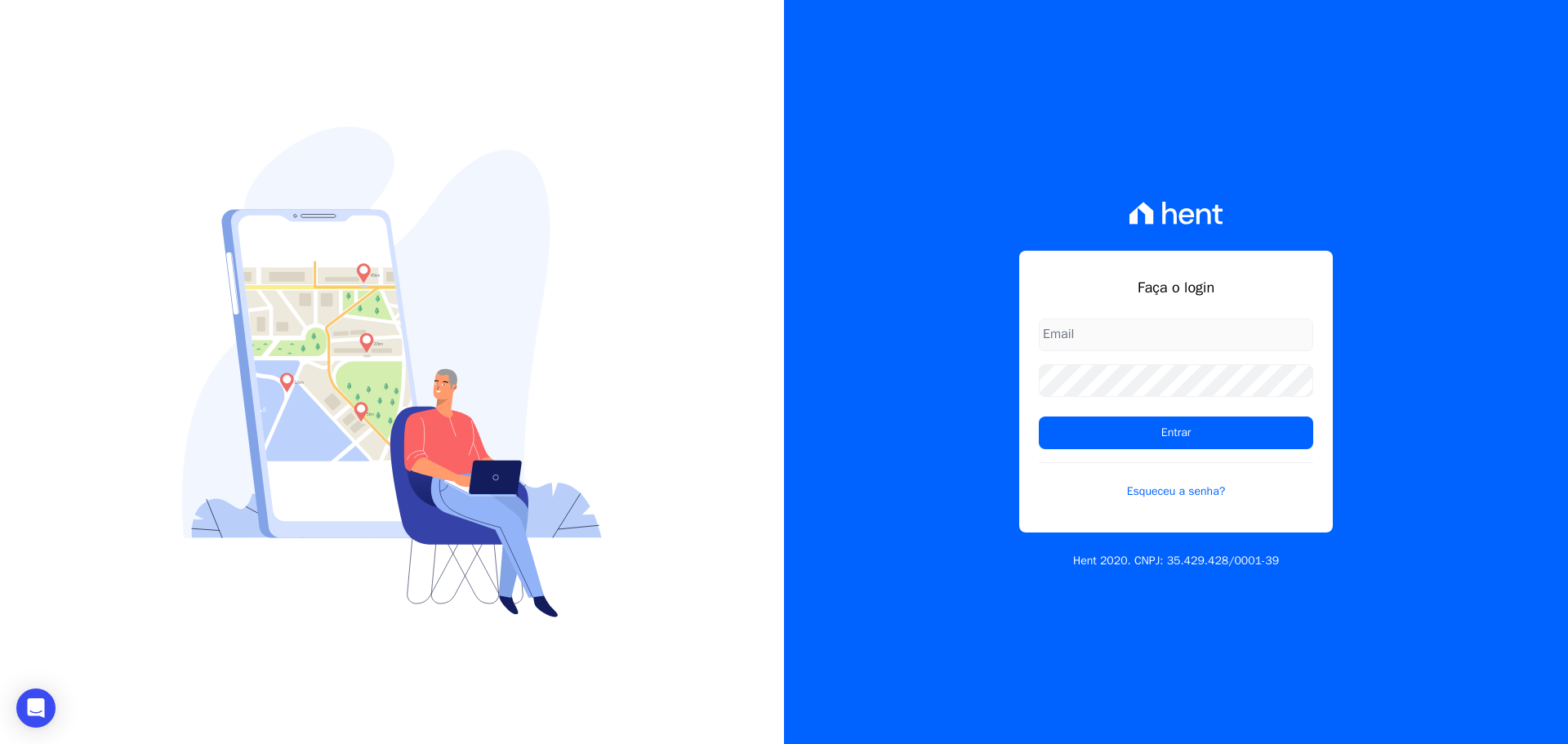 type on "[PERSON_NAME][EMAIL_ADDRESS][DOMAIN_NAME]" 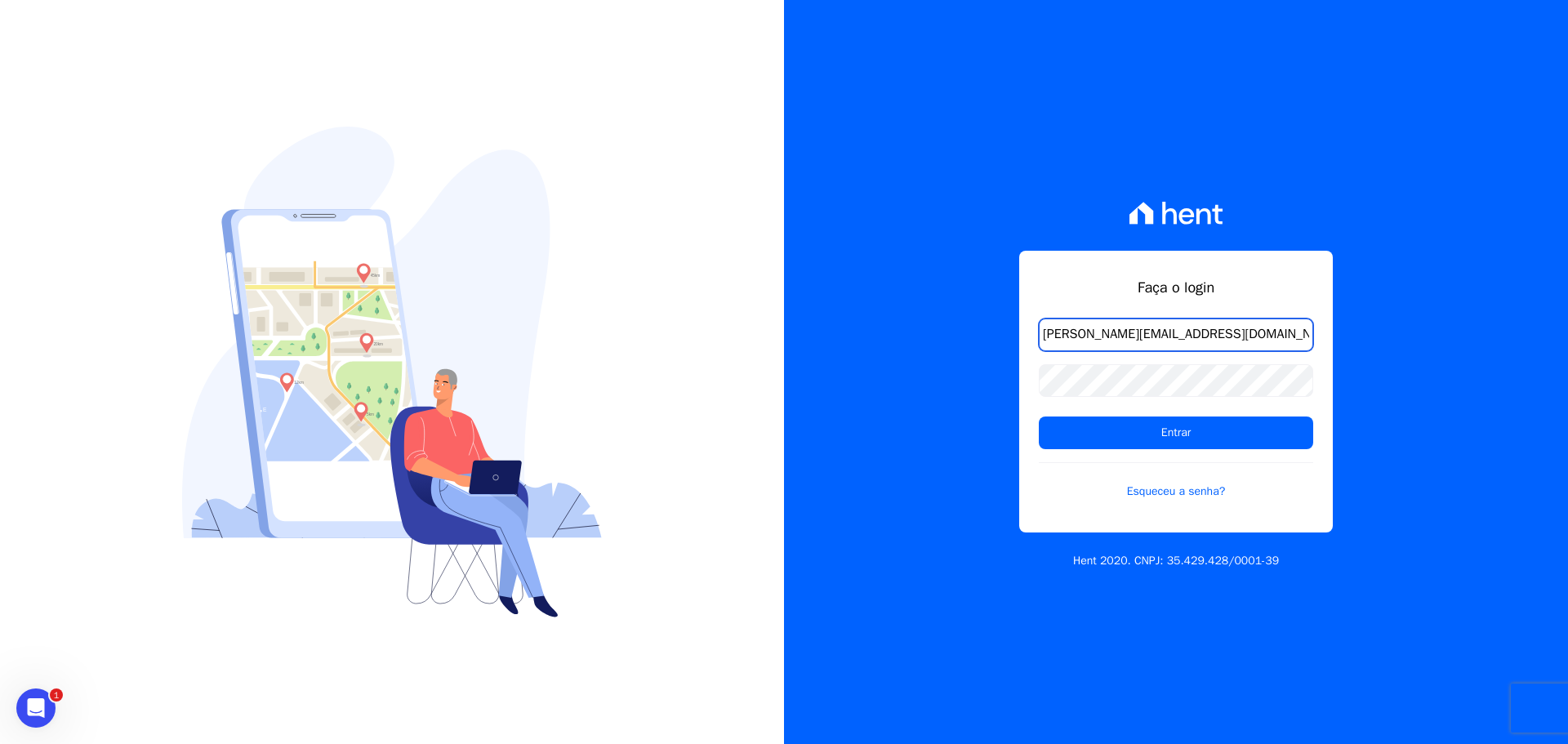 scroll, scrollTop: 0, scrollLeft: 0, axis: both 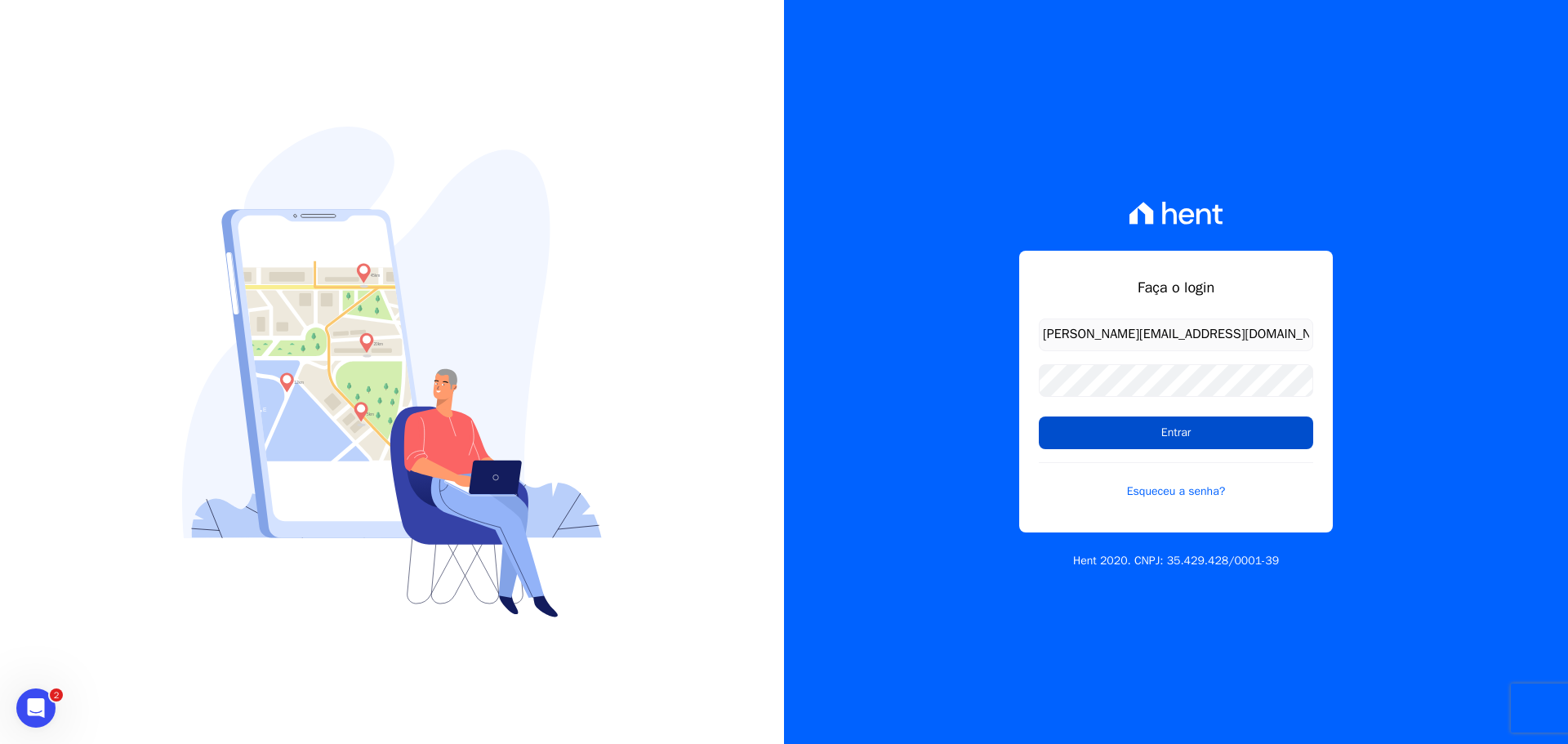 click on "Entrar" at bounding box center (1176, 433) 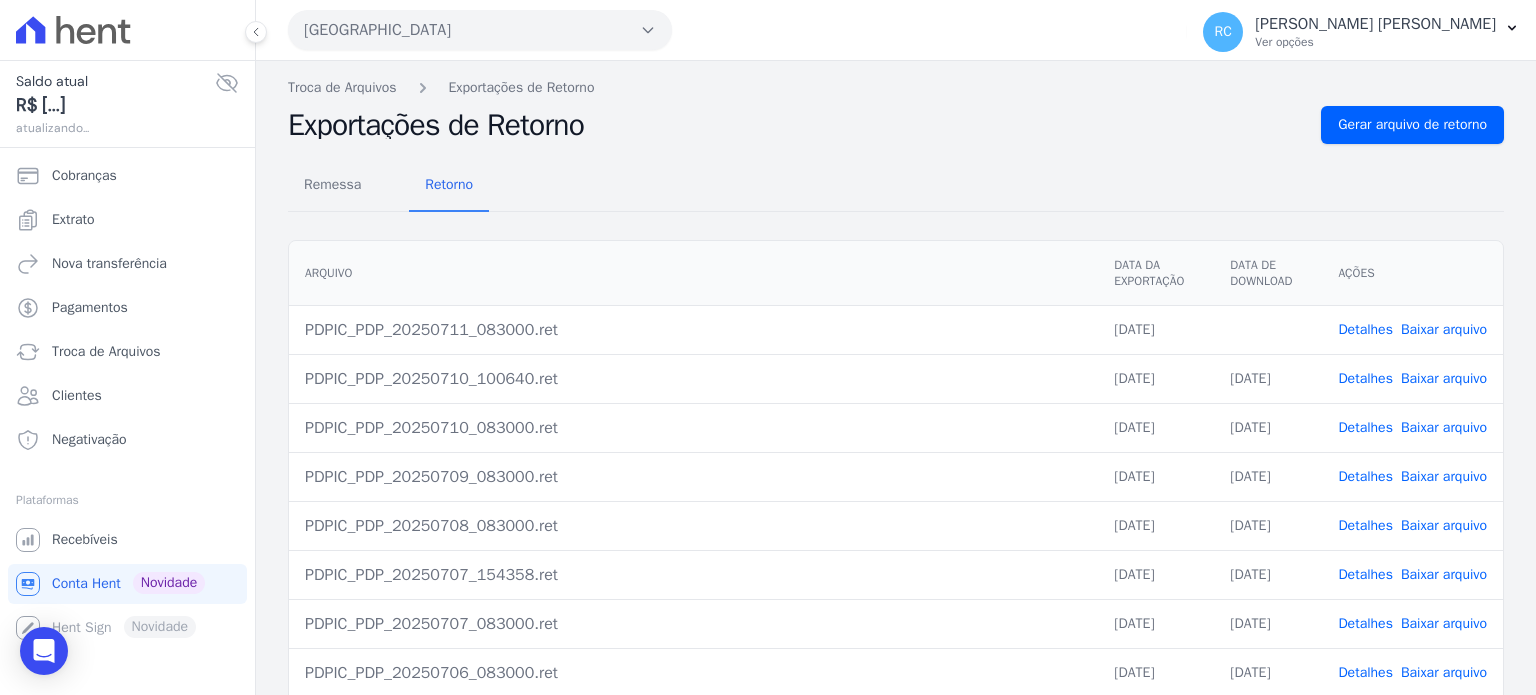 scroll, scrollTop: 0, scrollLeft: 0, axis: both 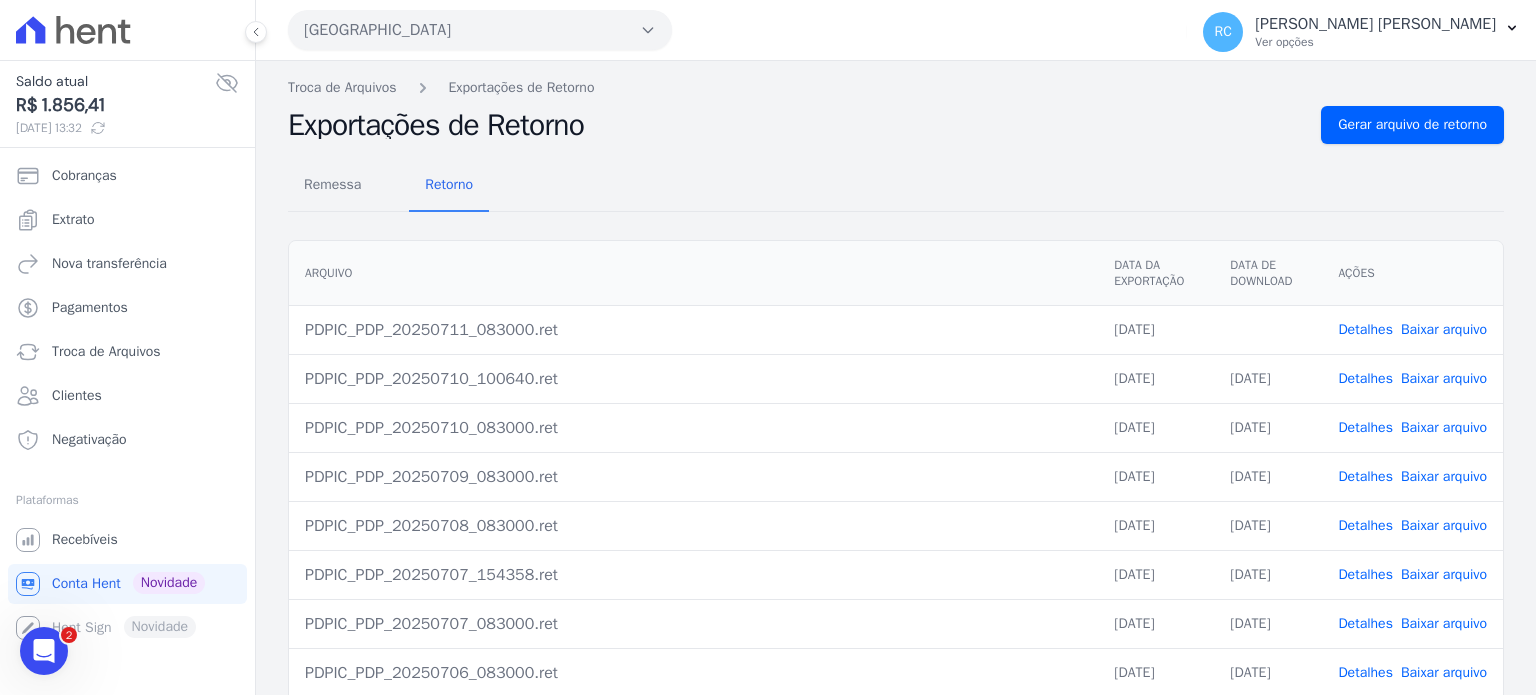 click on "[GEOGRAPHIC_DATA]" at bounding box center [480, 30] 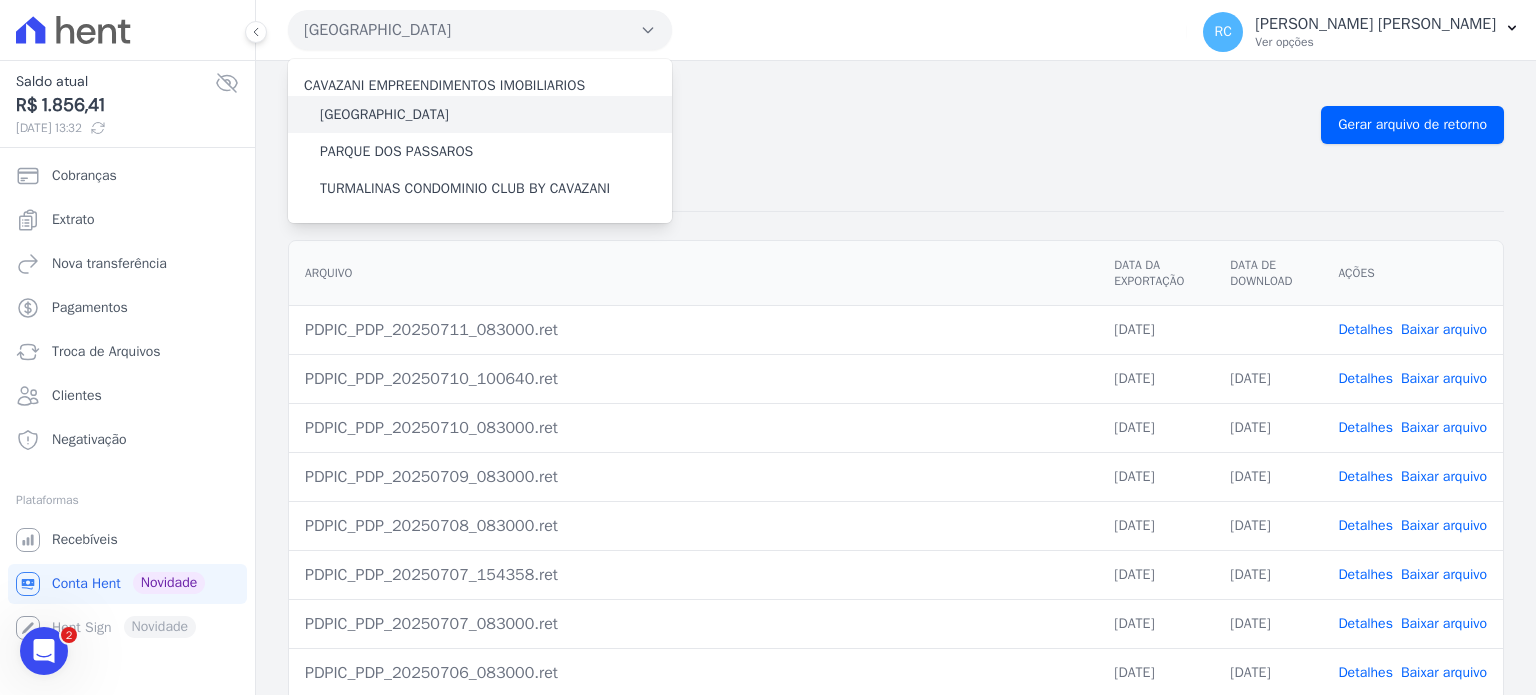 click on "[GEOGRAPHIC_DATA]" at bounding box center (384, 114) 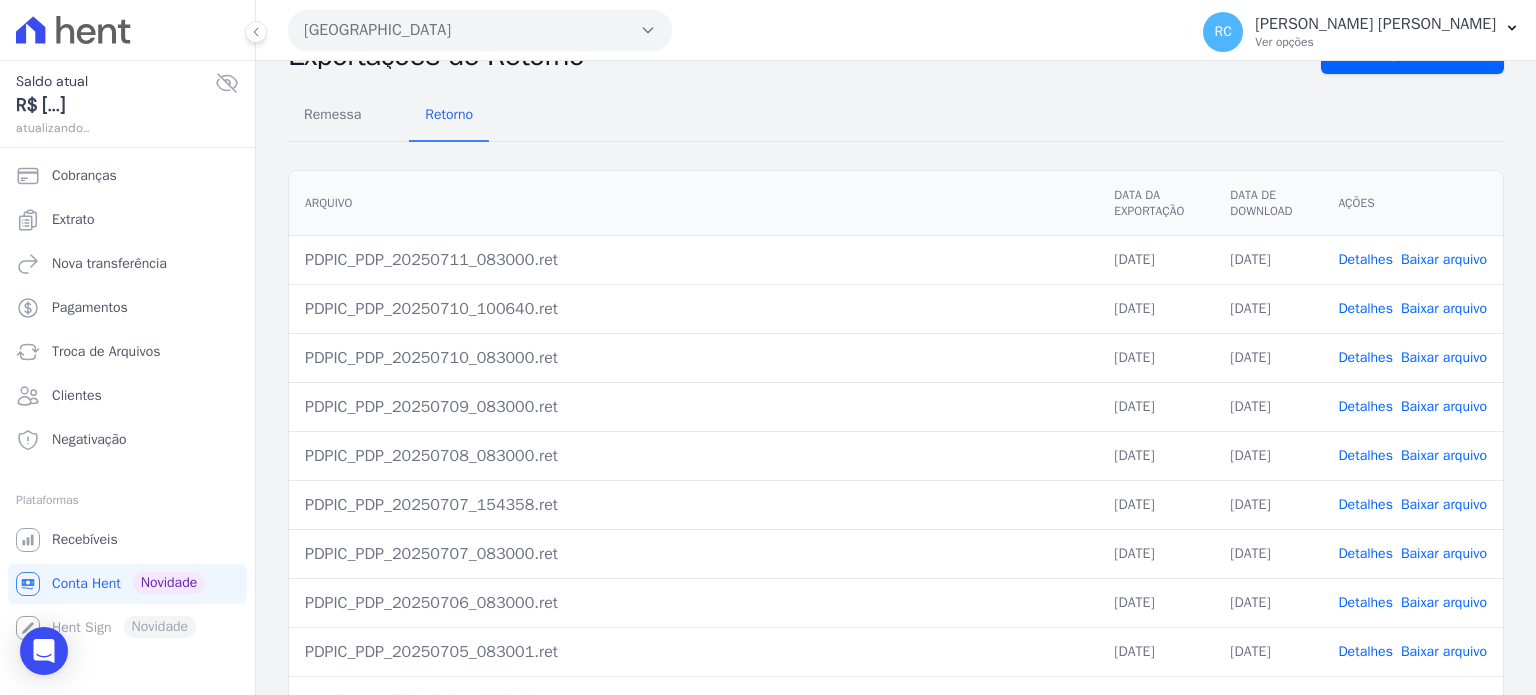 scroll, scrollTop: 183, scrollLeft: 0, axis: vertical 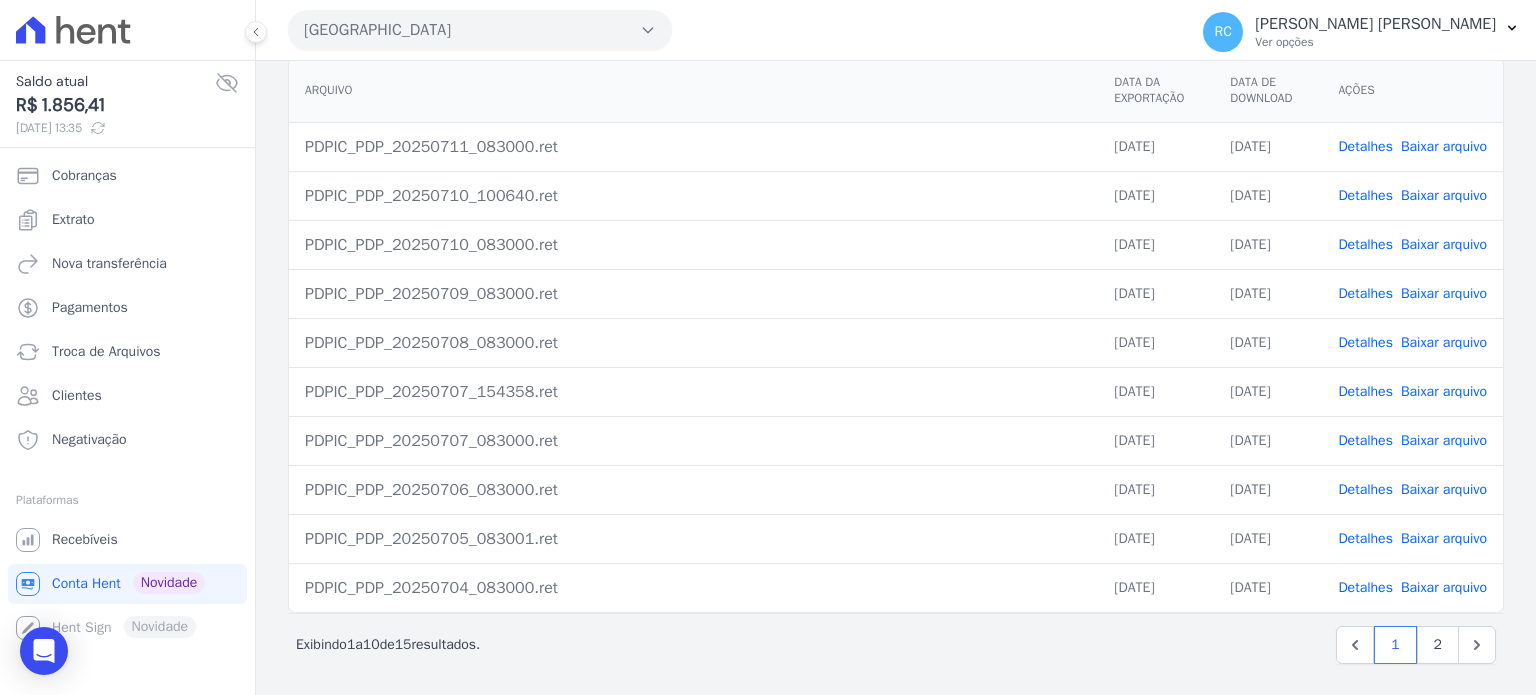click on "Baixar arquivo" at bounding box center [1444, 342] 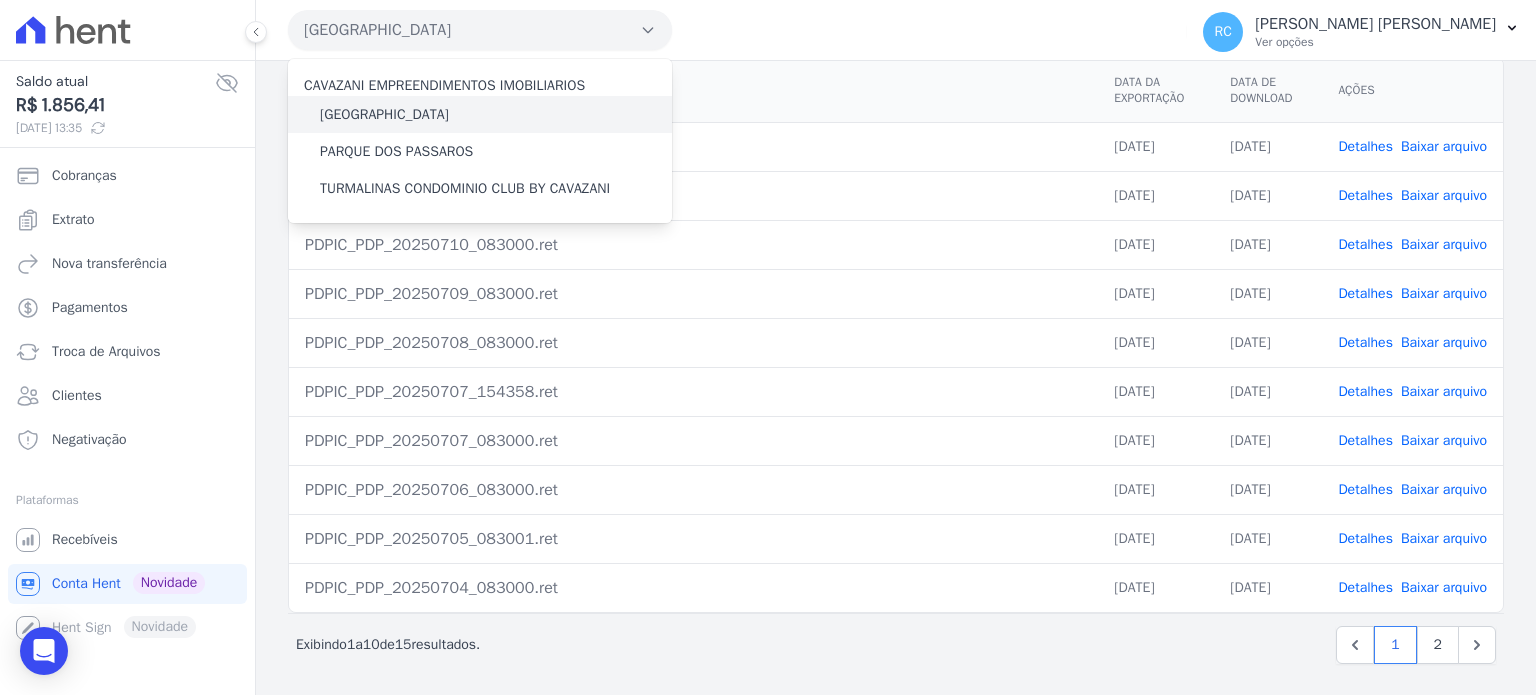 click on "[GEOGRAPHIC_DATA]" at bounding box center [384, 114] 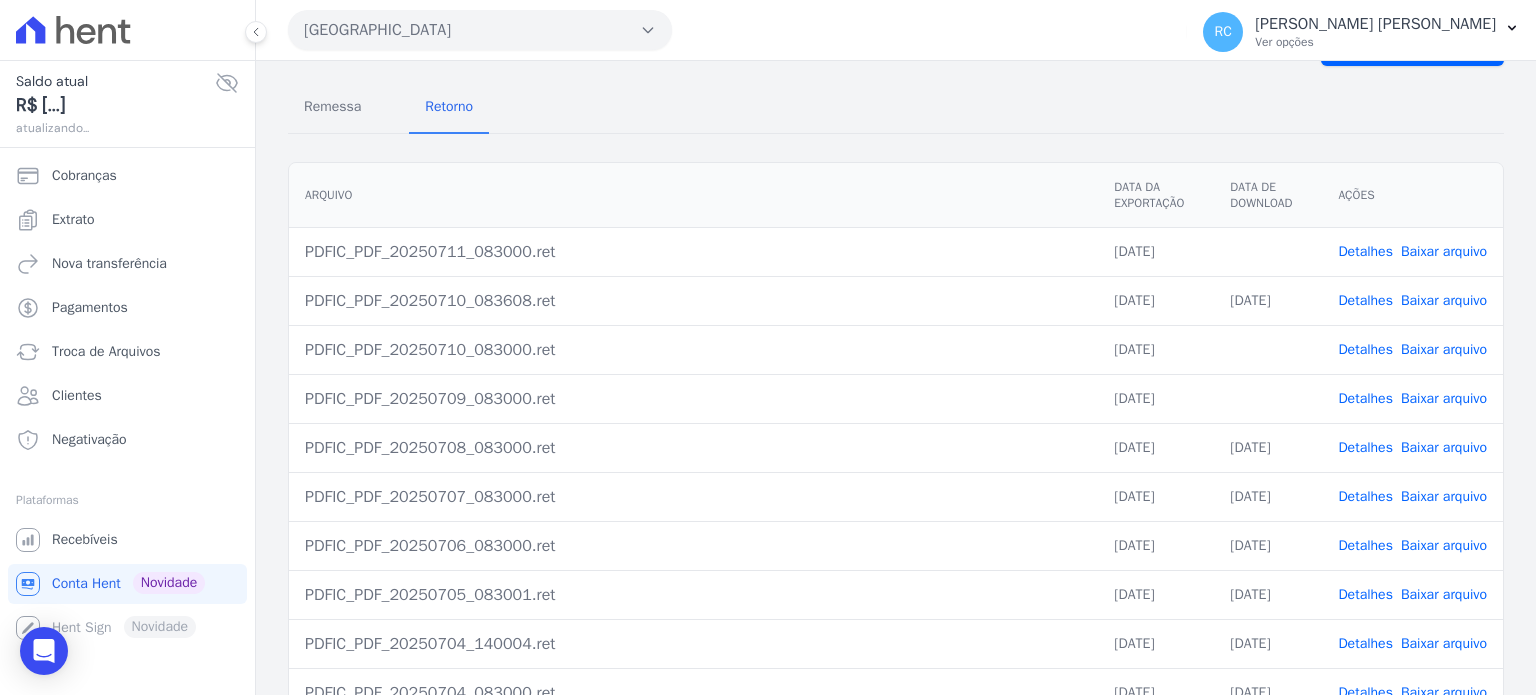 scroll, scrollTop: 183, scrollLeft: 0, axis: vertical 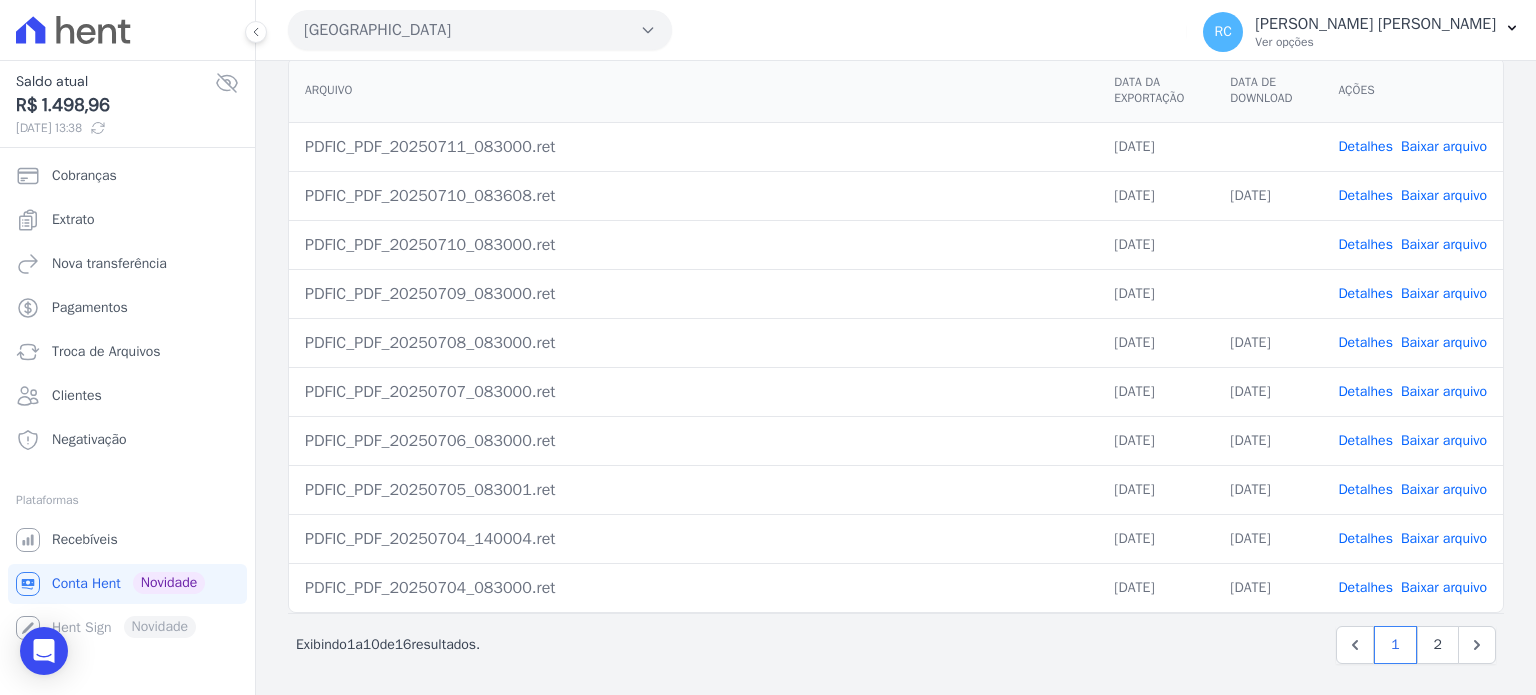 click on "Baixar arquivo" at bounding box center [1444, 391] 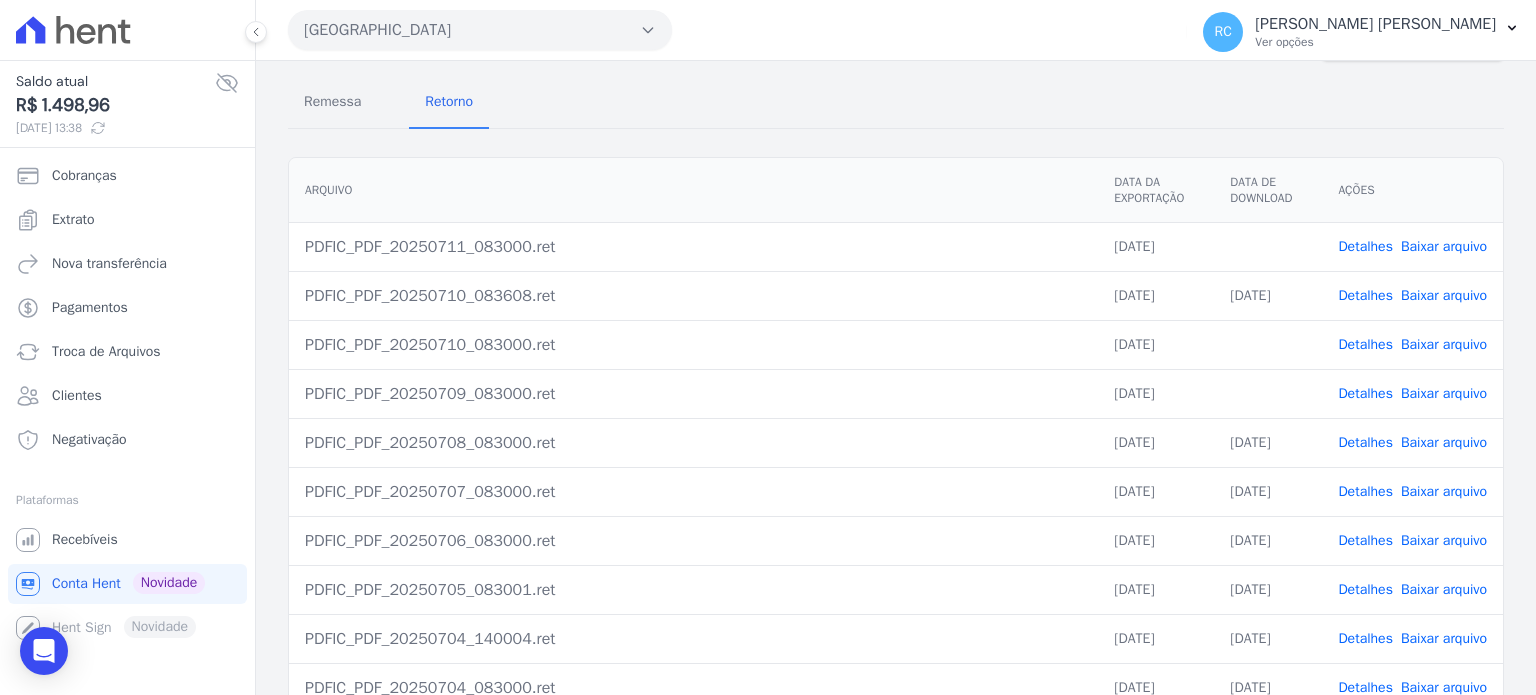scroll, scrollTop: 0, scrollLeft: 0, axis: both 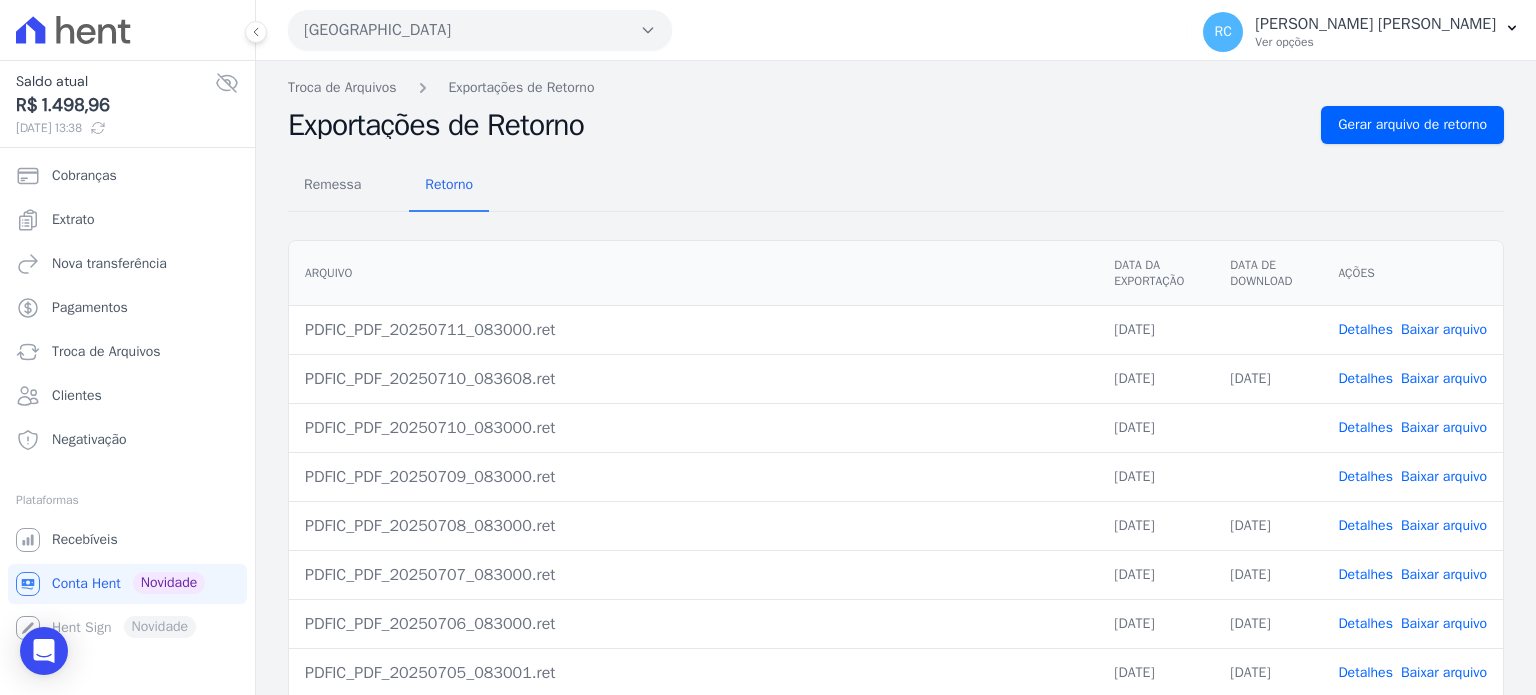 click on "[GEOGRAPHIC_DATA]" at bounding box center [480, 30] 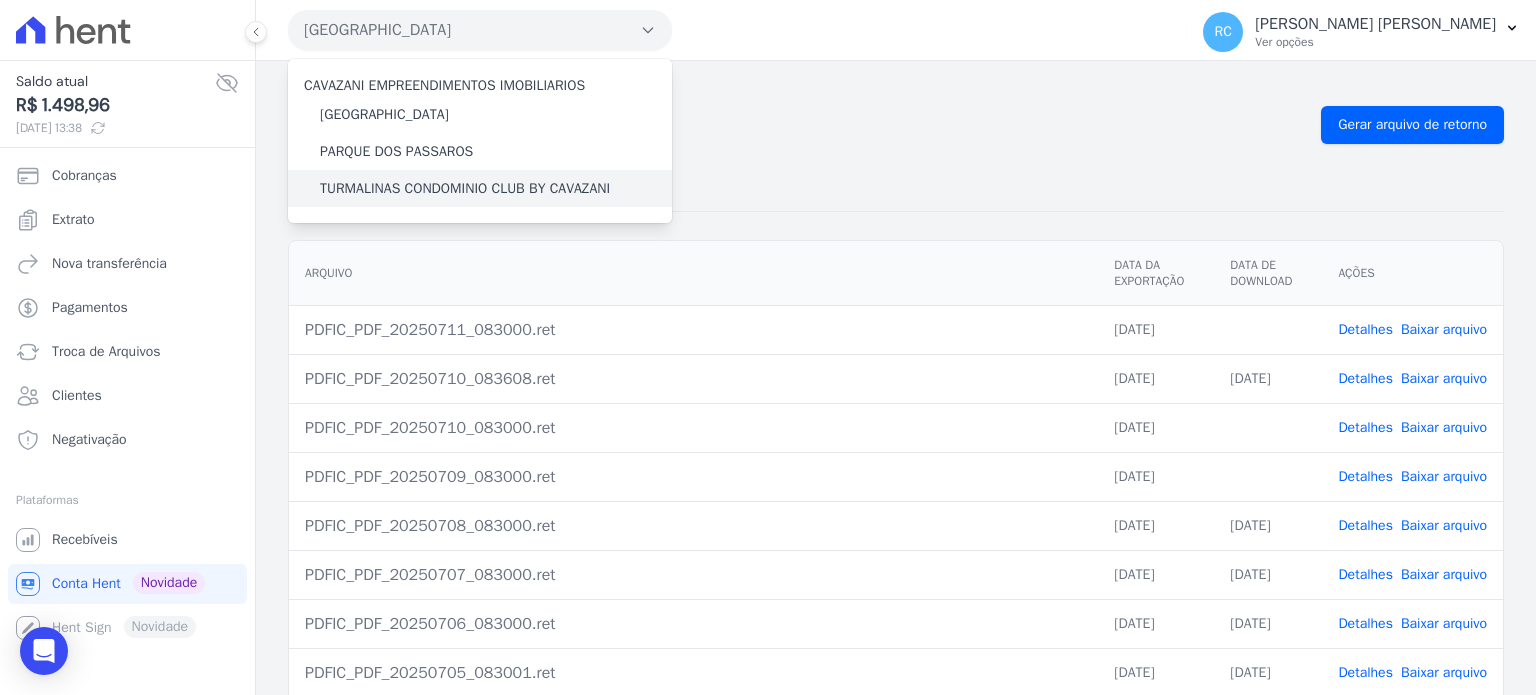 click on "TURMALINAS CONDOMINIO CLUB BY CAVAZANI" at bounding box center (465, 188) 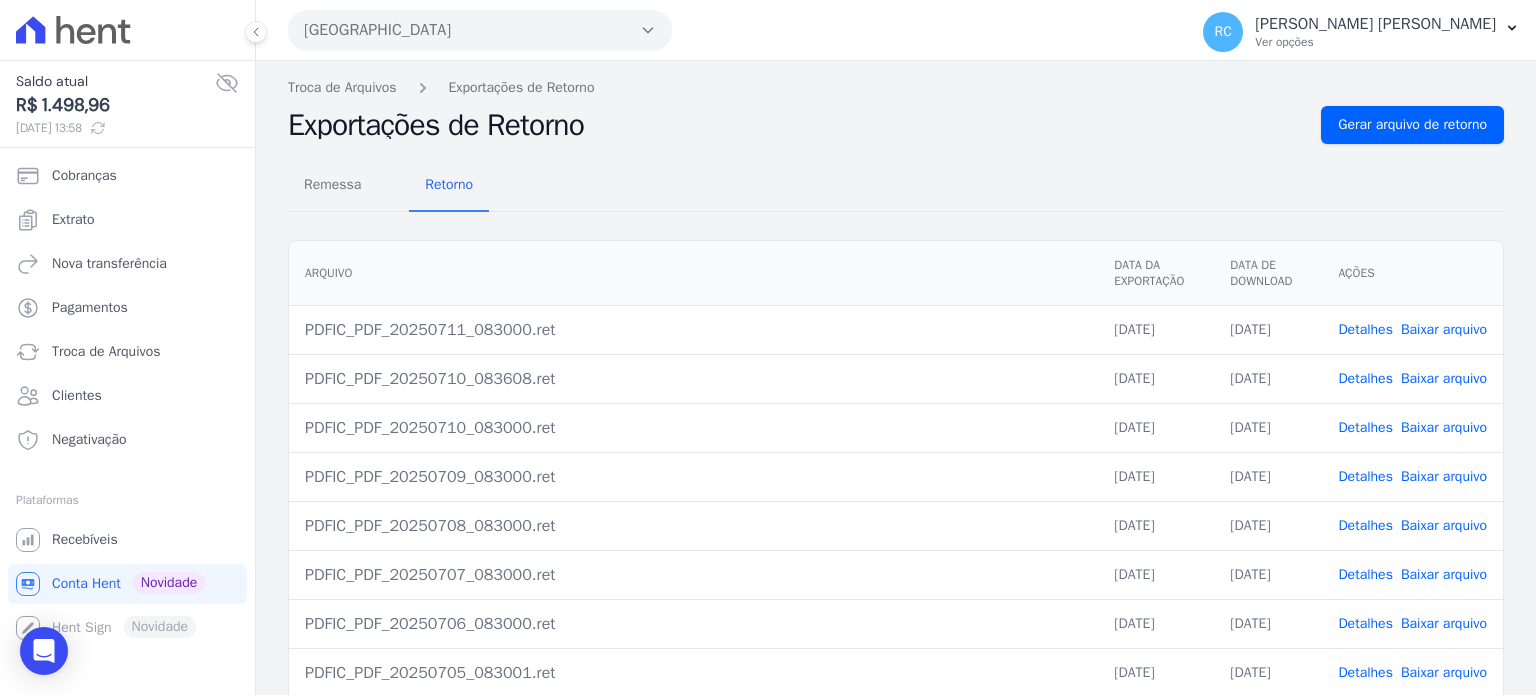 click on "[GEOGRAPHIC_DATA]" at bounding box center (480, 30) 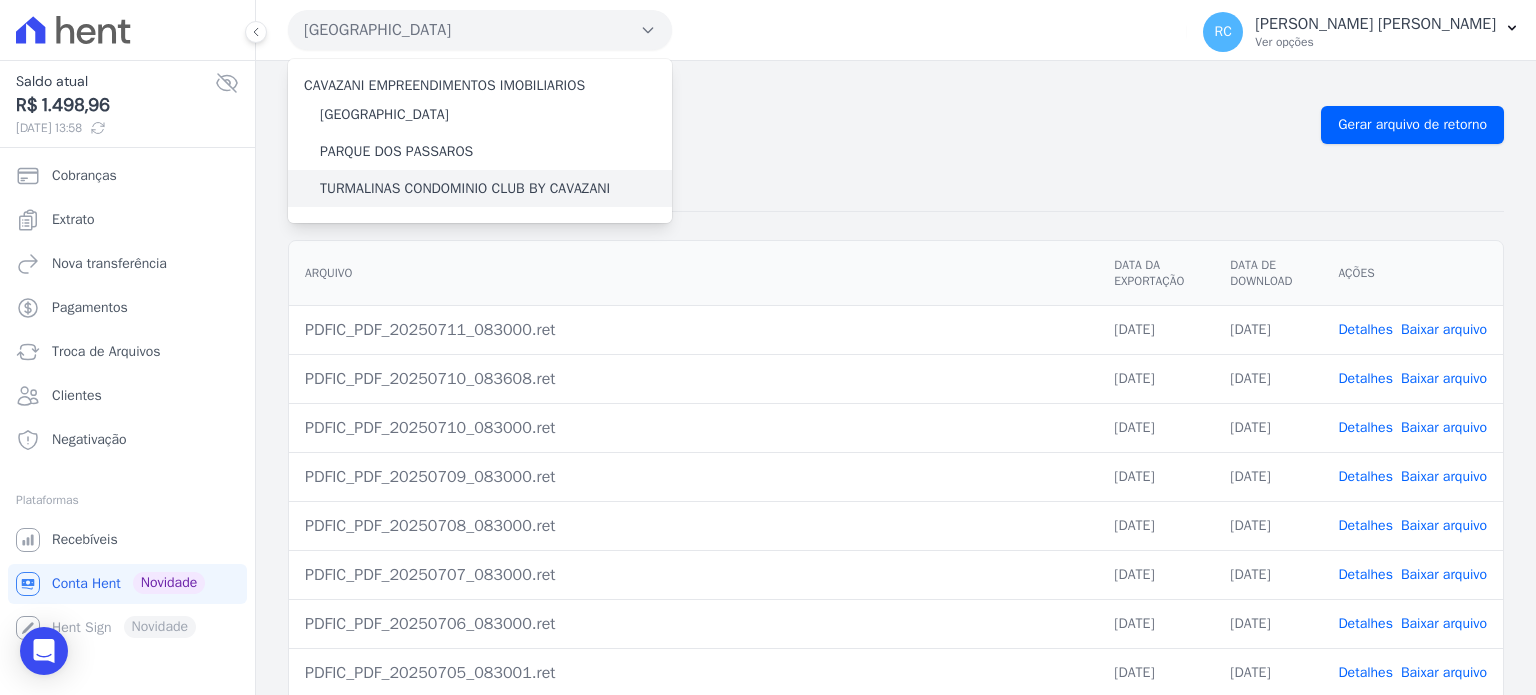 click on "TURMALINAS CONDOMINIO CLUB BY CAVAZANI" at bounding box center [465, 188] 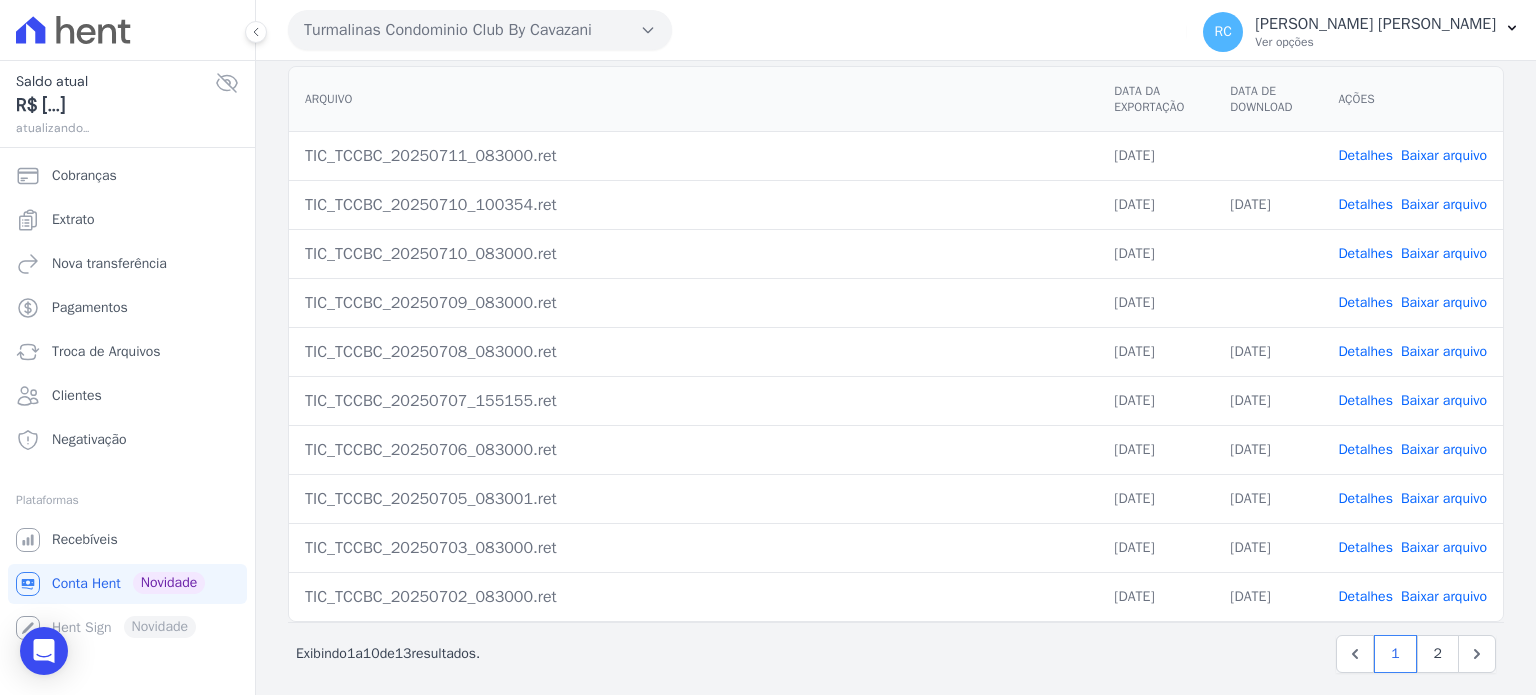 scroll, scrollTop: 183, scrollLeft: 0, axis: vertical 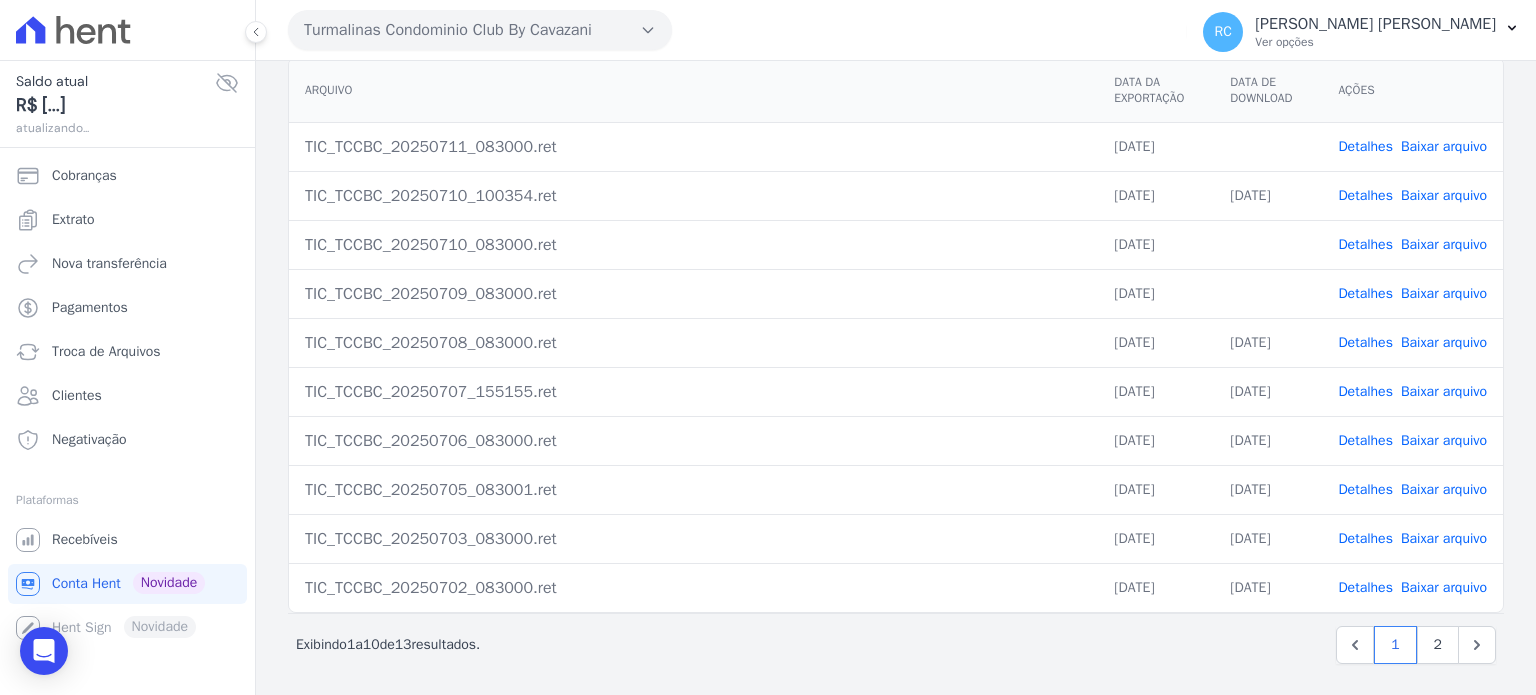 click on "Baixar arquivo" at bounding box center [1444, 342] 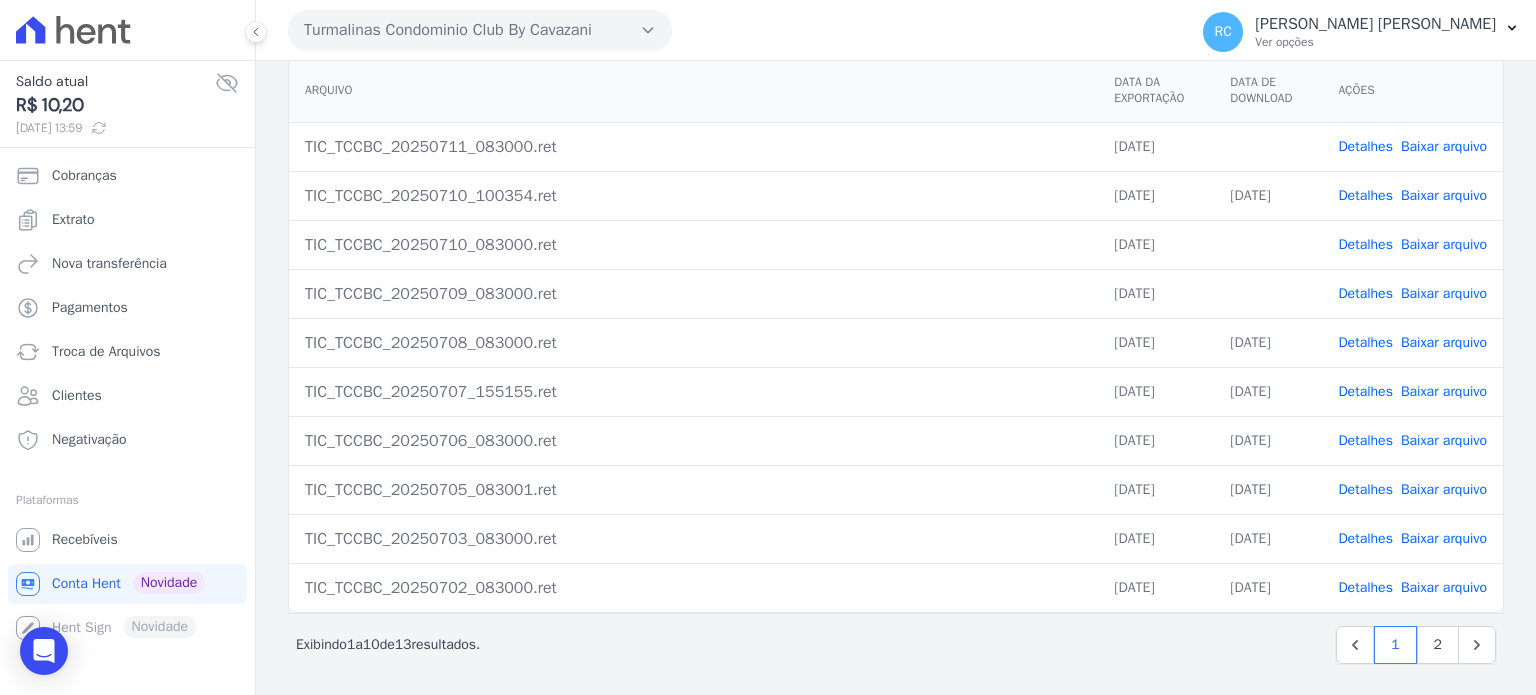 click on "Baixar arquivo" at bounding box center [1444, 195] 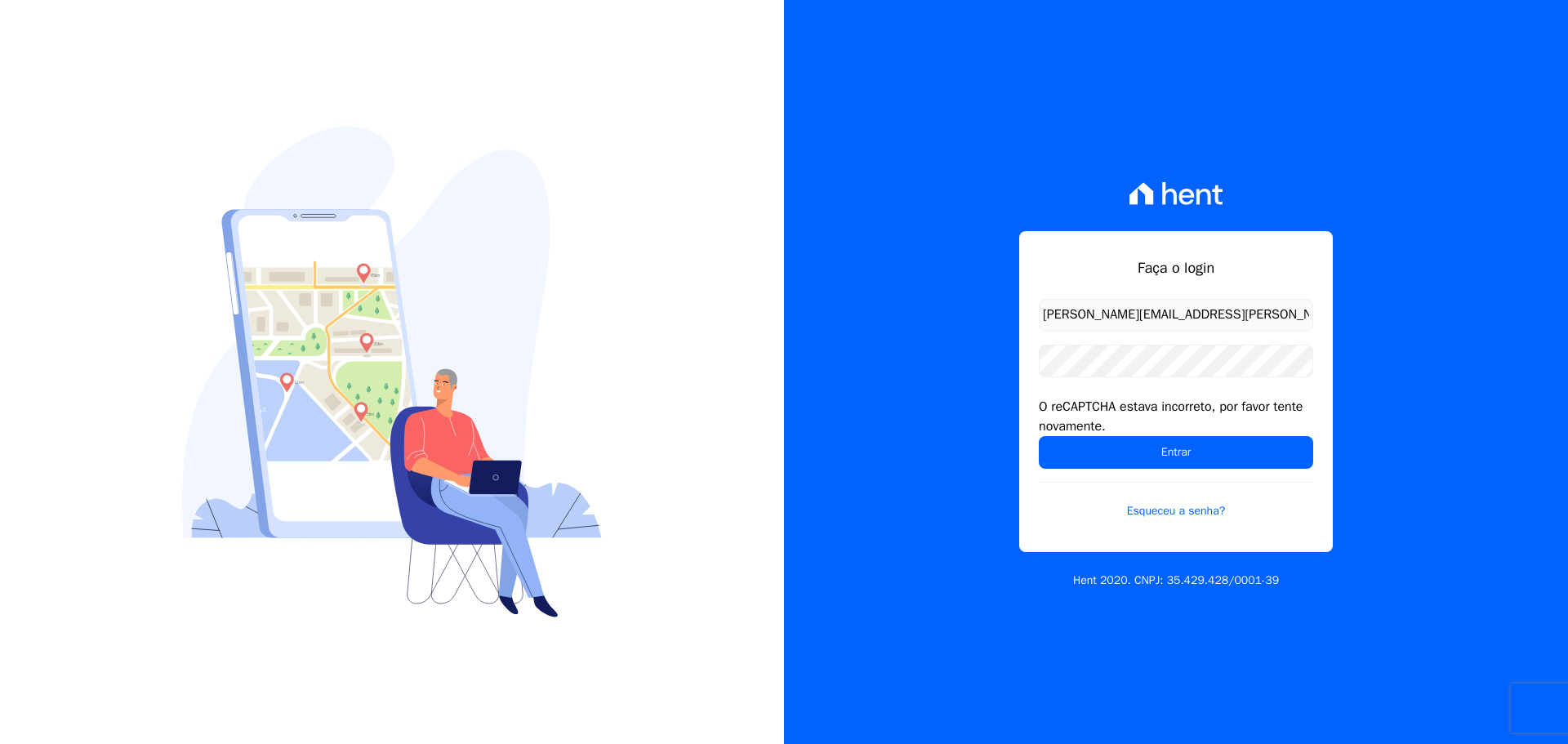 scroll, scrollTop: 0, scrollLeft: 0, axis: both 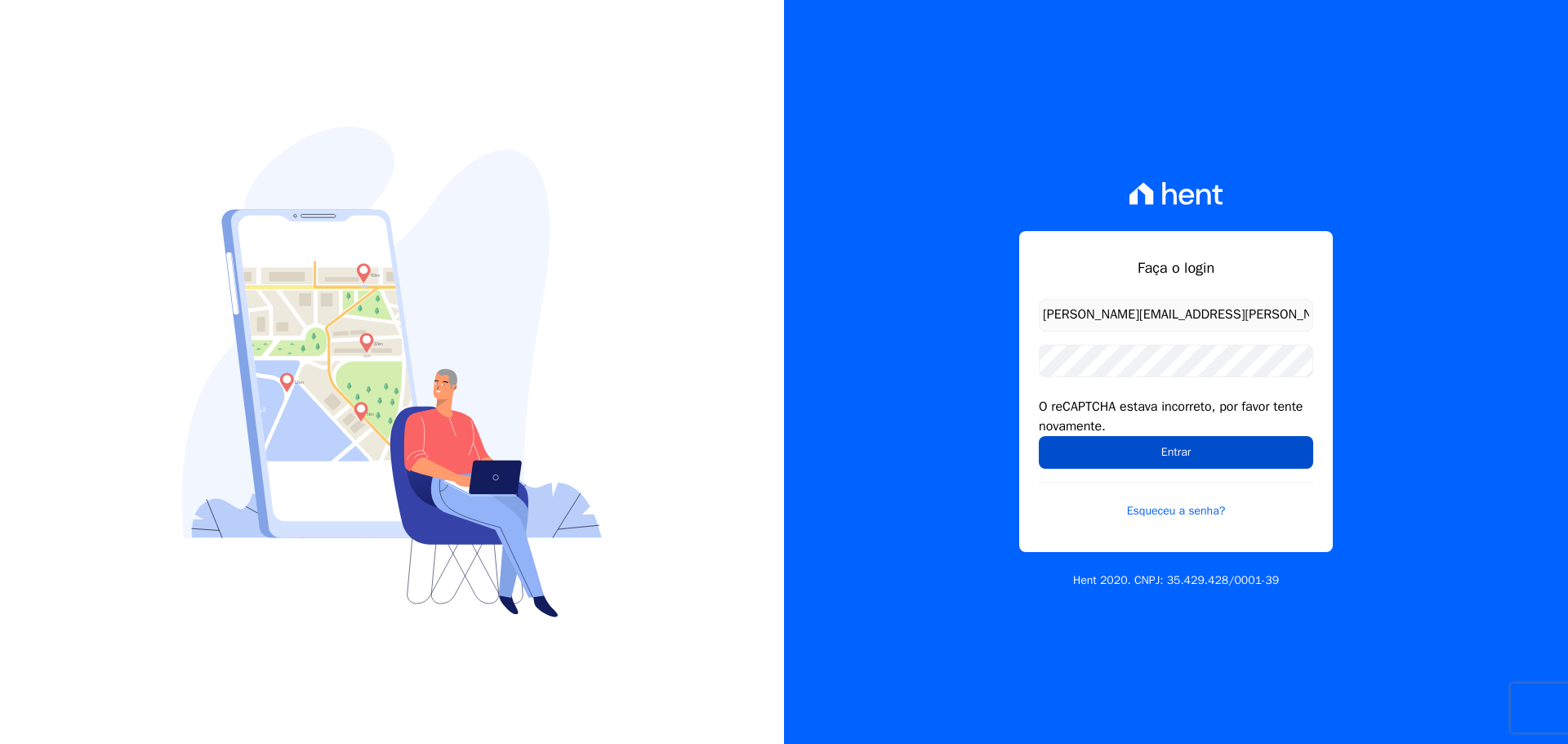 click on "Entrar" at bounding box center [1176, 452] 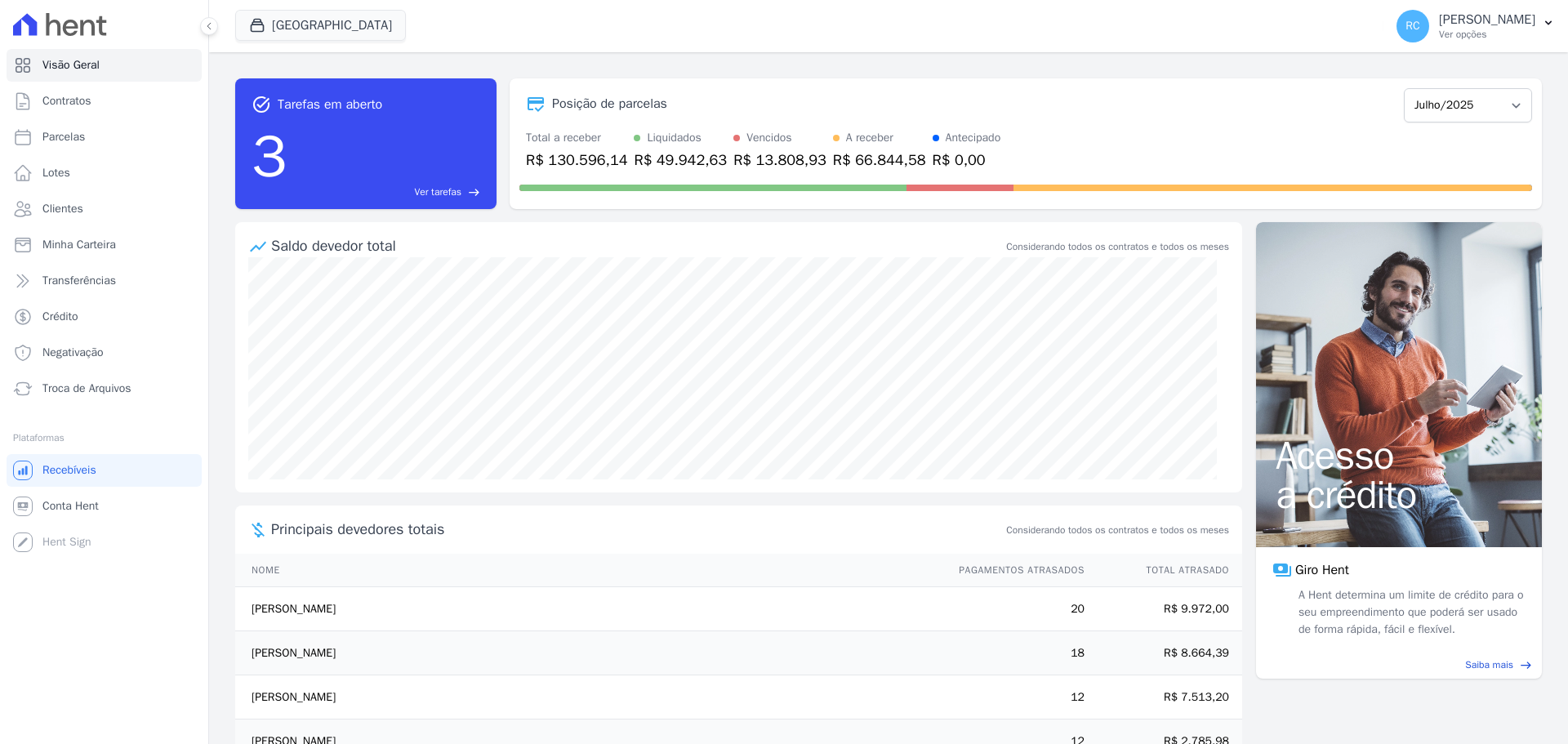 scroll, scrollTop: 0, scrollLeft: 0, axis: both 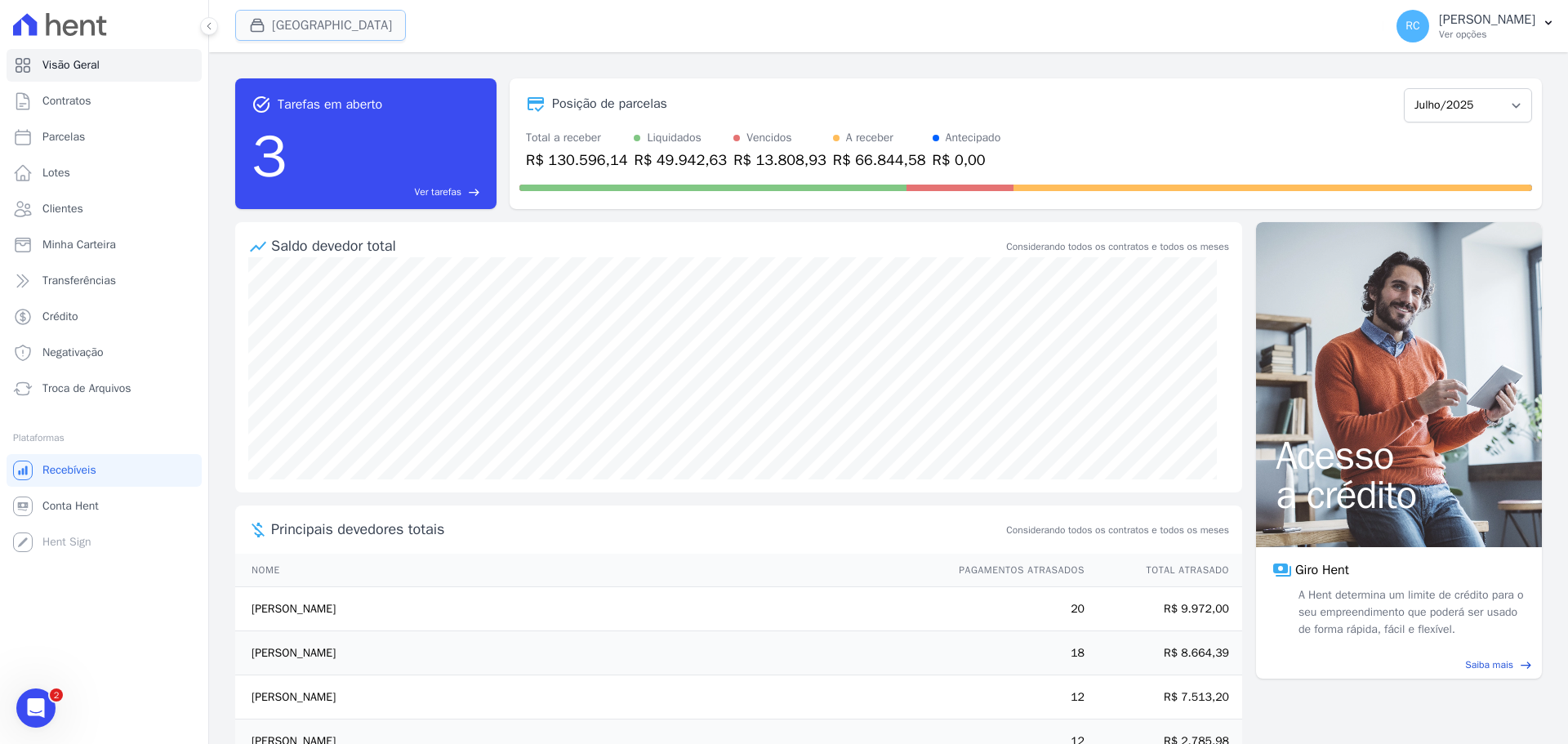 click on "[GEOGRAPHIC_DATA]" at bounding box center (320, 25) 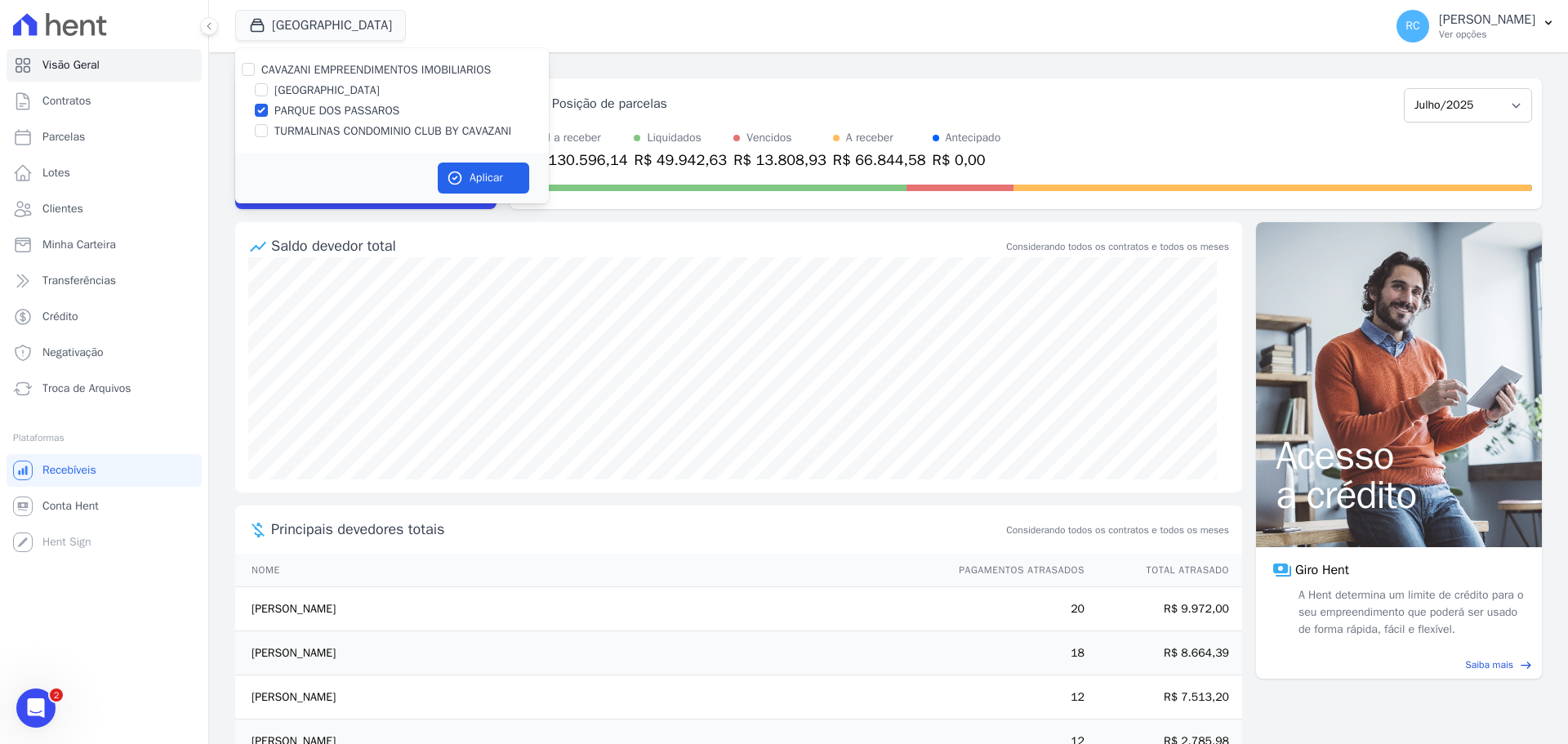 click on "CAVAZANI EMPREENDIMENTOS IMOBILIARIOS" at bounding box center [392, 69] 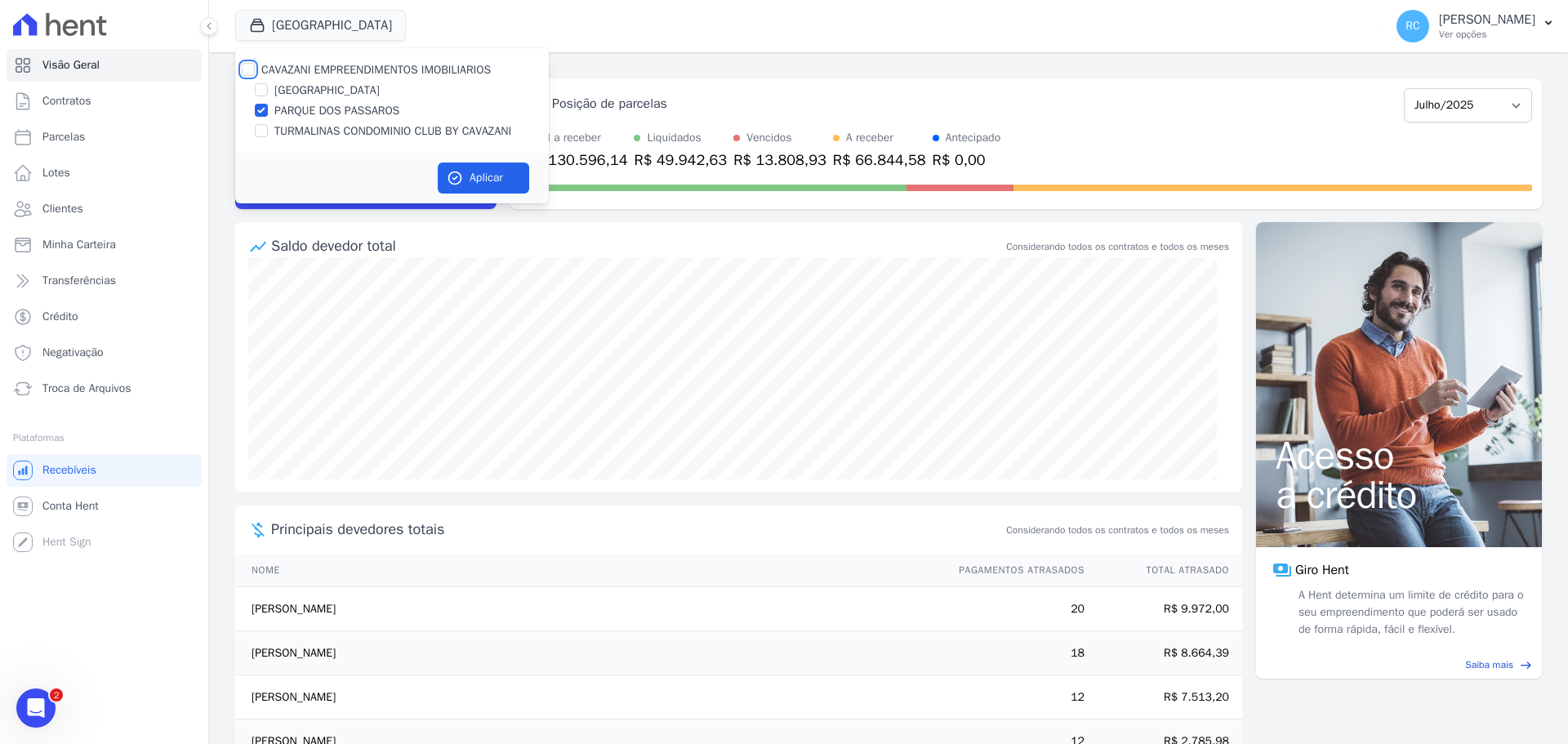 click on "CAVAZANI EMPREENDIMENTOS IMOBILIARIOS" at bounding box center (248, 69) 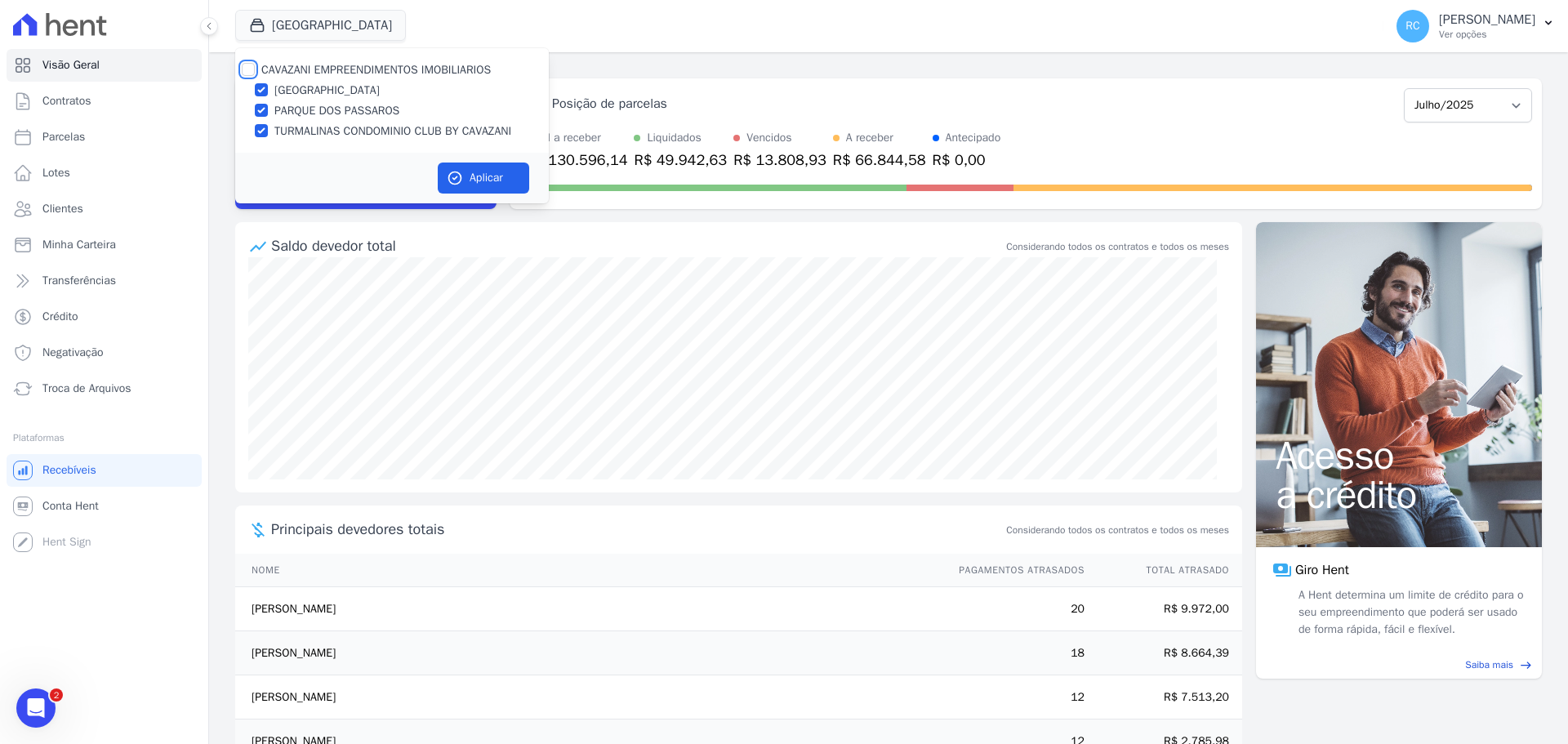 checkbox on "true" 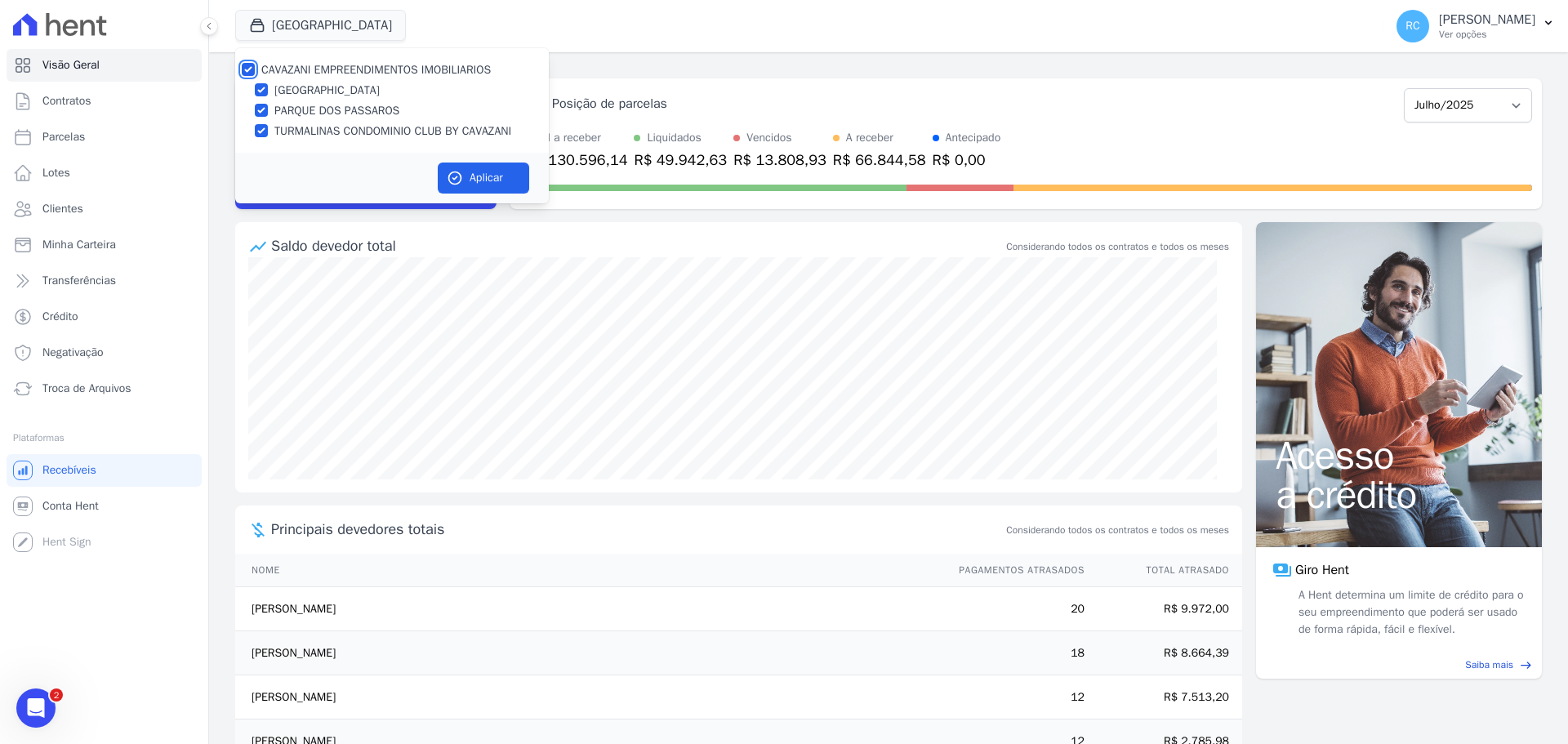 checkbox on "true" 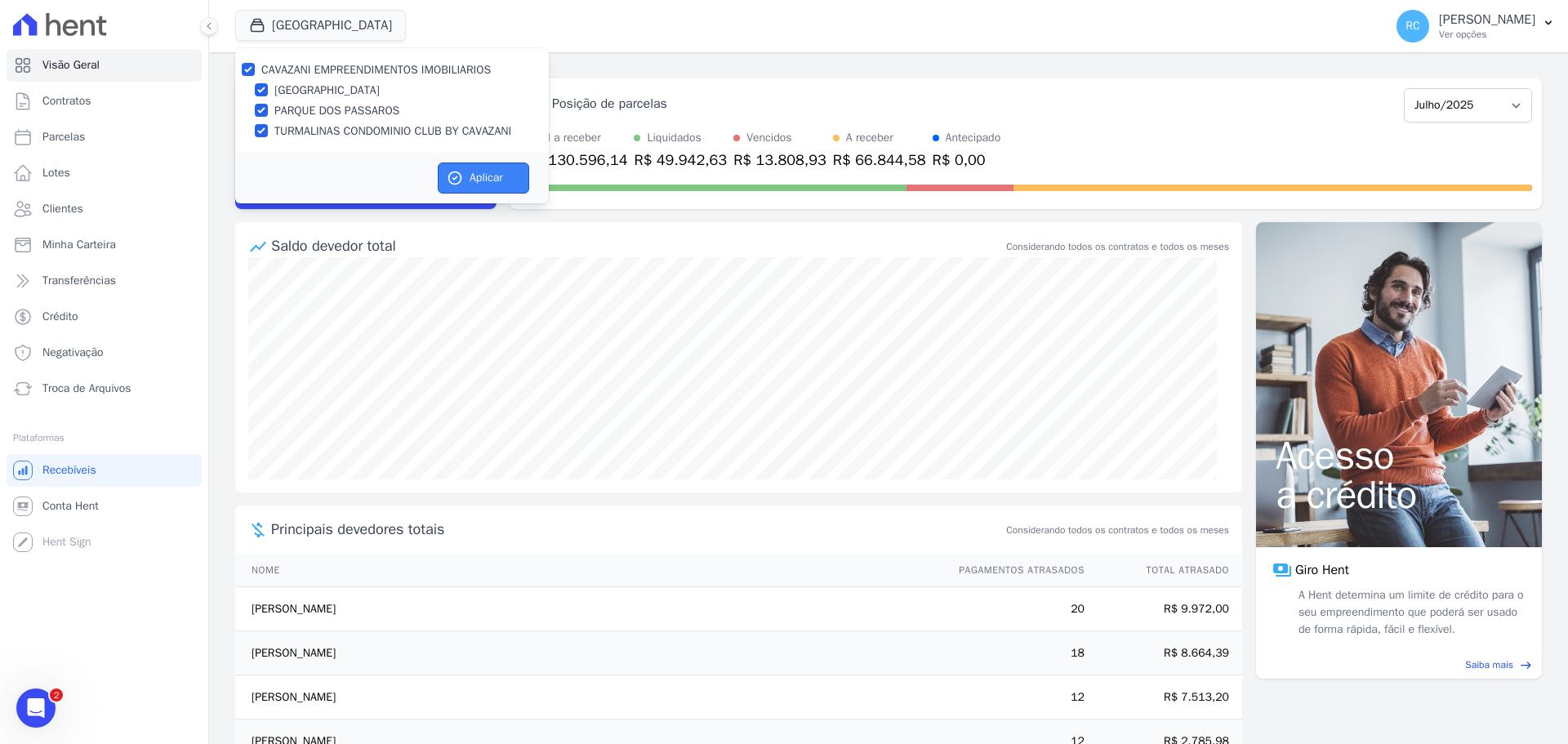 click on "Aplicar" at bounding box center [483, 178] 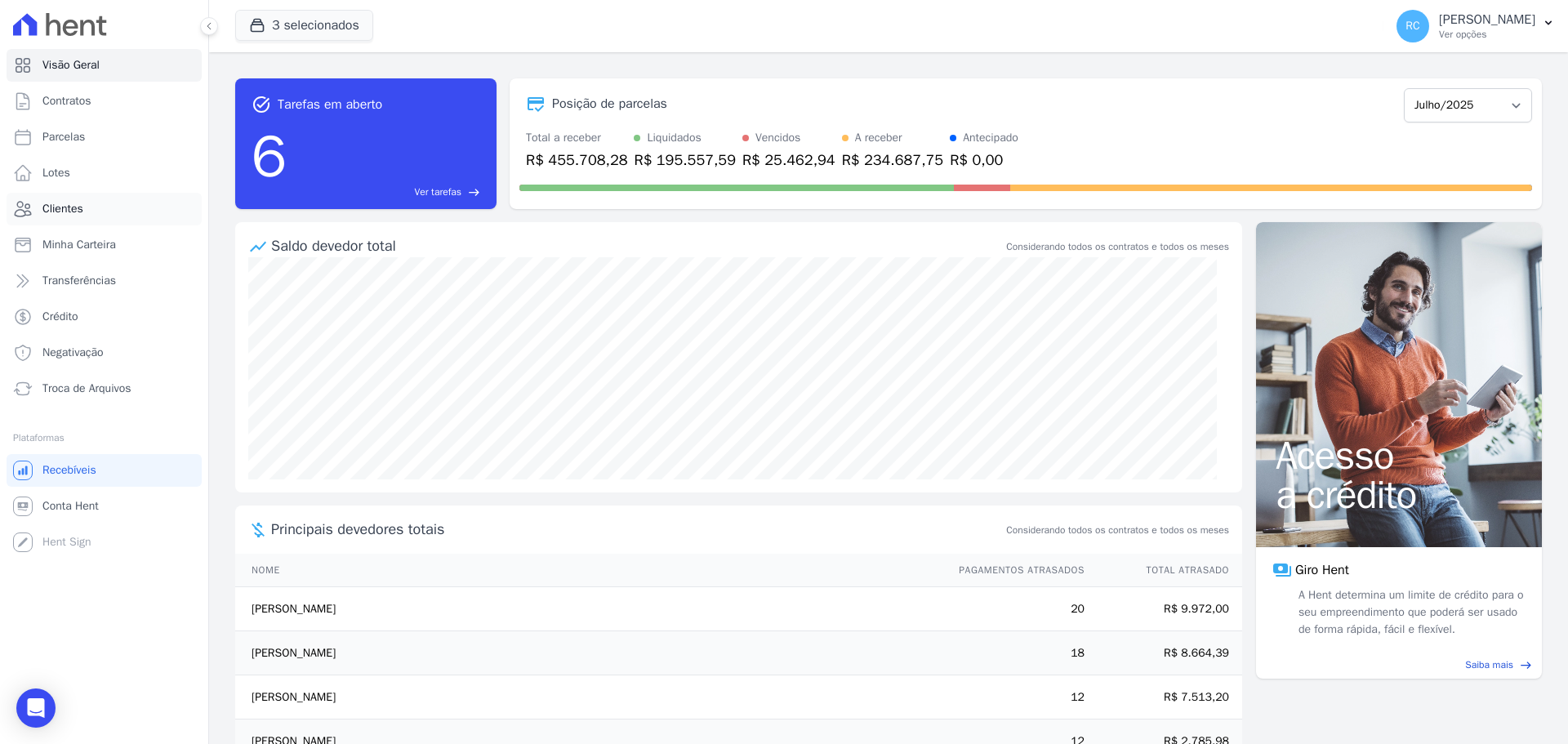 click on "Clientes" at bounding box center [104, 209] 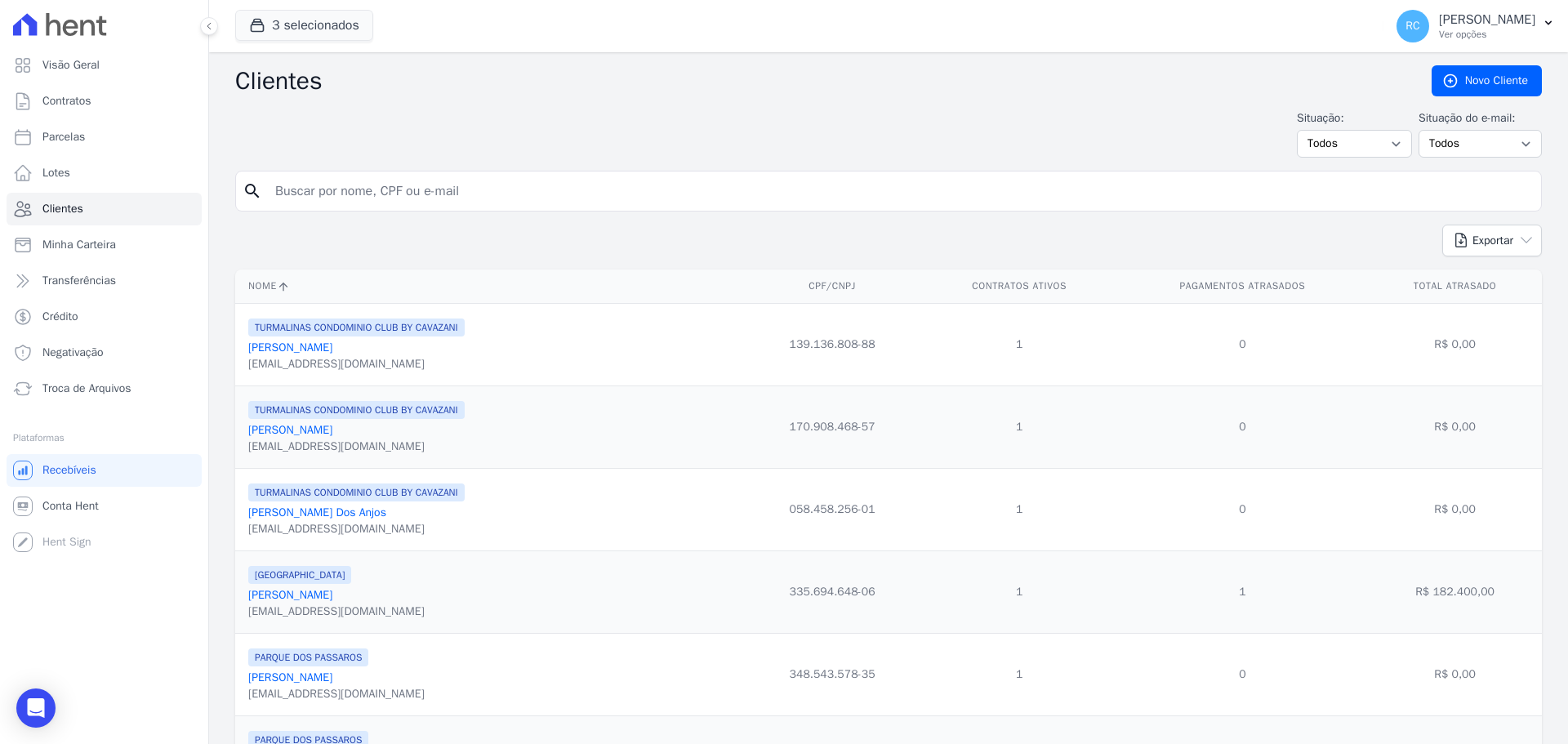 click at bounding box center [900, 191] 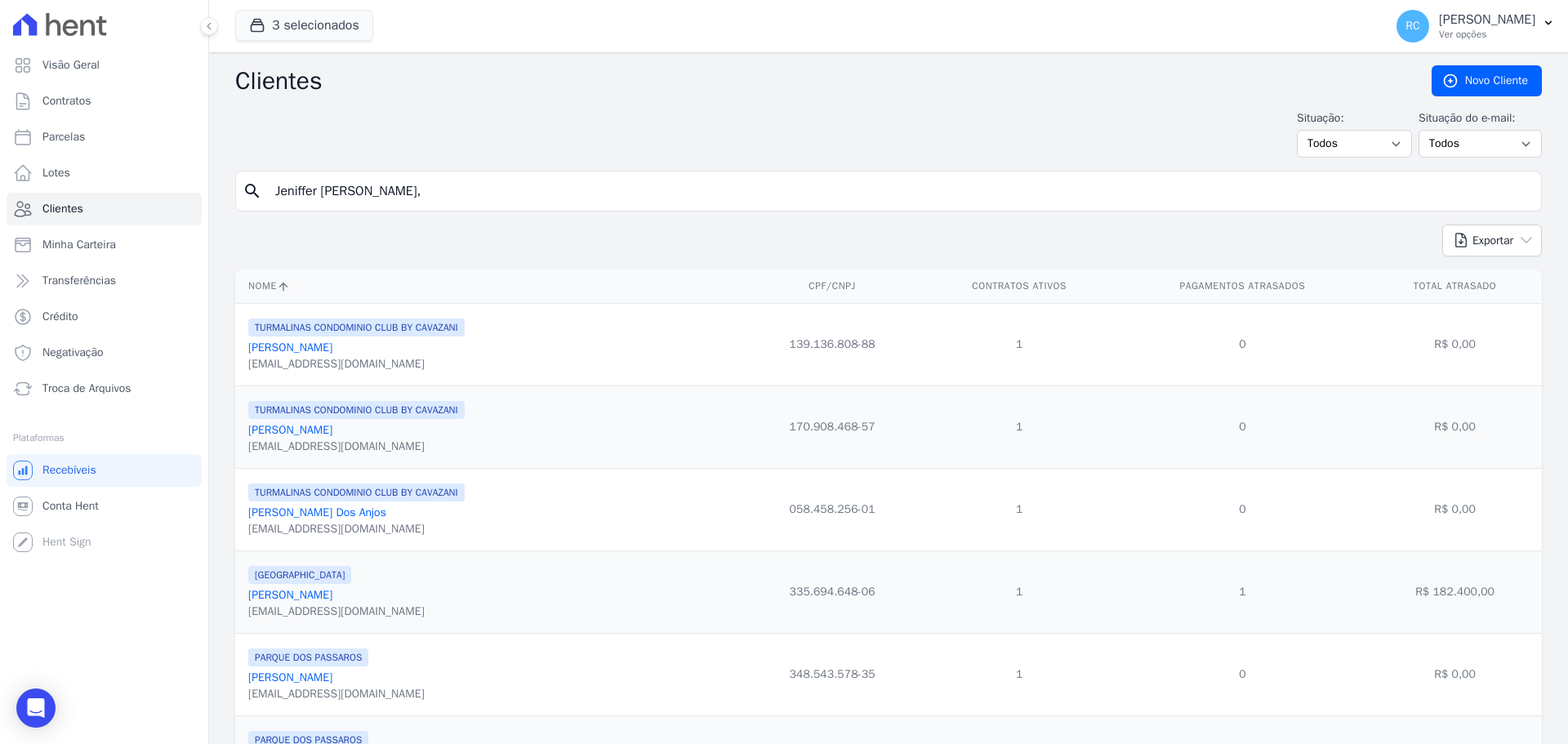 type on "Jeniffer Alexandre de Sousa Lima," 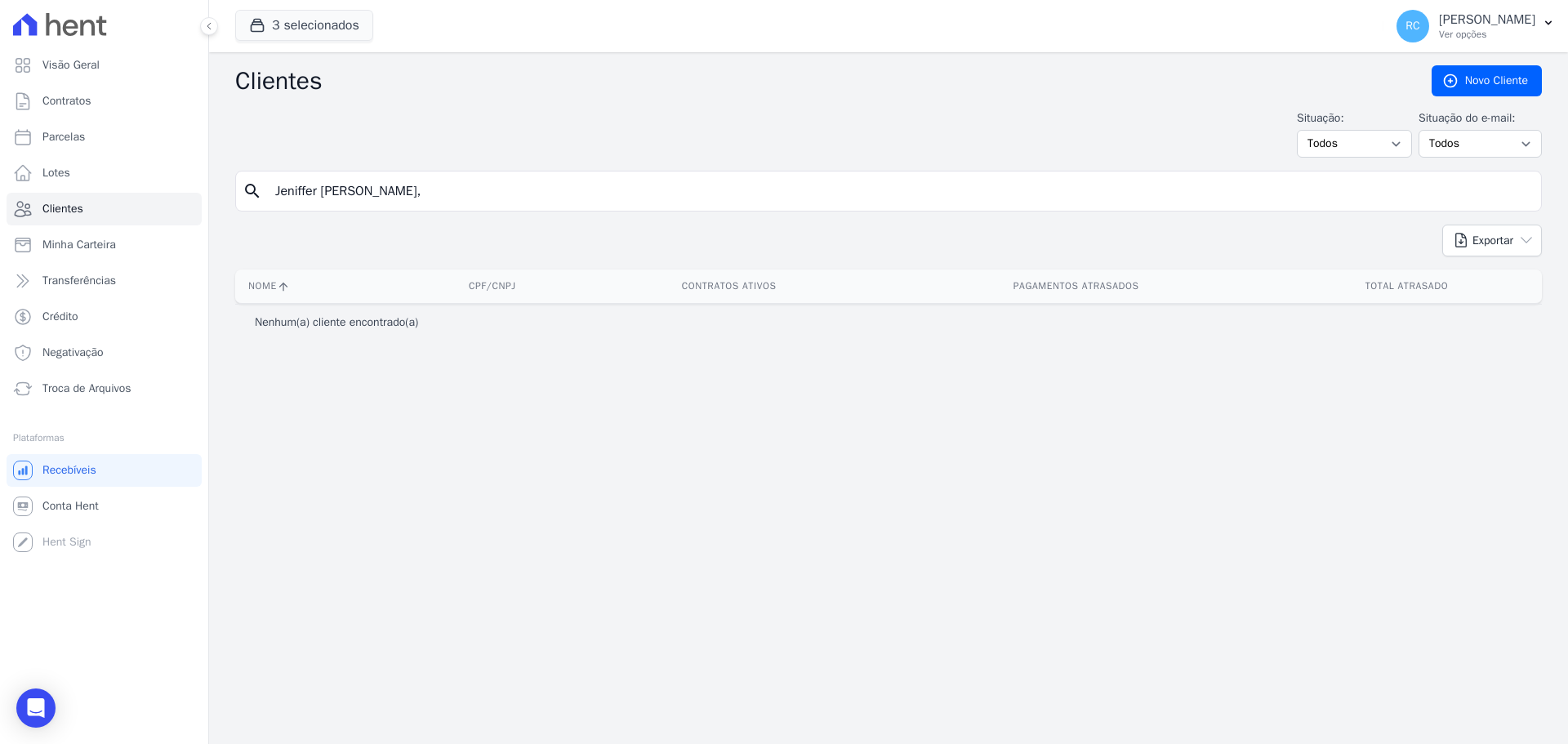 click on "Jeniffer Alexandre de Sousa Lima," at bounding box center [900, 191] 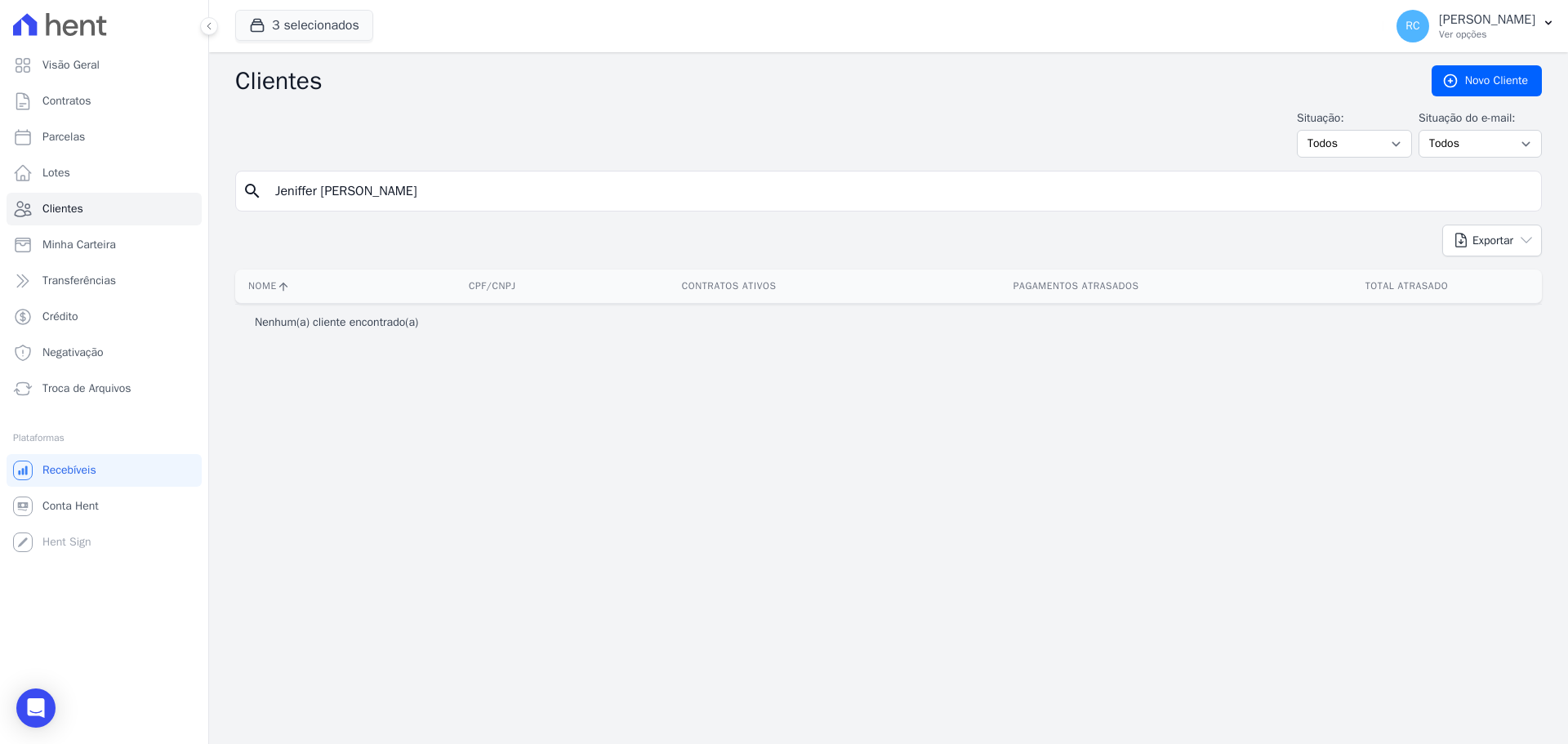 type on "Jeniffer Alexandre de Sousa Lima" 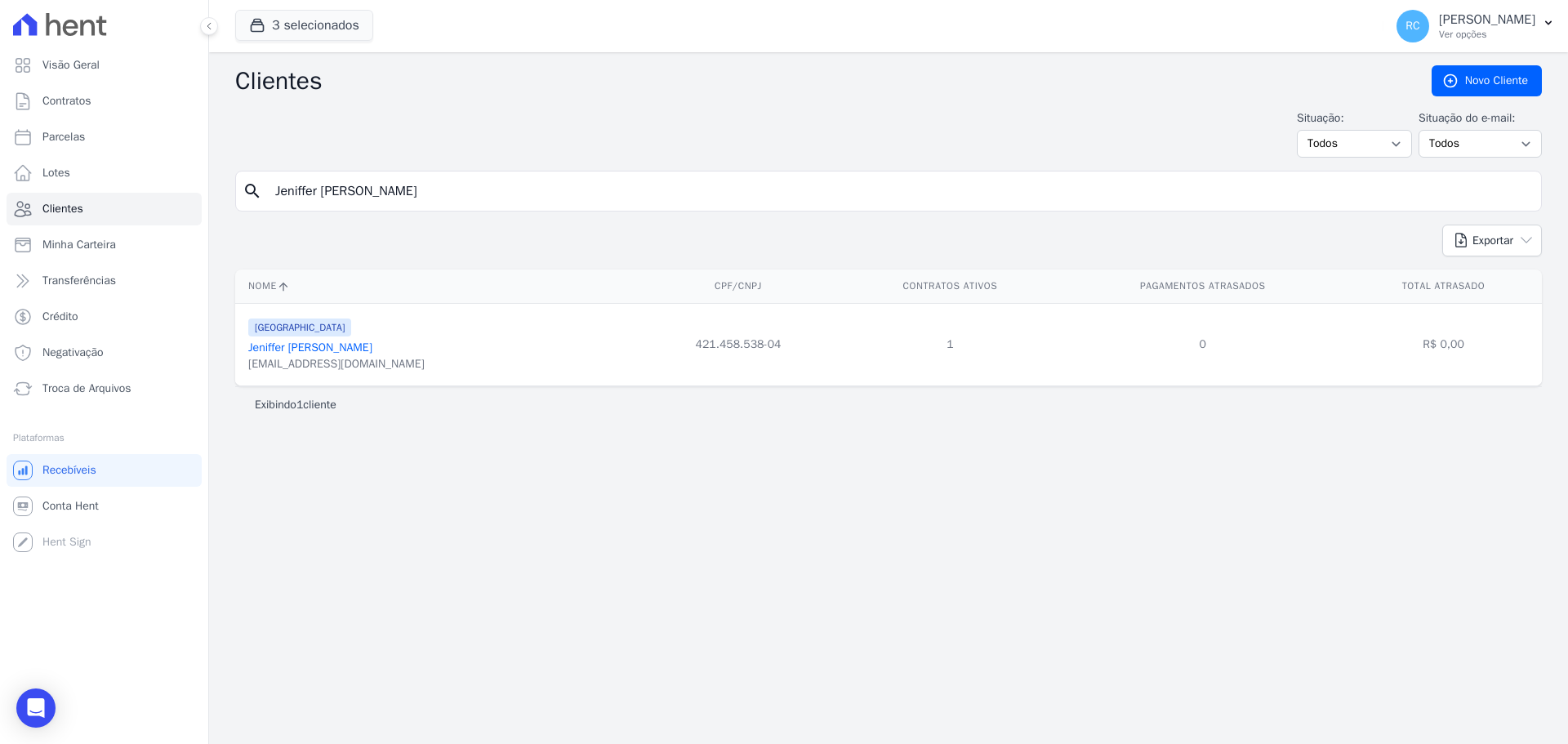 click on "Jeniffer Alexandre De Sousa Lima" at bounding box center (310, 347) 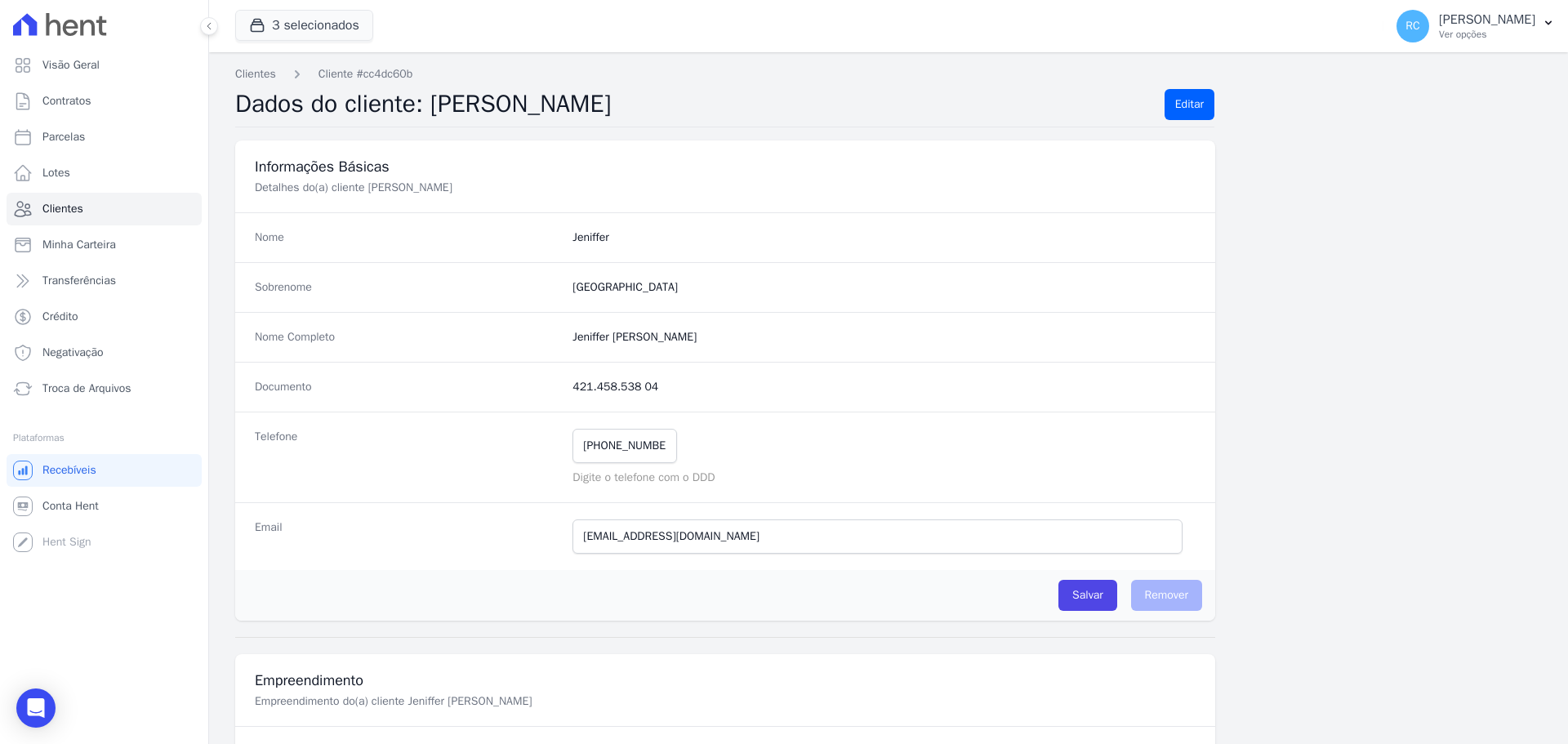 click on "Informações Básicas
Detalhes do(a) cliente Jeniffer Alexandre De Sousa Lima
Nome
Jeniffer
Sobrenome
Lima
Nome Completo
Jeniffer Alexandre De Sousa Lima
Documento
421.458.538 04
Telefone
(11) 99210-7709
Mensagem de SMS ainda não enviada..
Mensagem de Whatsapp ainda não enviada.." at bounding box center [889, 827] 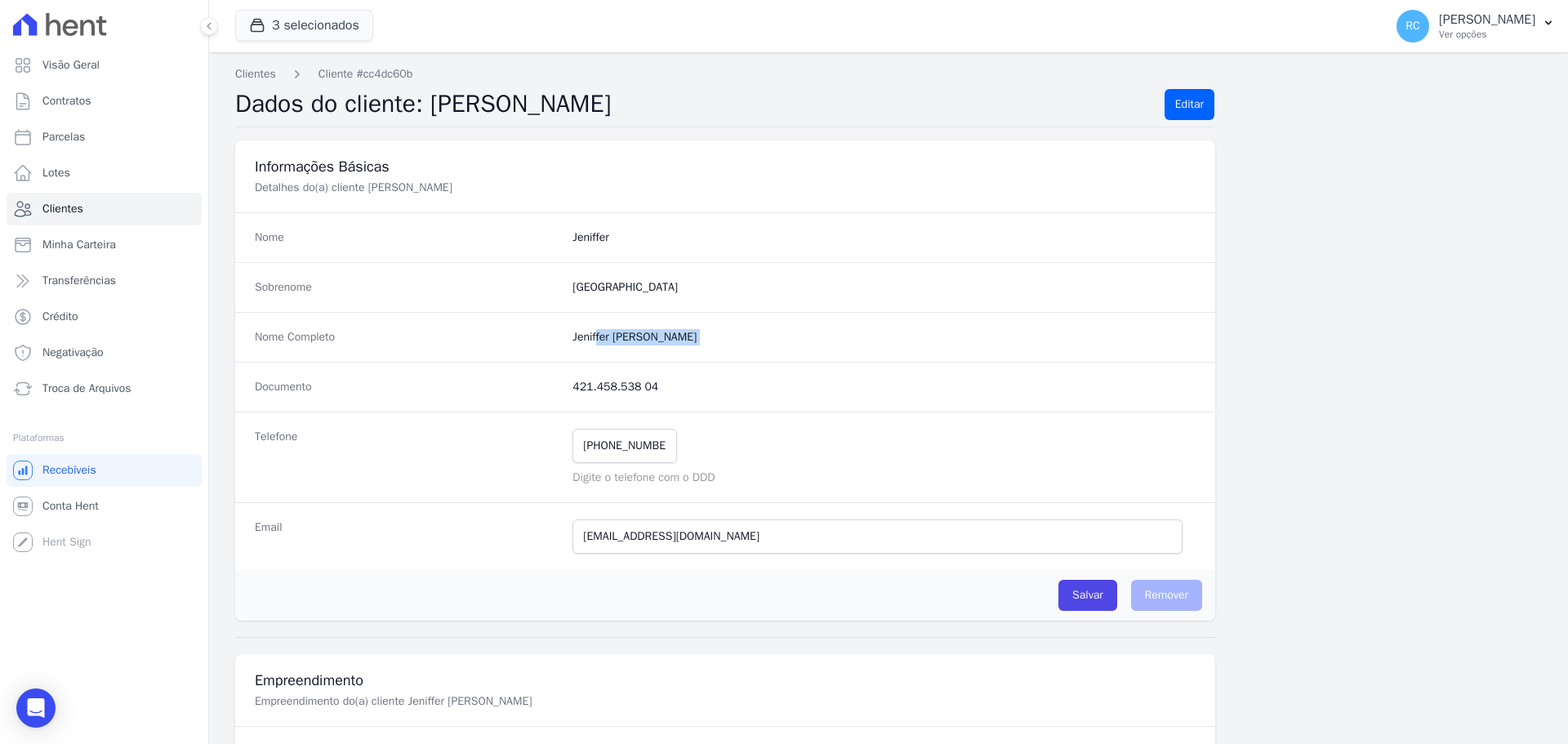 click on "Jeniffer Alexandre De Sousa Lima" at bounding box center (884, 337) 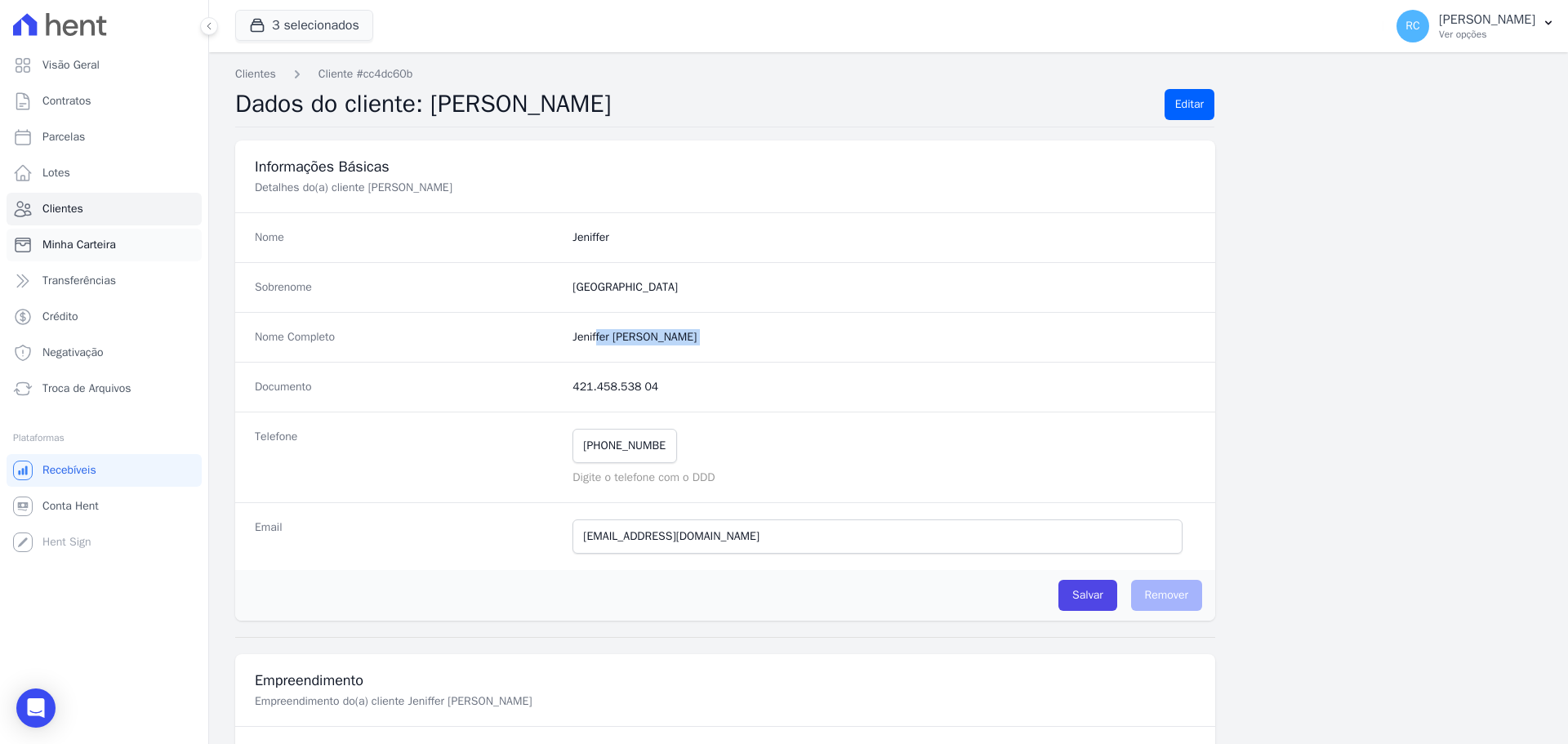 copy on "Jeniffer Alexandre De Sousa Lima" 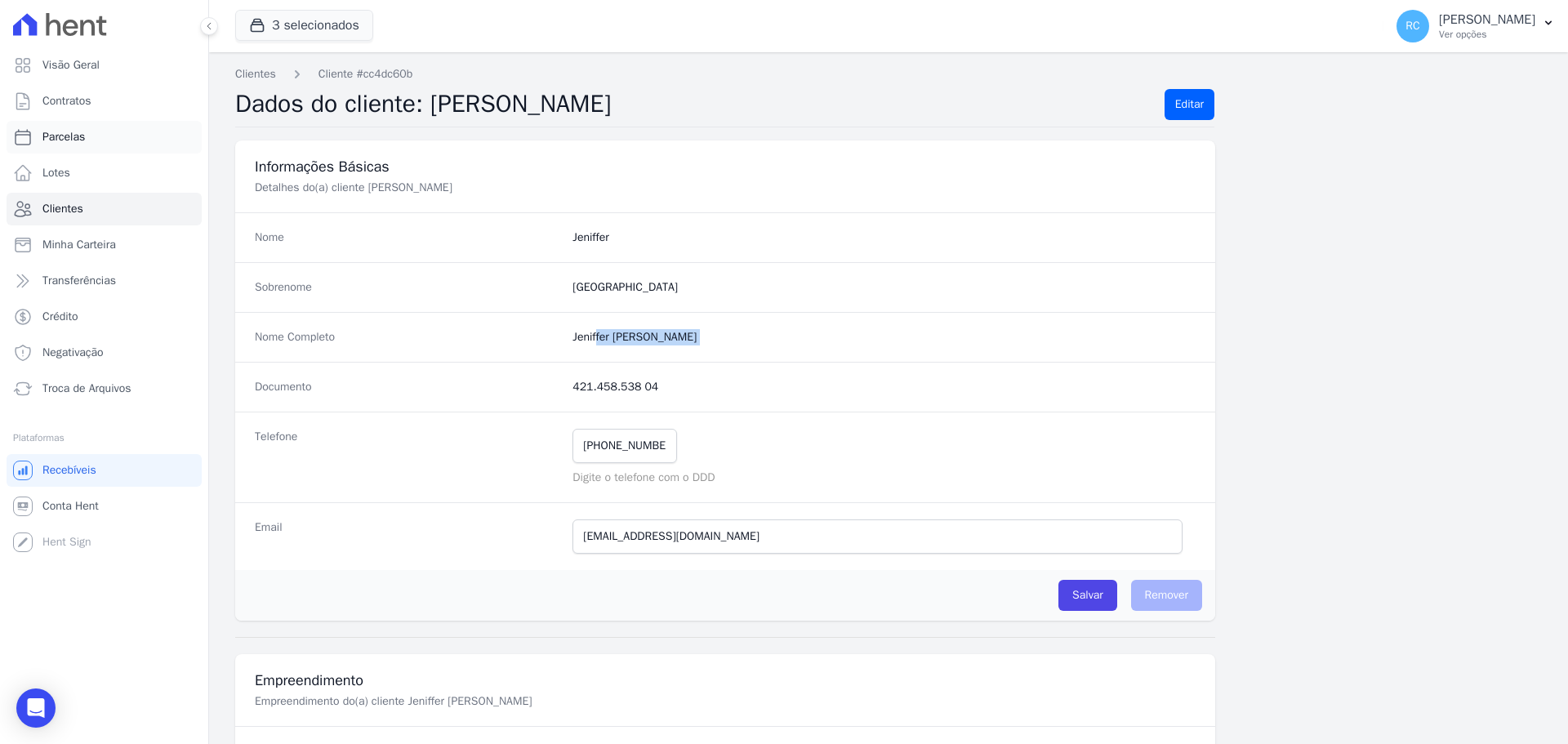 click on "Parcelas" at bounding box center [104, 137] 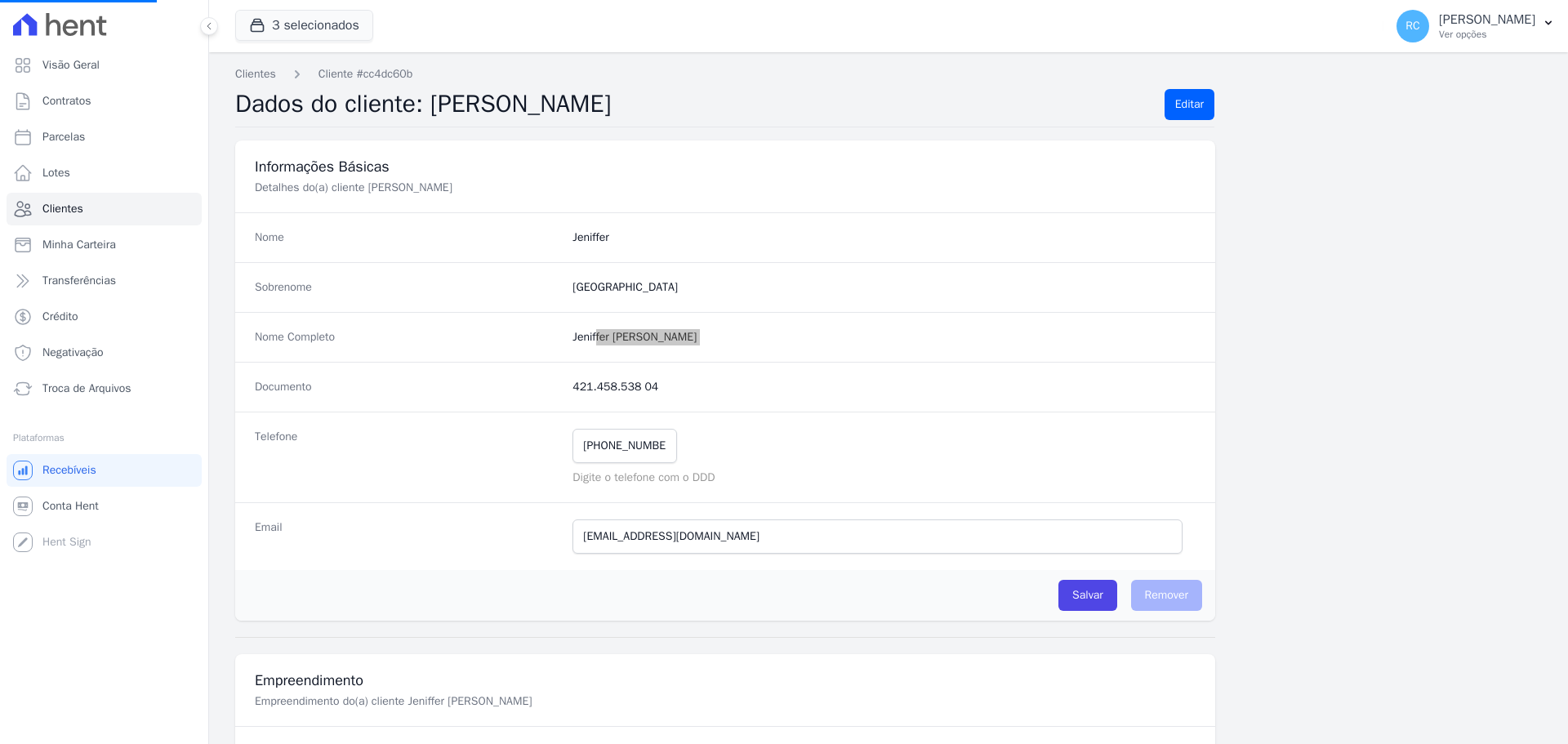 select 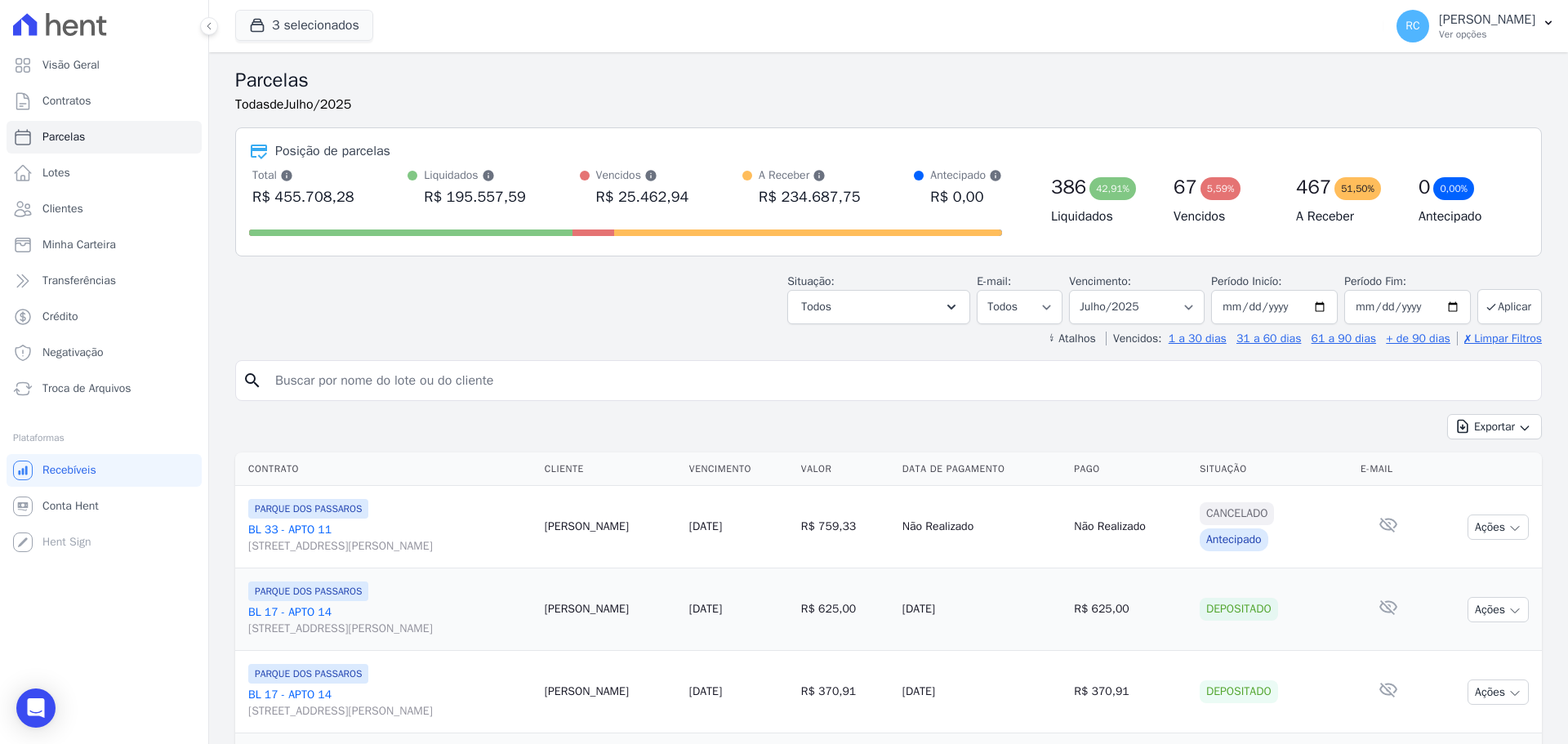 click at bounding box center (900, 381) 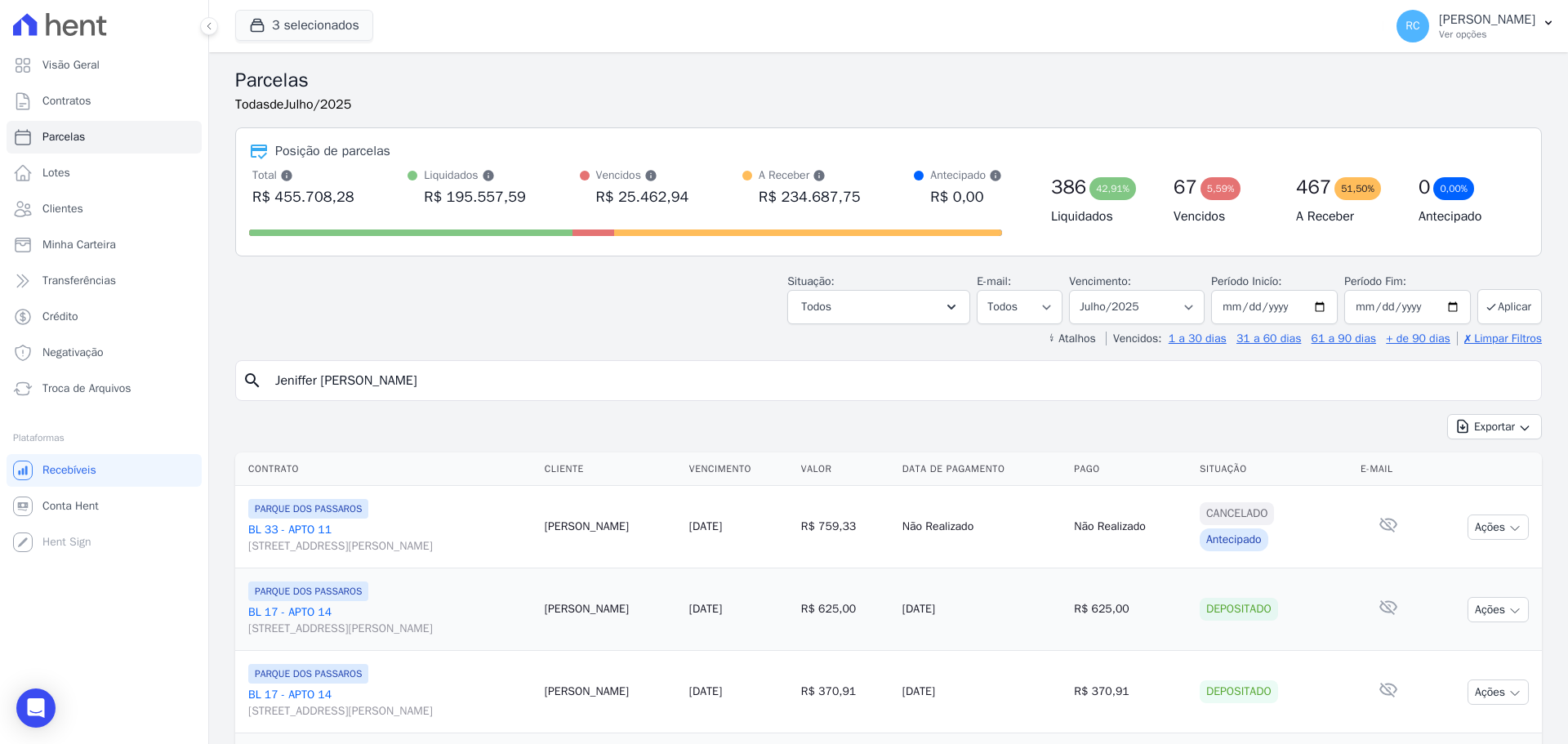 type on "Jeniffer Alexandre De Sousa Lima" 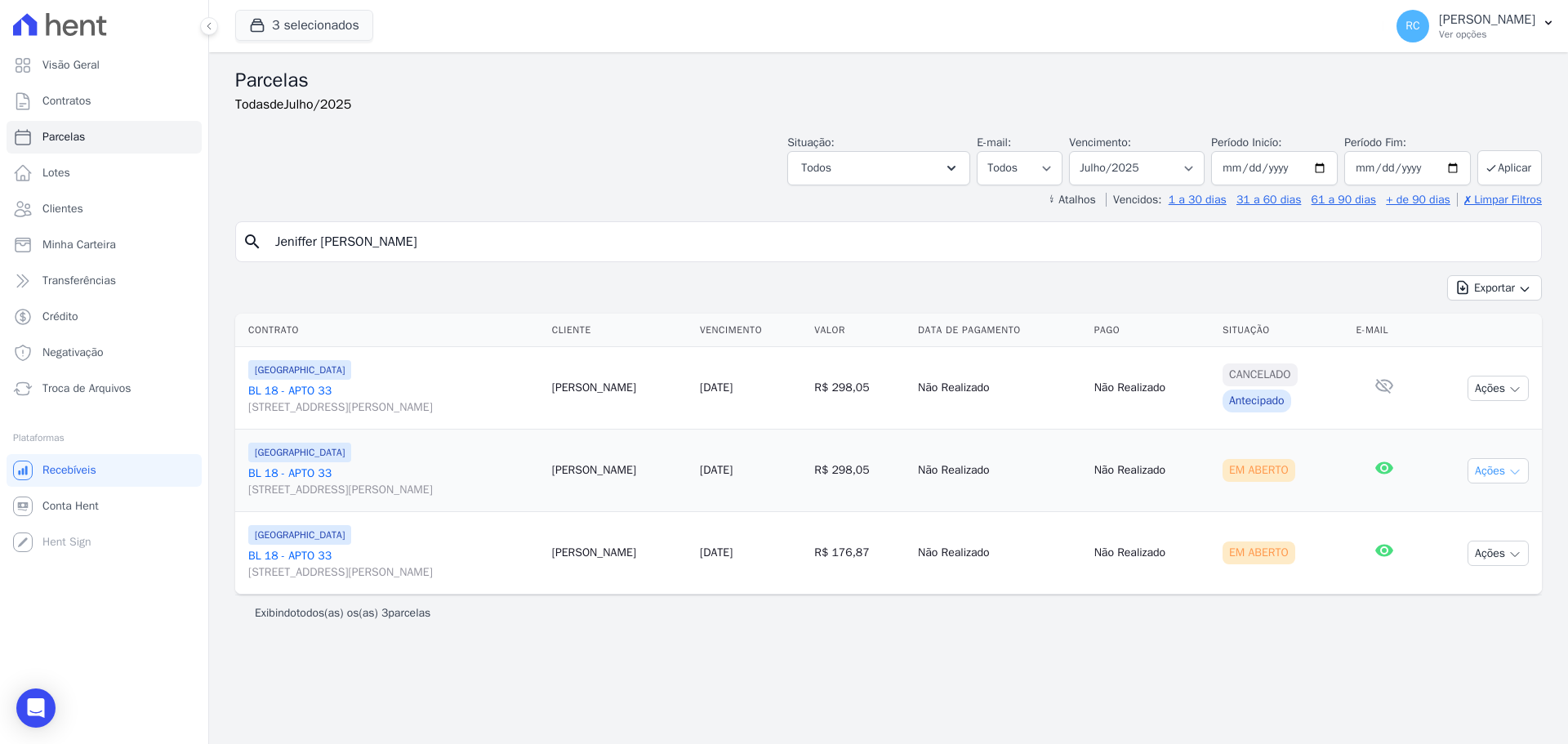 click on "Ações" at bounding box center (1498, 470) 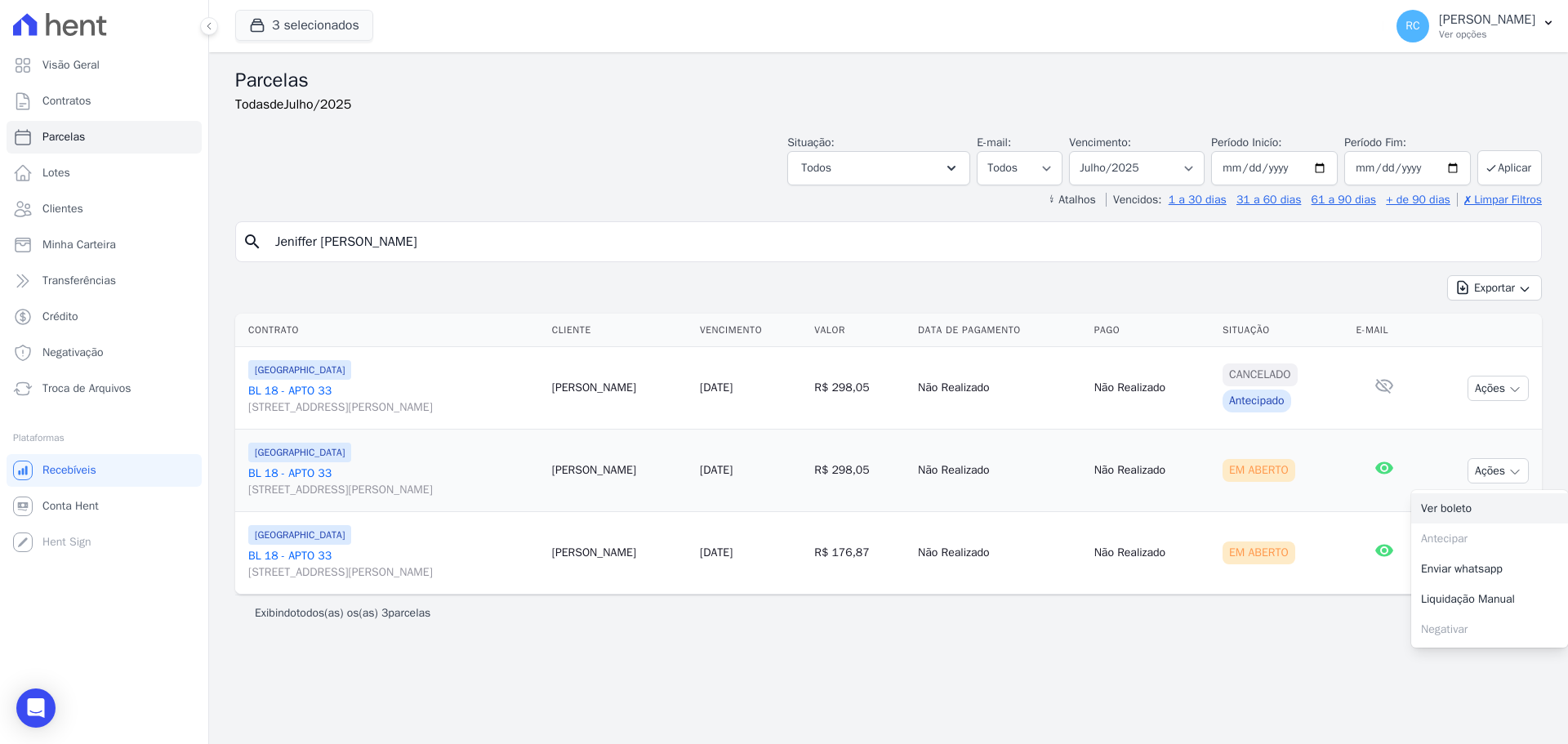 click on "Ver boleto" at bounding box center (1490, 508) 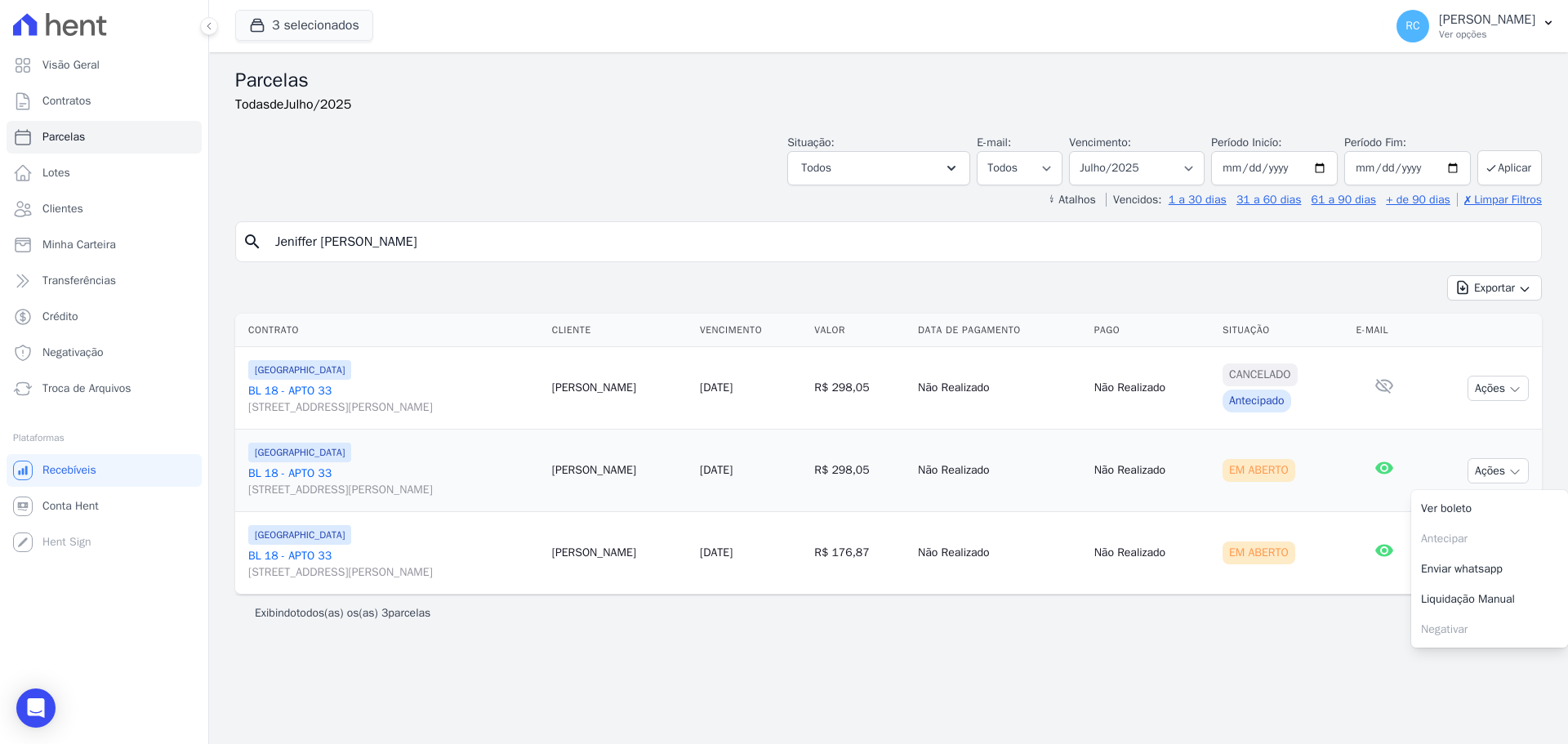 click on "Exibindo  todos(as) os(as) 3  parcelas" at bounding box center (889, 613) 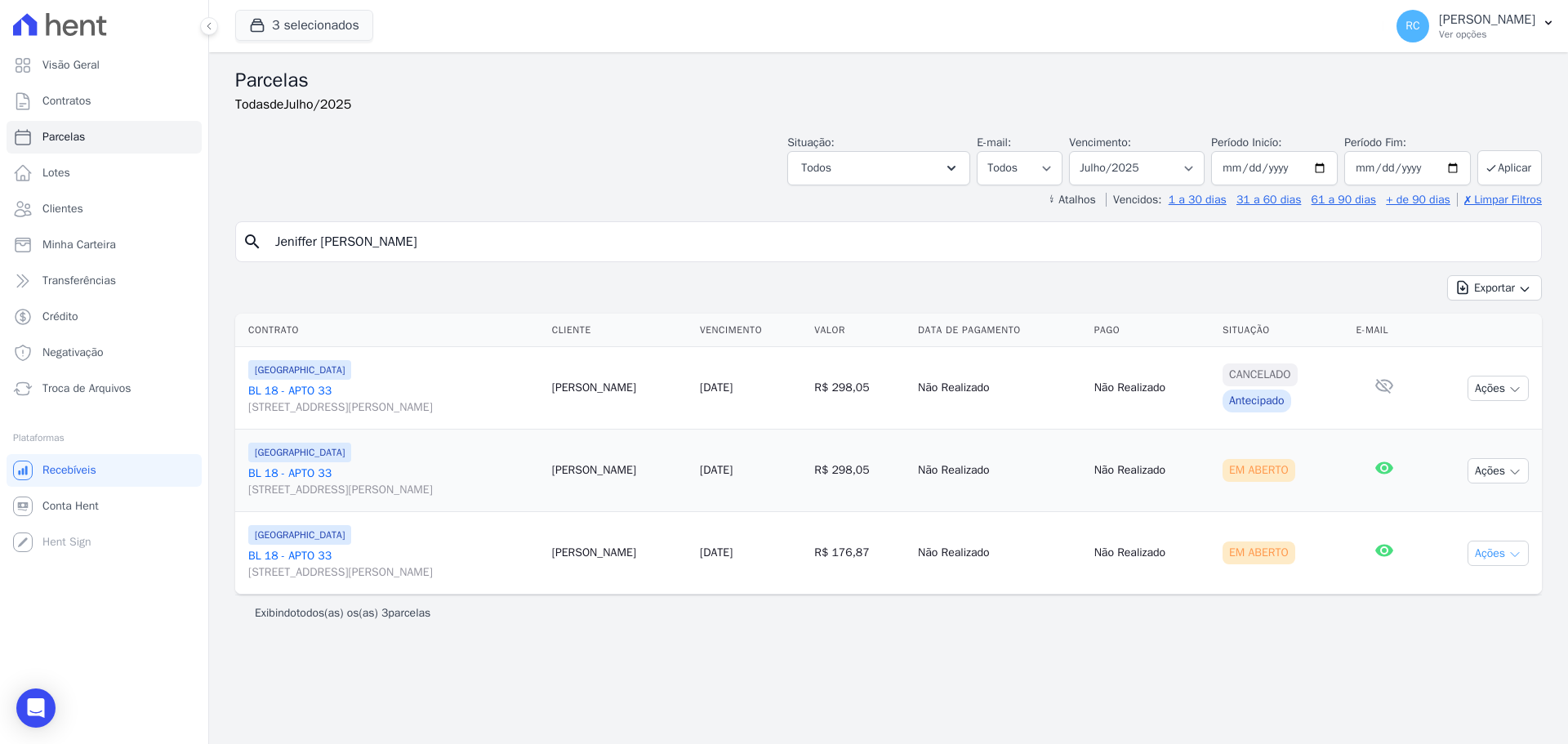 click on "Ações" at bounding box center [1498, 553] 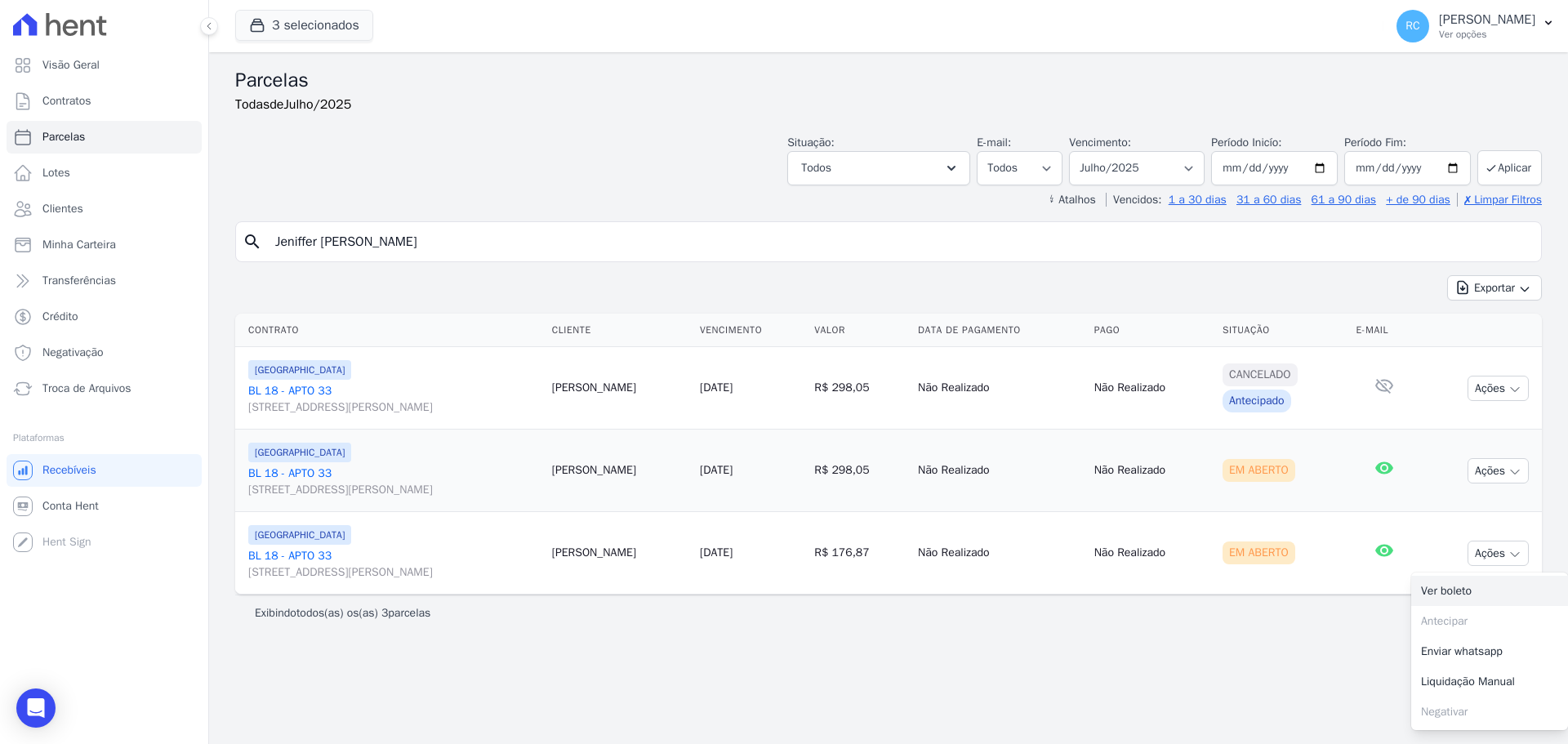 click on "Ver boleto" at bounding box center (1490, 590) 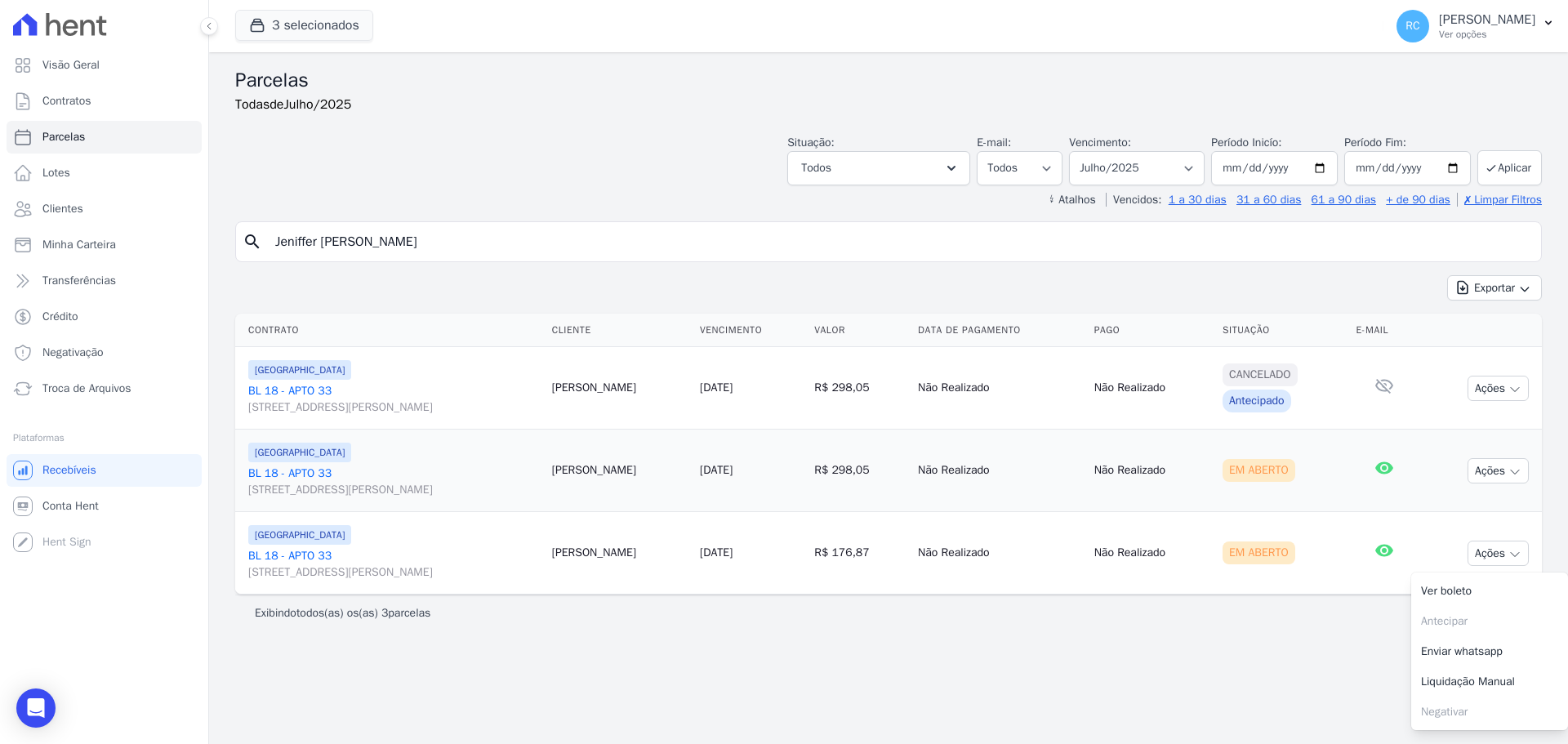 drag, startPoint x: 238, startPoint y: 224, endPoint x: 240, endPoint y: 215, distance: 9.219544 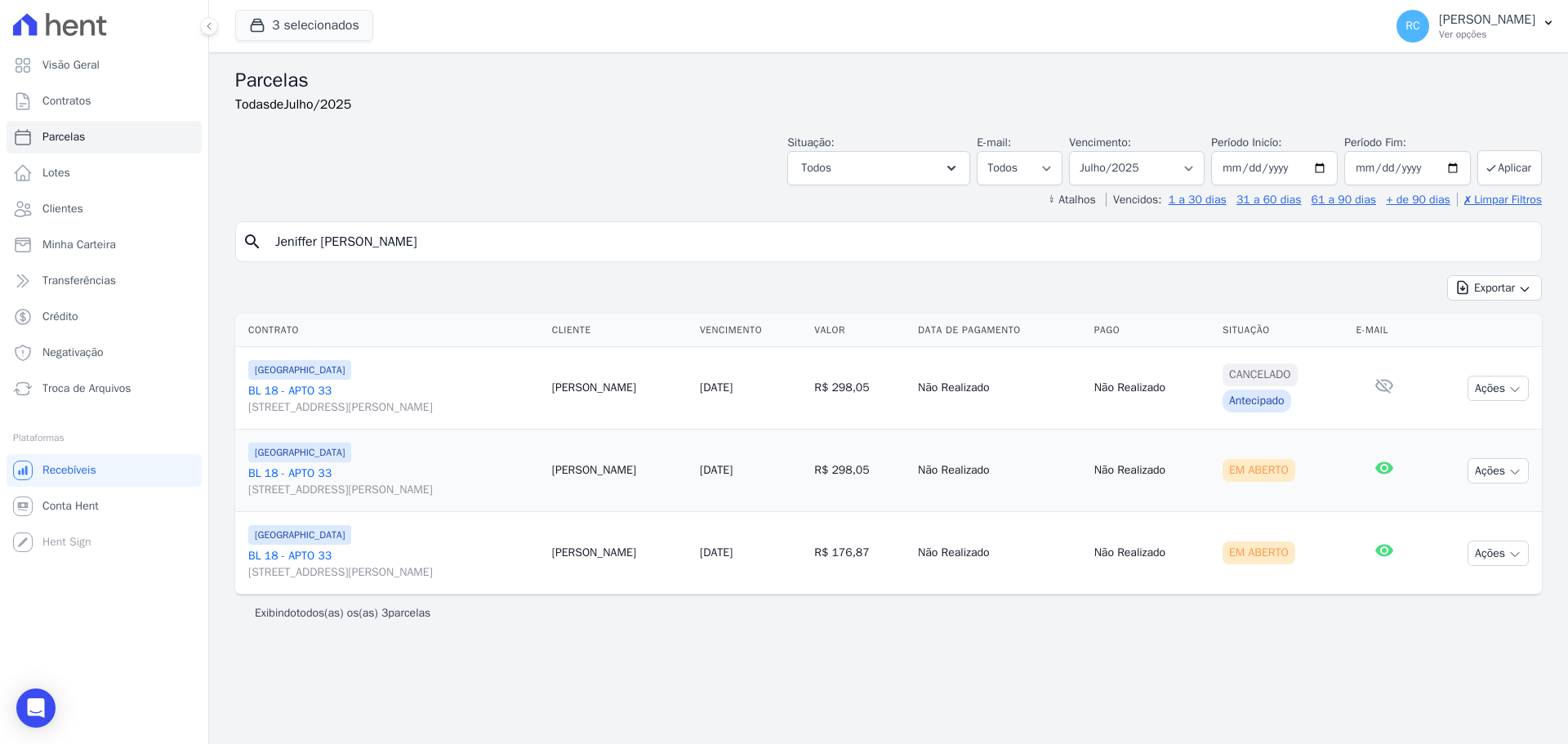 click on "Jeniffer Alexandre De Sousa Lima" at bounding box center [900, 242] 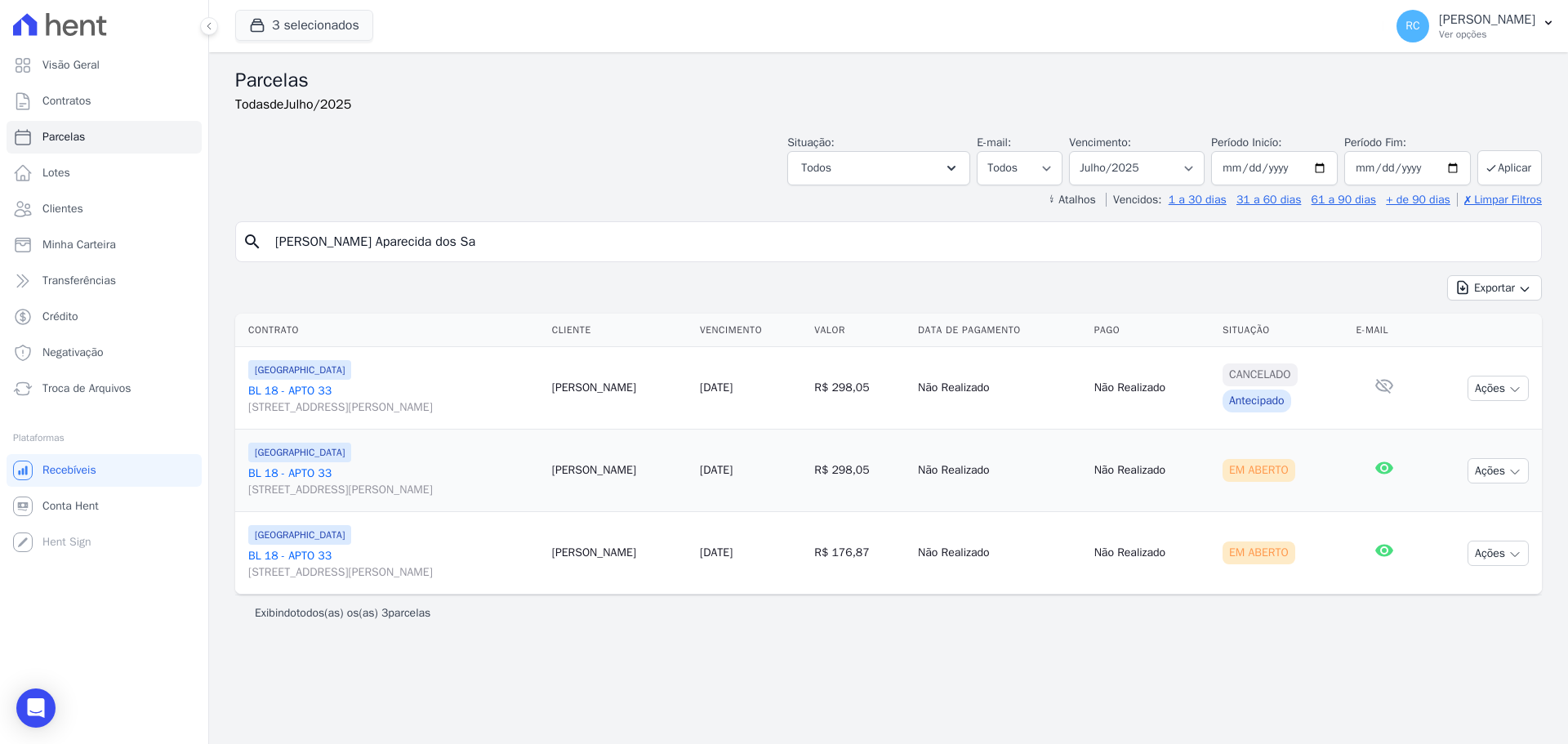 type on "Ana Carolina Aparecida dos Sa" 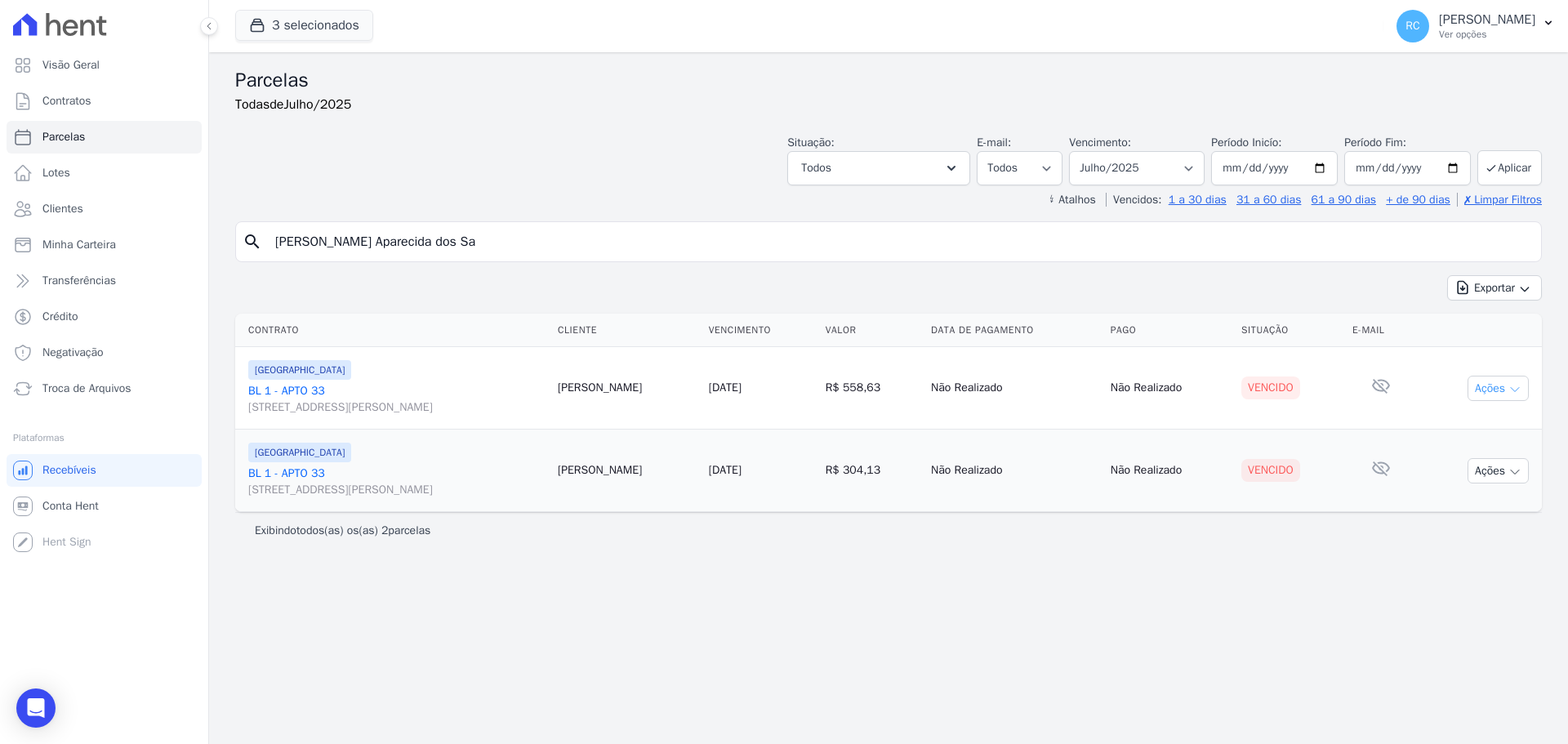 click on "Ações" at bounding box center (1498, 388) 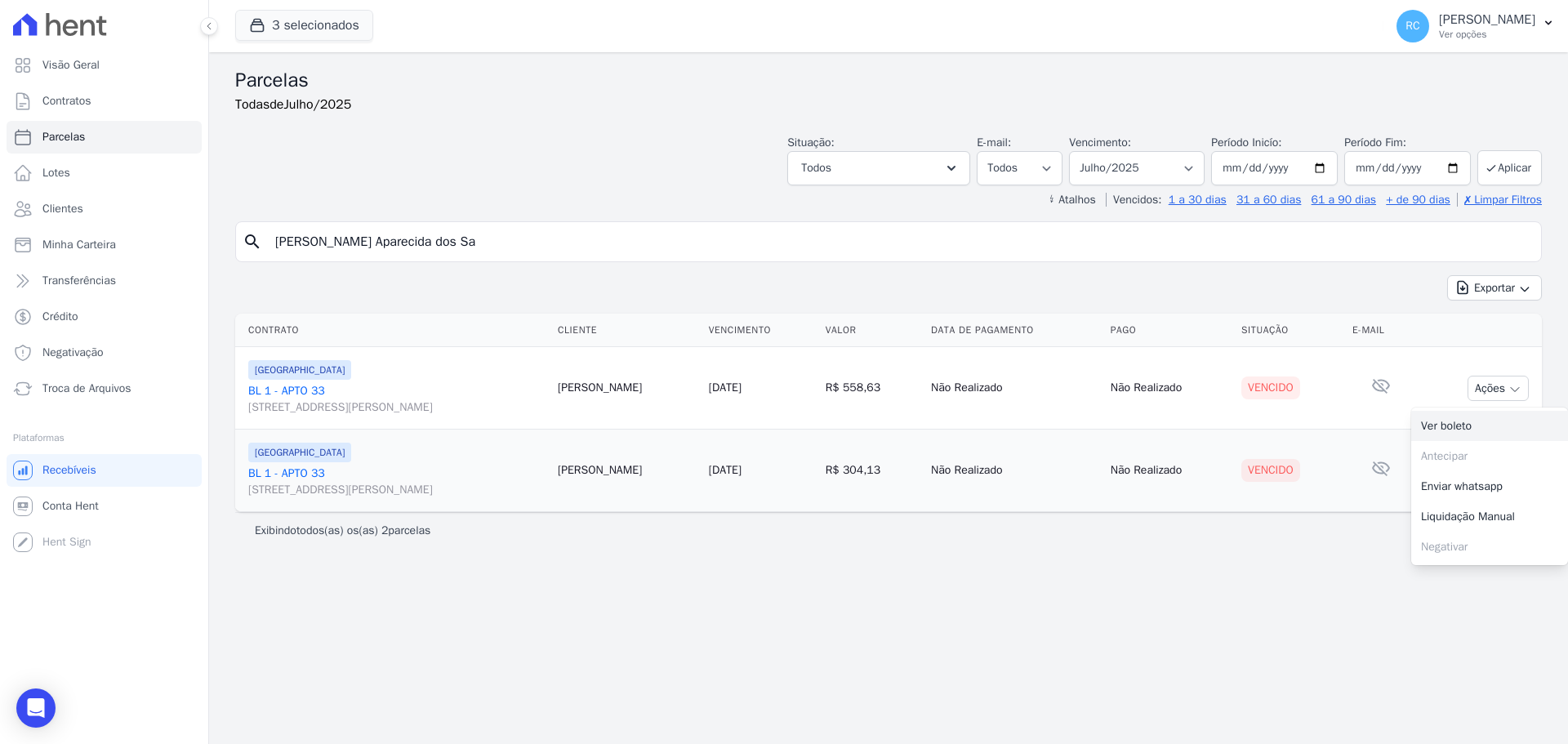 click on "Ver boleto" at bounding box center (1490, 425) 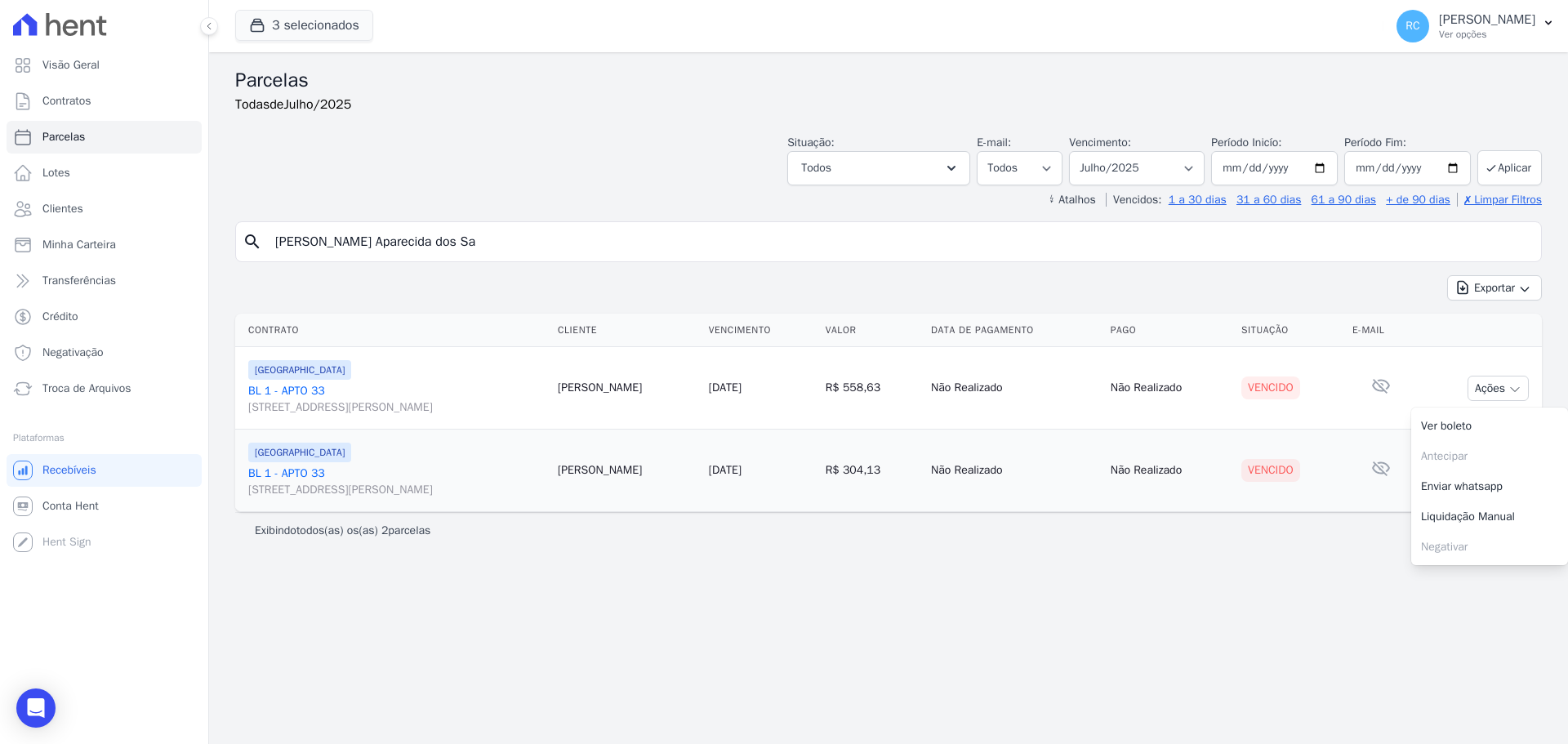 click on "Parcelas
Todas
de  Julho/2025
Situação:
Agendado
Em Aberto
Pago
Processando
Cancelado
Vencido
Transferindo
Depositado
Pago por fora
Retido
Todos
Selecionar todos
Agendado
Em Aberto
Pago
Processando" at bounding box center [889, 398] 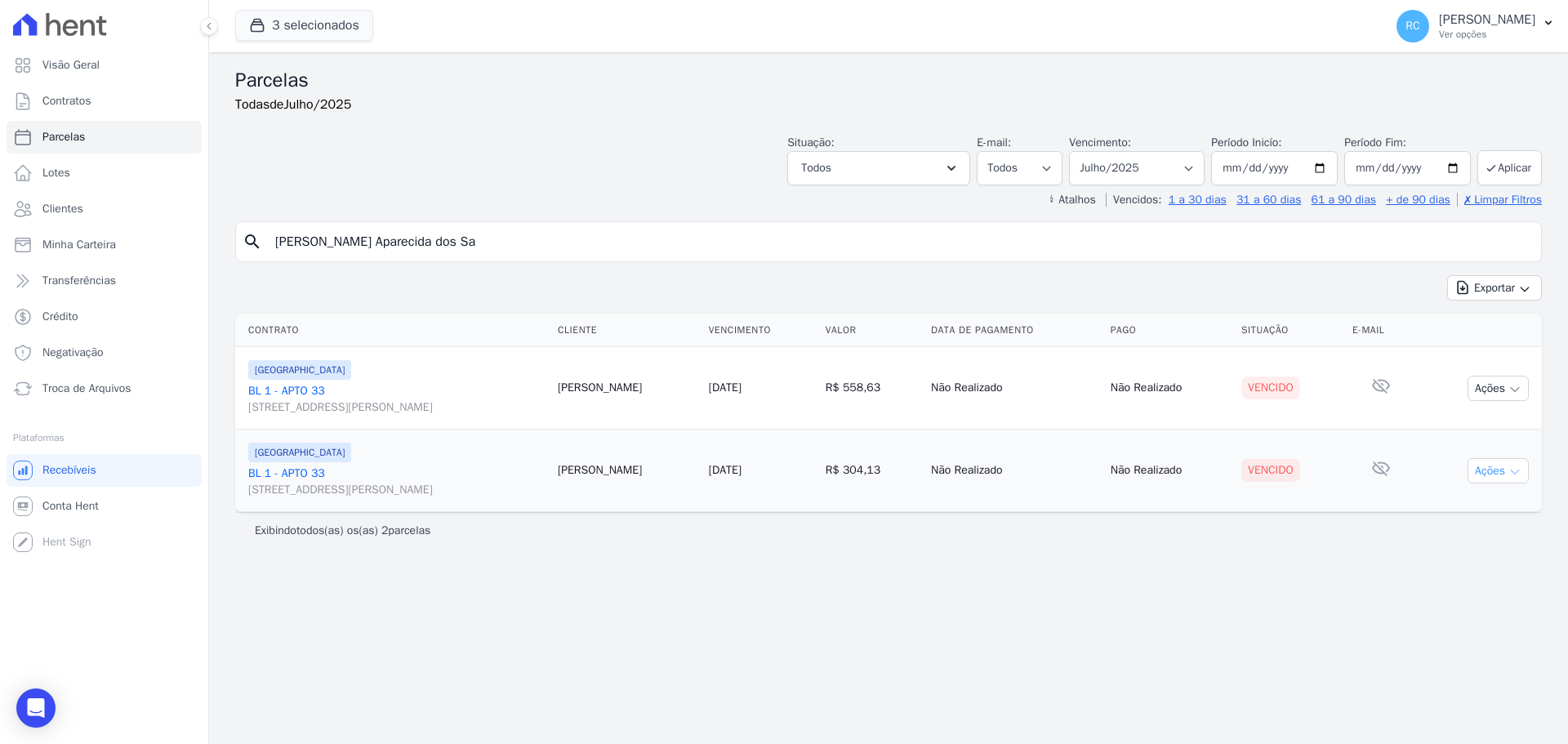 click 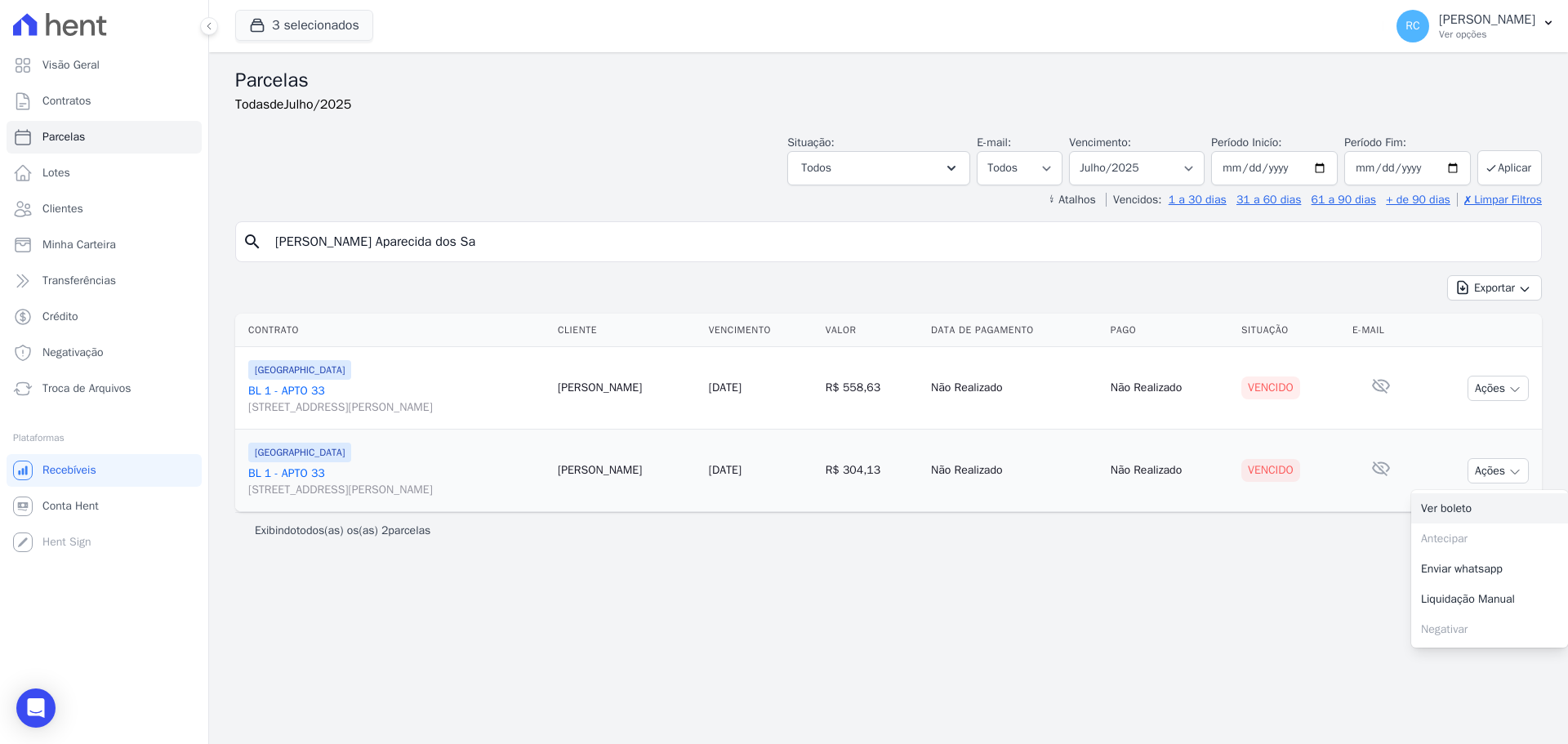 click on "Ver boleto" at bounding box center (1490, 508) 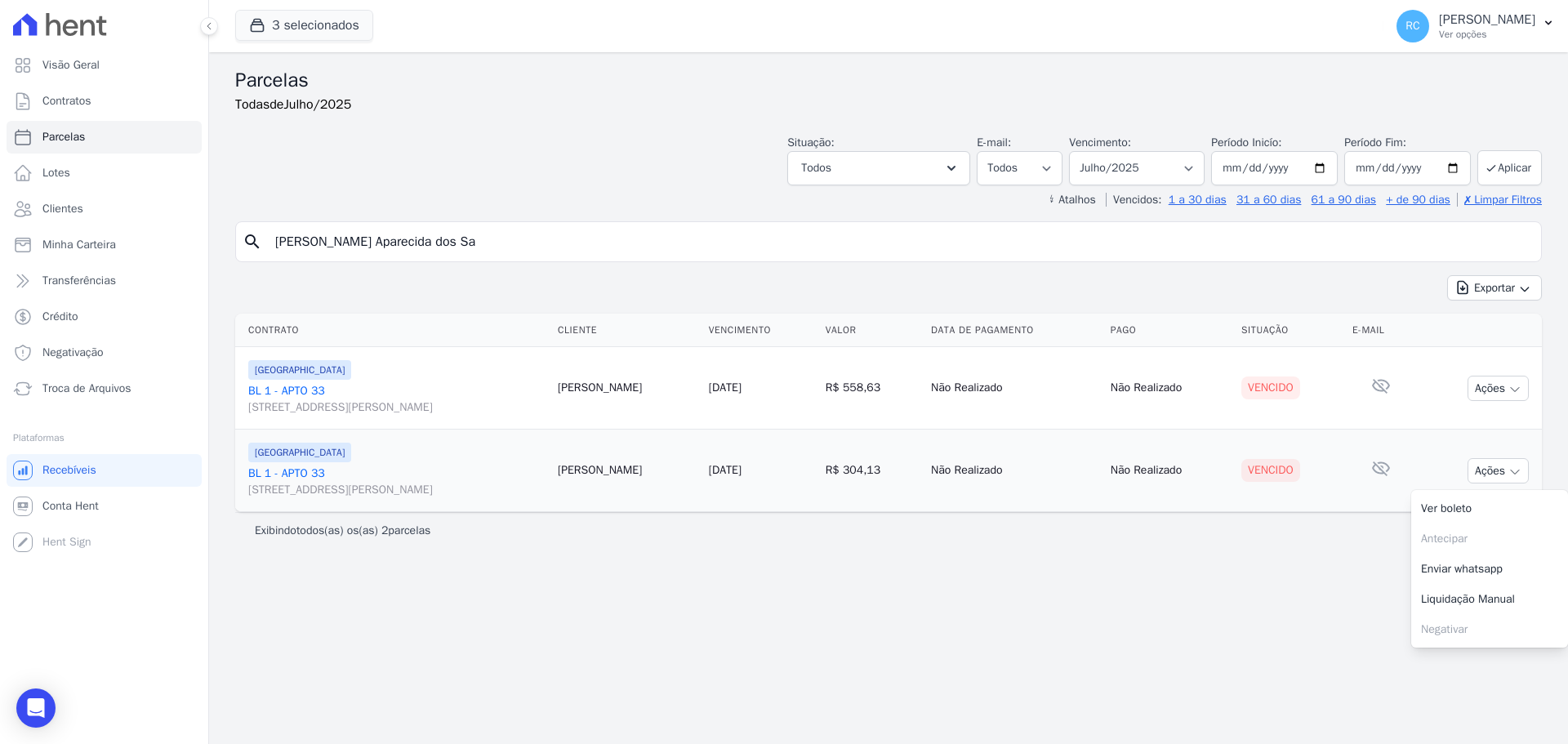 drag, startPoint x: 466, startPoint y: 241, endPoint x: 277, endPoint y: 256, distance: 189.5943 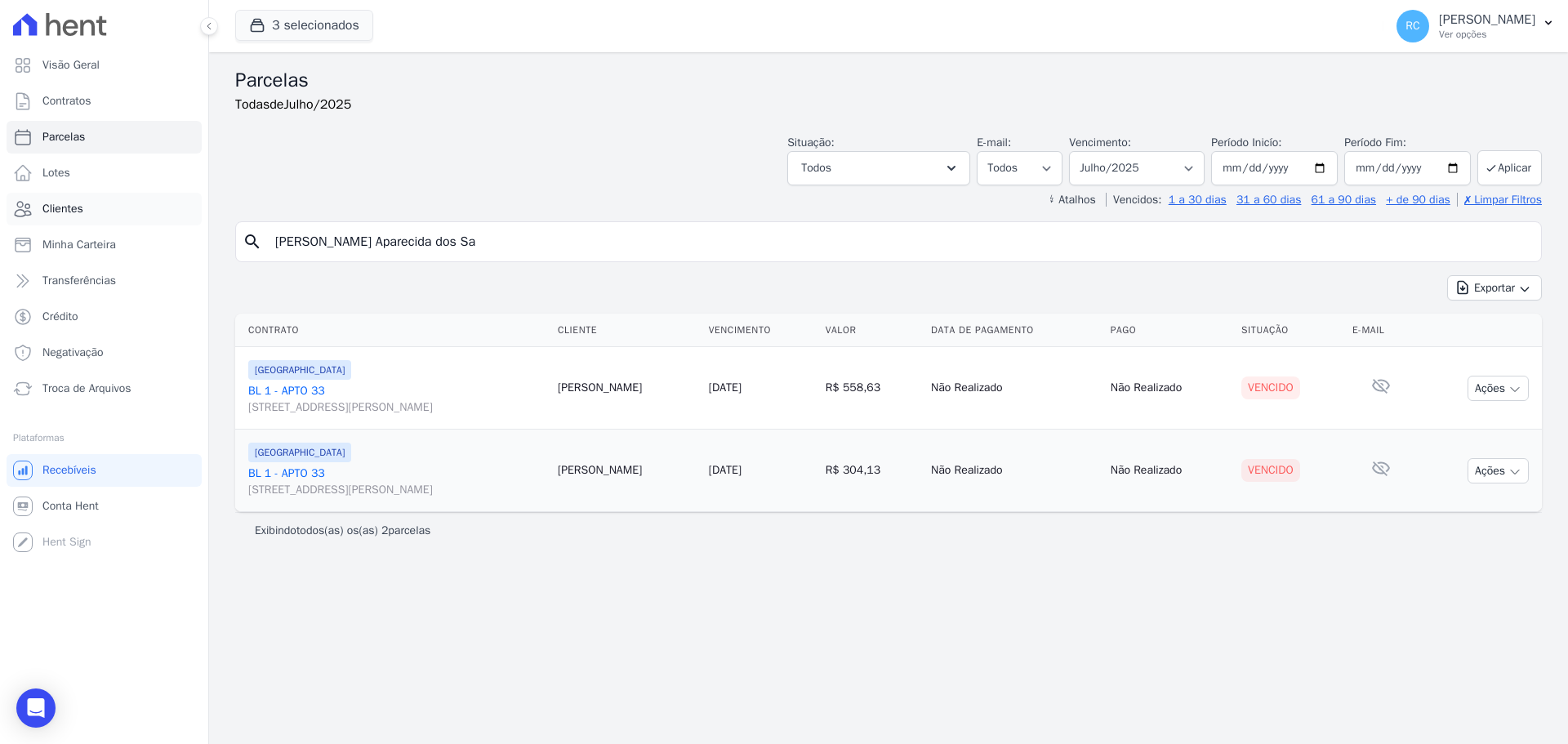click on "Clientes" at bounding box center (104, 209) 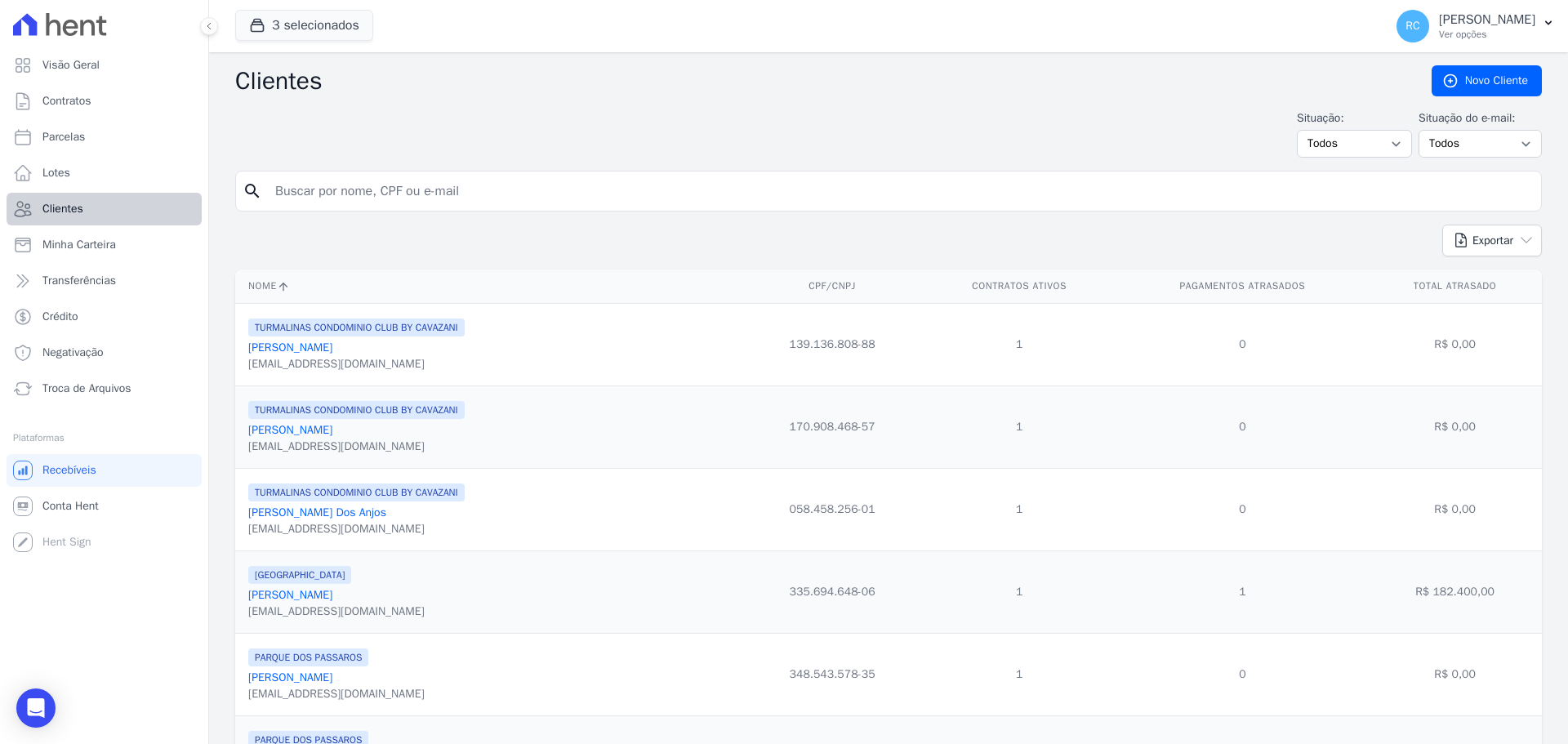 click on "Visão Geral
Contratos
Parcelas
Lotes
Clientes
Minha Carteira
Transferências
Crédito
Negativação" at bounding box center (784, 372) 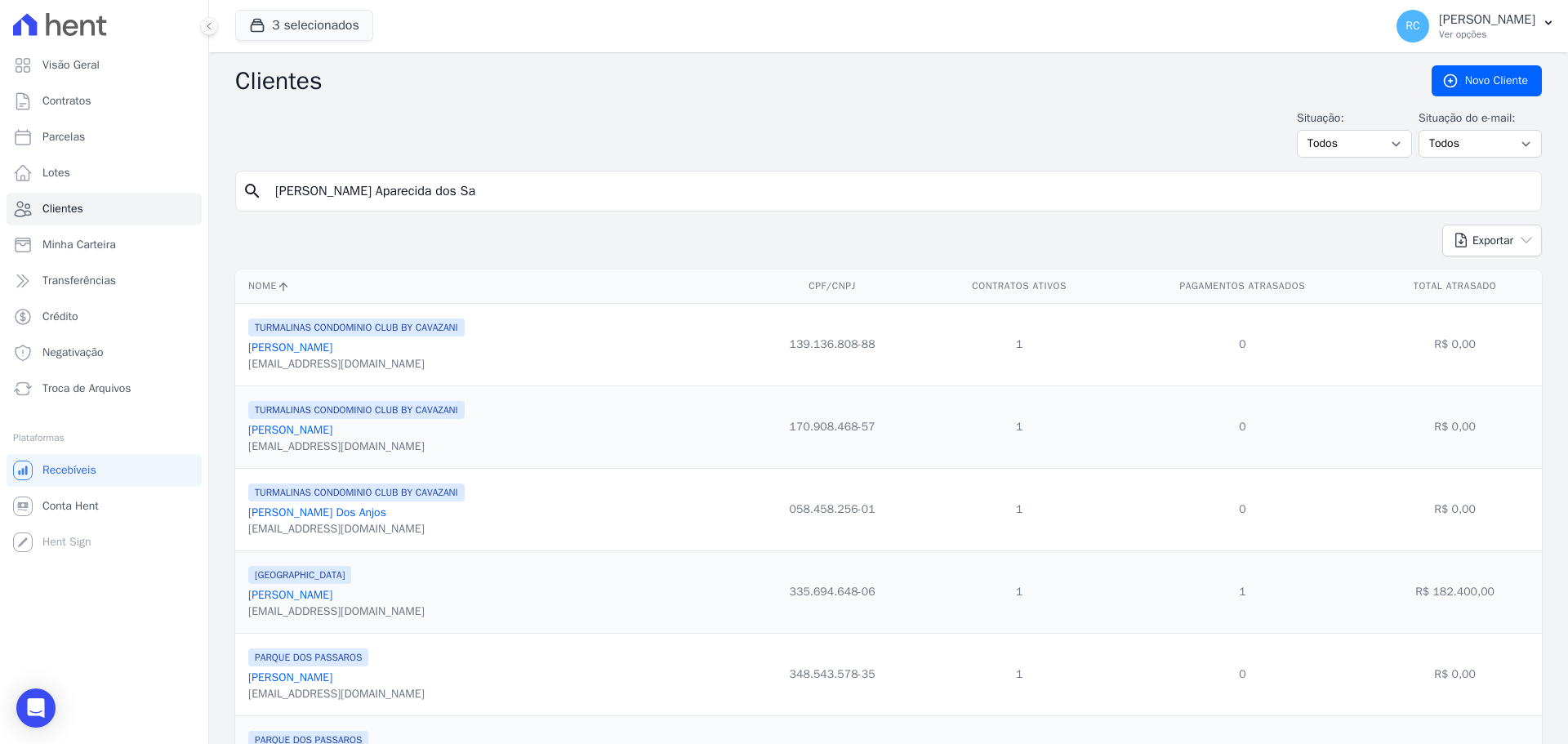 type on "Ana Carolina Aparecida dos Sa" 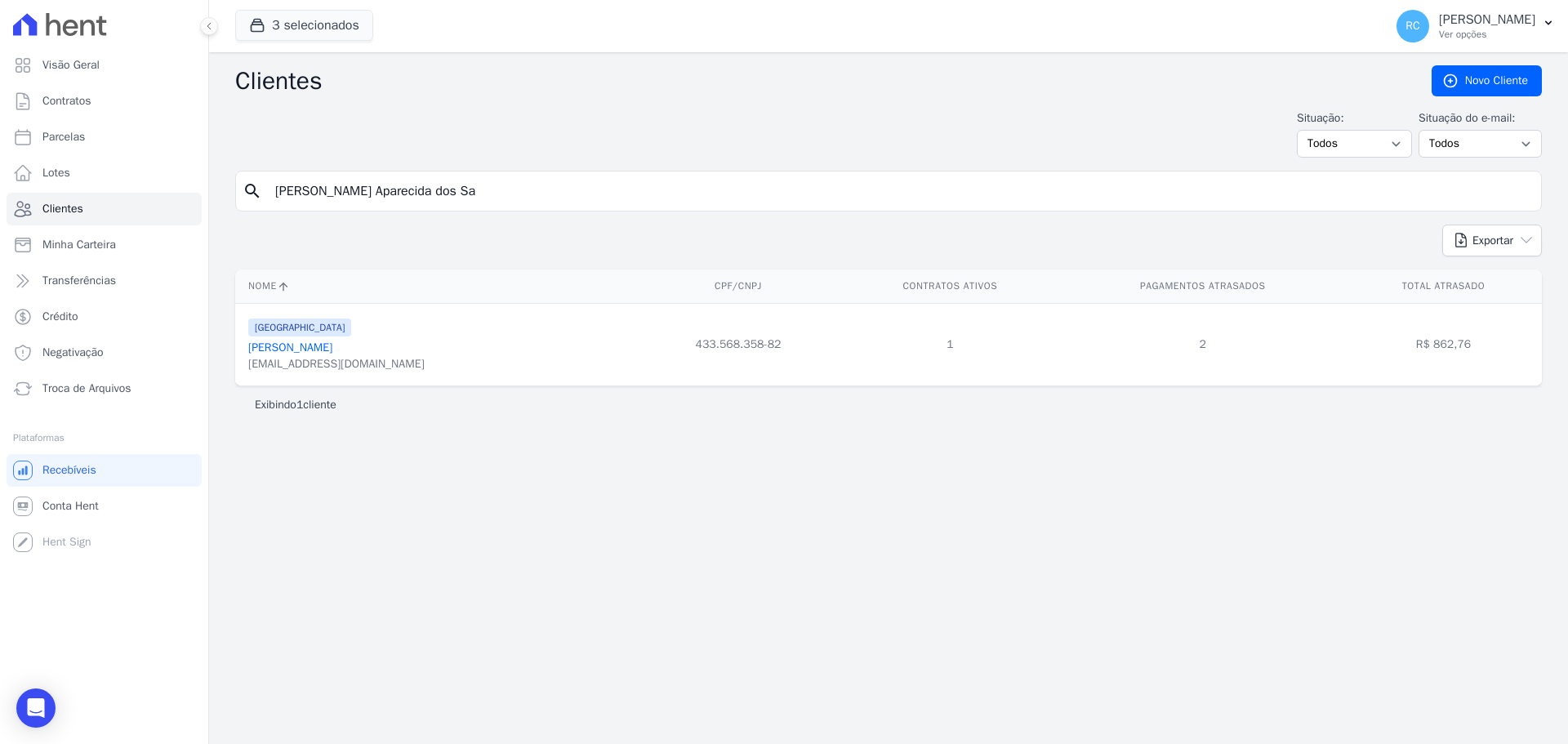 click on "Ana Carolina Aparecida Dos Santos" at bounding box center [290, 347] 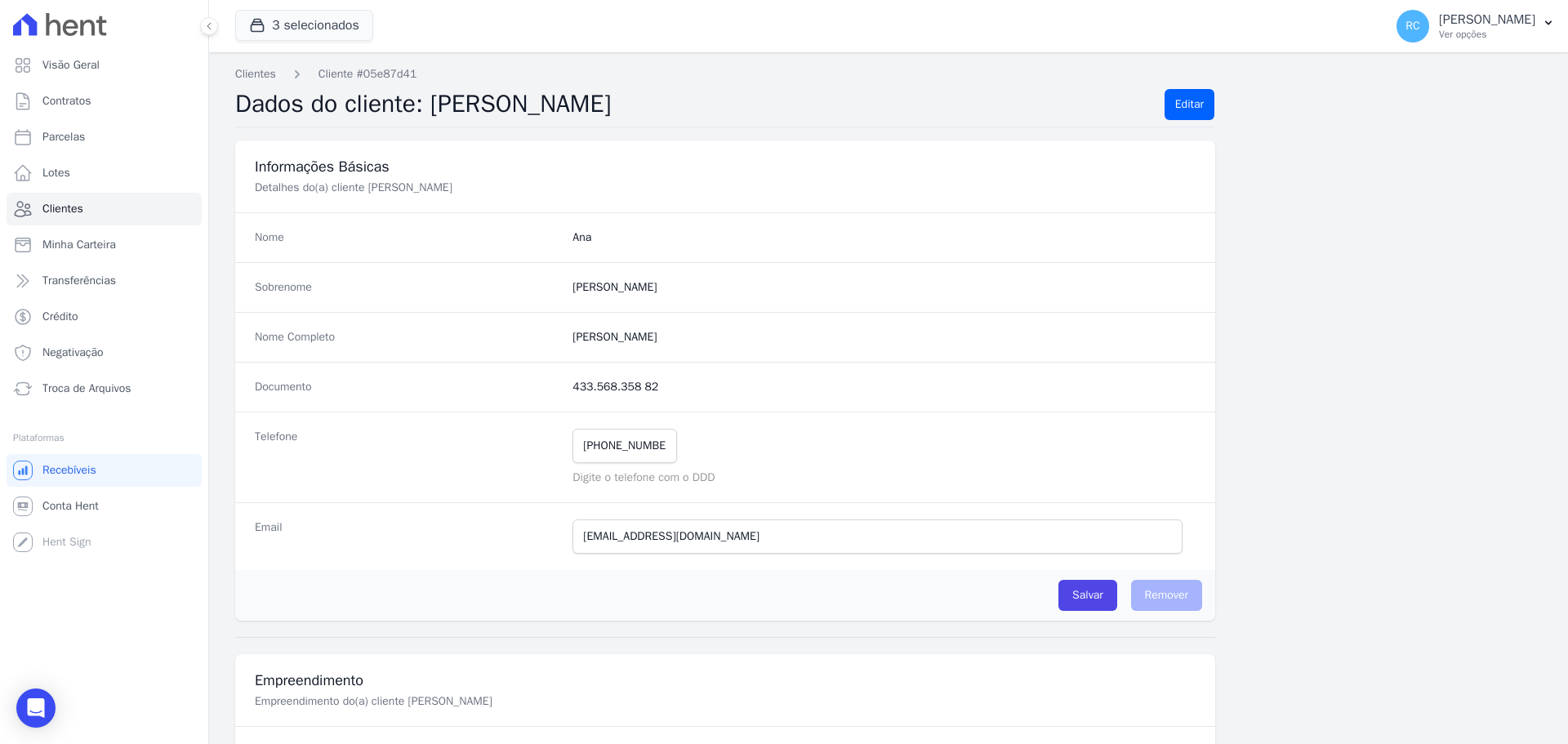 click on "Informações Básicas
Detalhes do(a) cliente Ana Carolina Aparecida Dos Santos
Nome
Ana
Sobrenome
Santos
Nome Completo
Ana Carolina Aparecida Dos Santos
Documento
433.568.358 82
Telefone
(11) 95145-1400
Mensagem de SMS ainda não enviada..
Mensagem de Whatsapp ainda não enviada.." at bounding box center (889, 827) 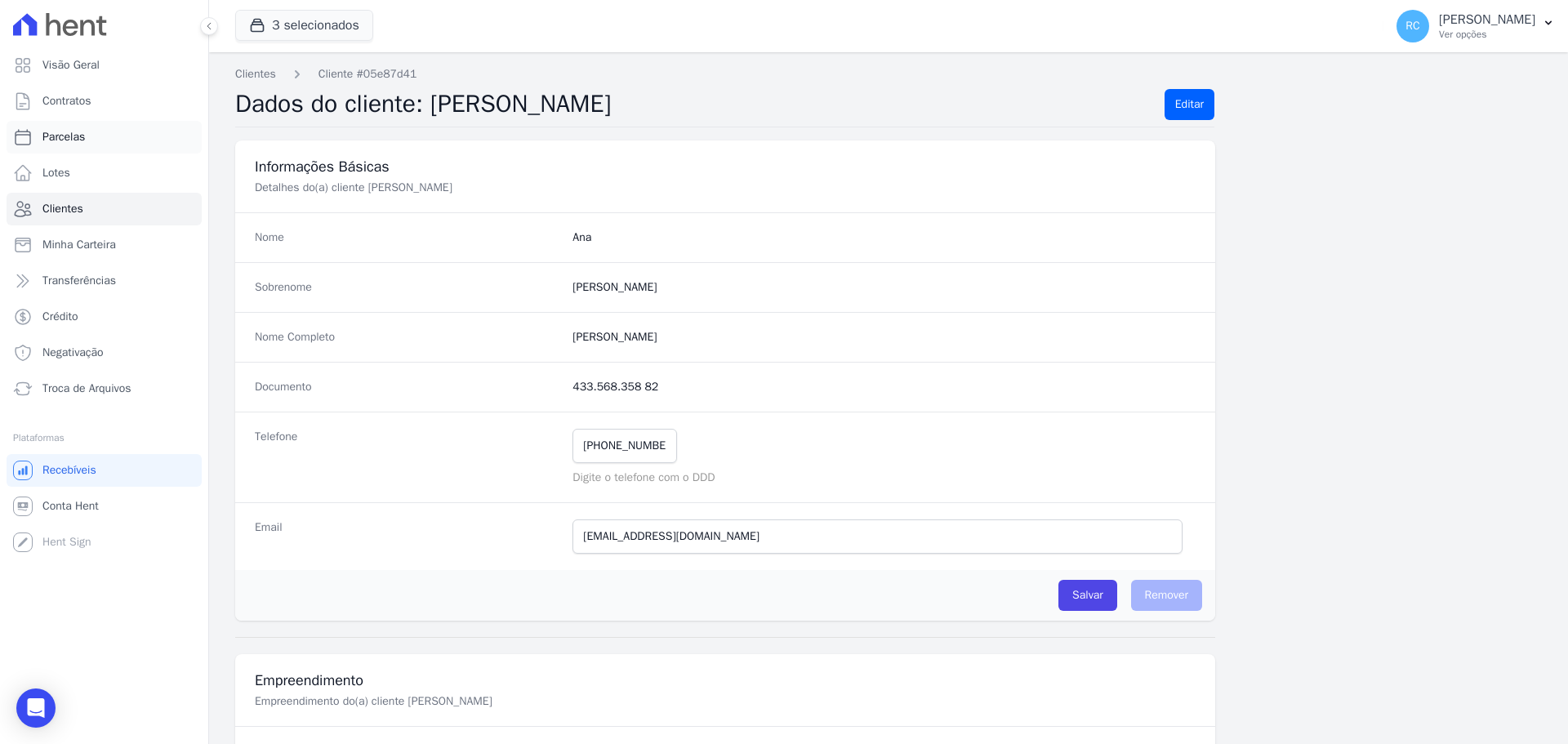 click on "Parcelas" at bounding box center [104, 137] 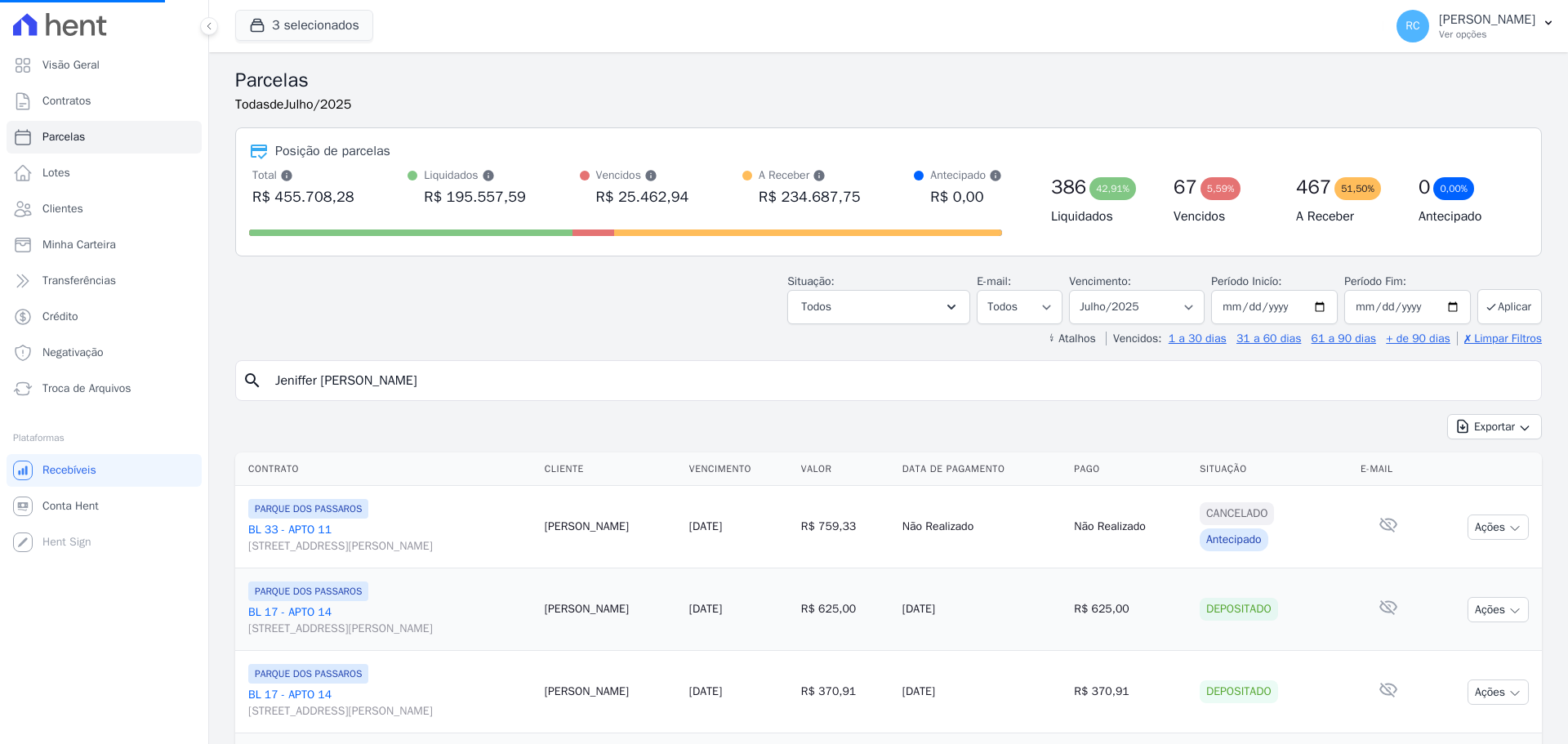 drag, startPoint x: 417, startPoint y: 383, endPoint x: 433, endPoint y: 381, distance: 16.124515 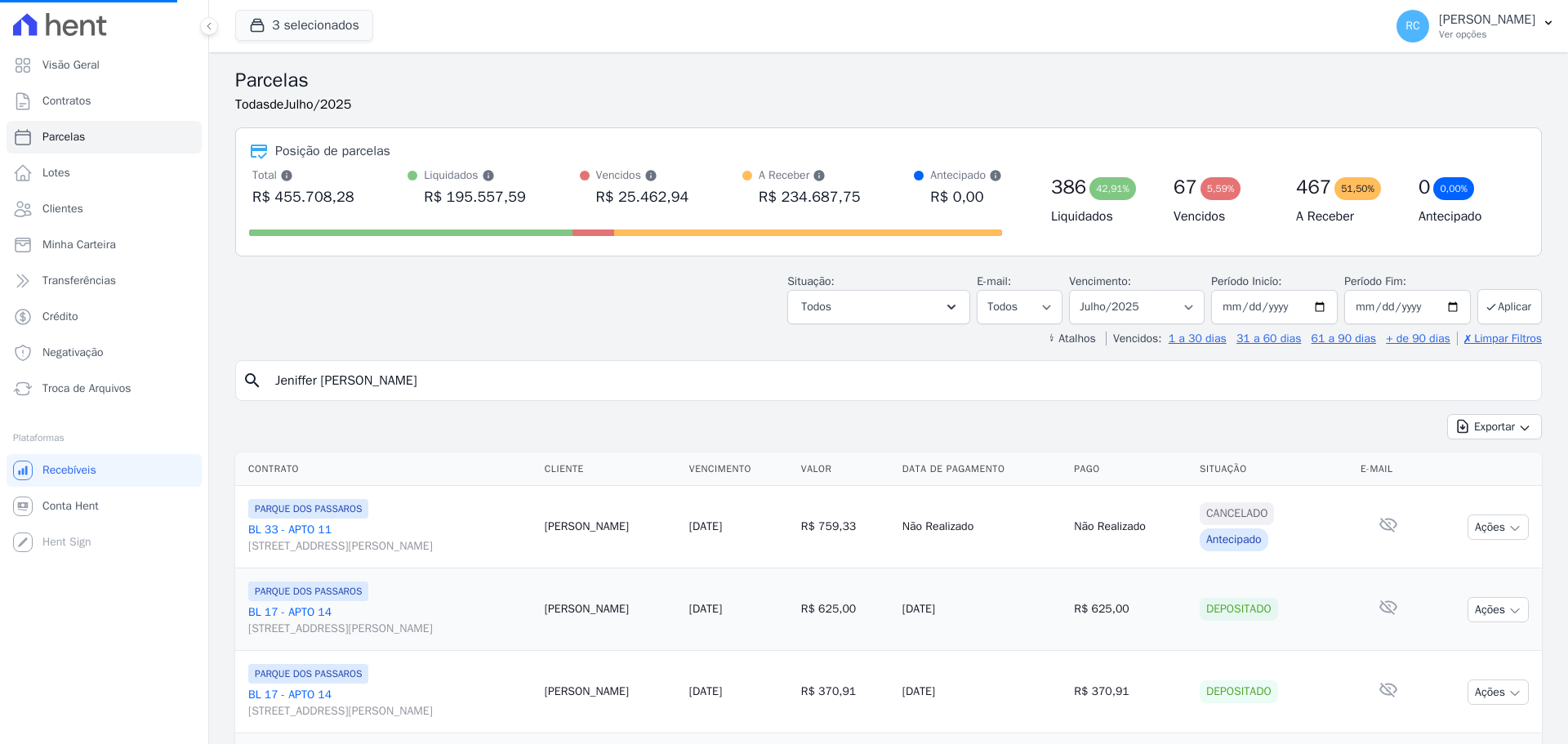 drag, startPoint x: 272, startPoint y: 383, endPoint x: 519, endPoint y: 305, distance: 259.0232 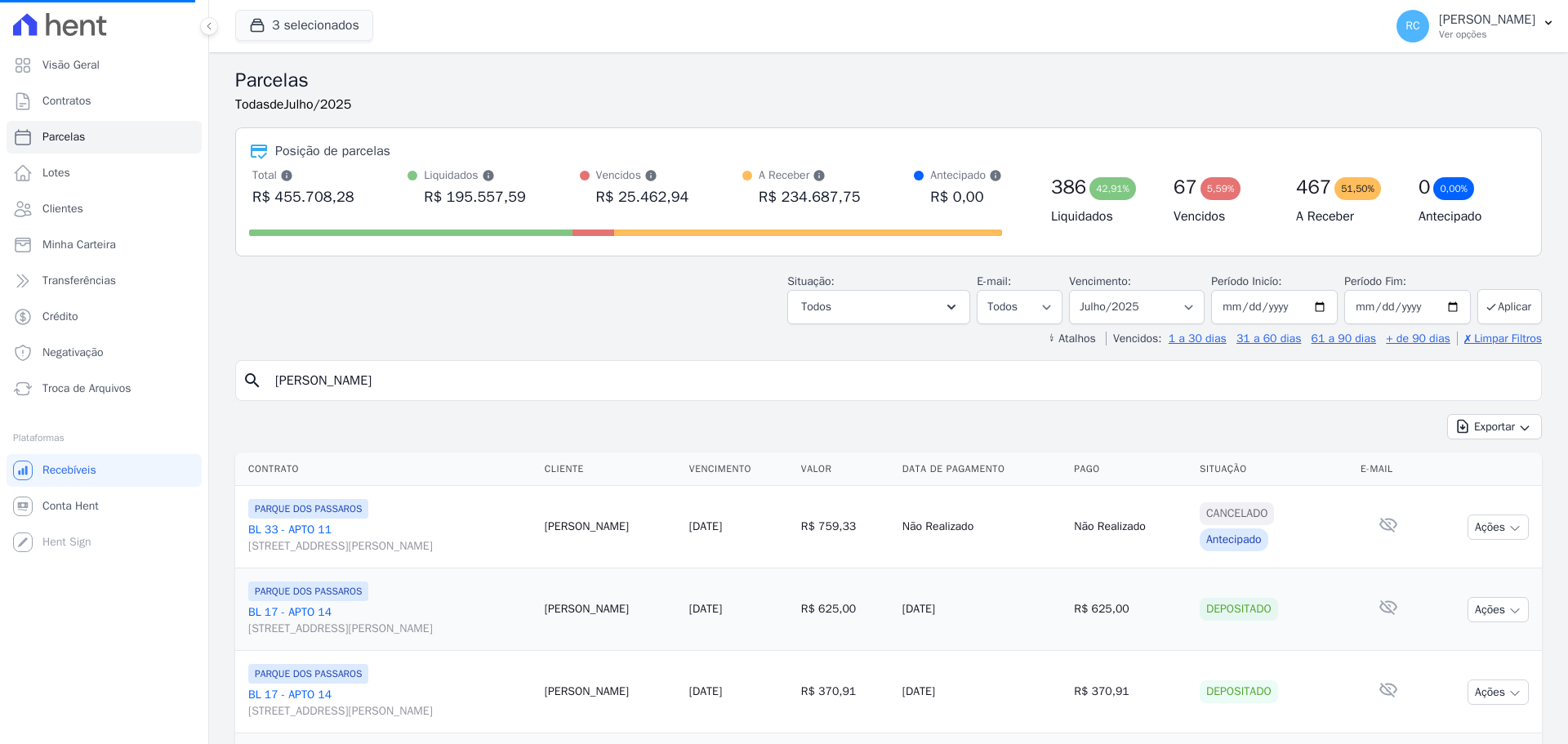 select 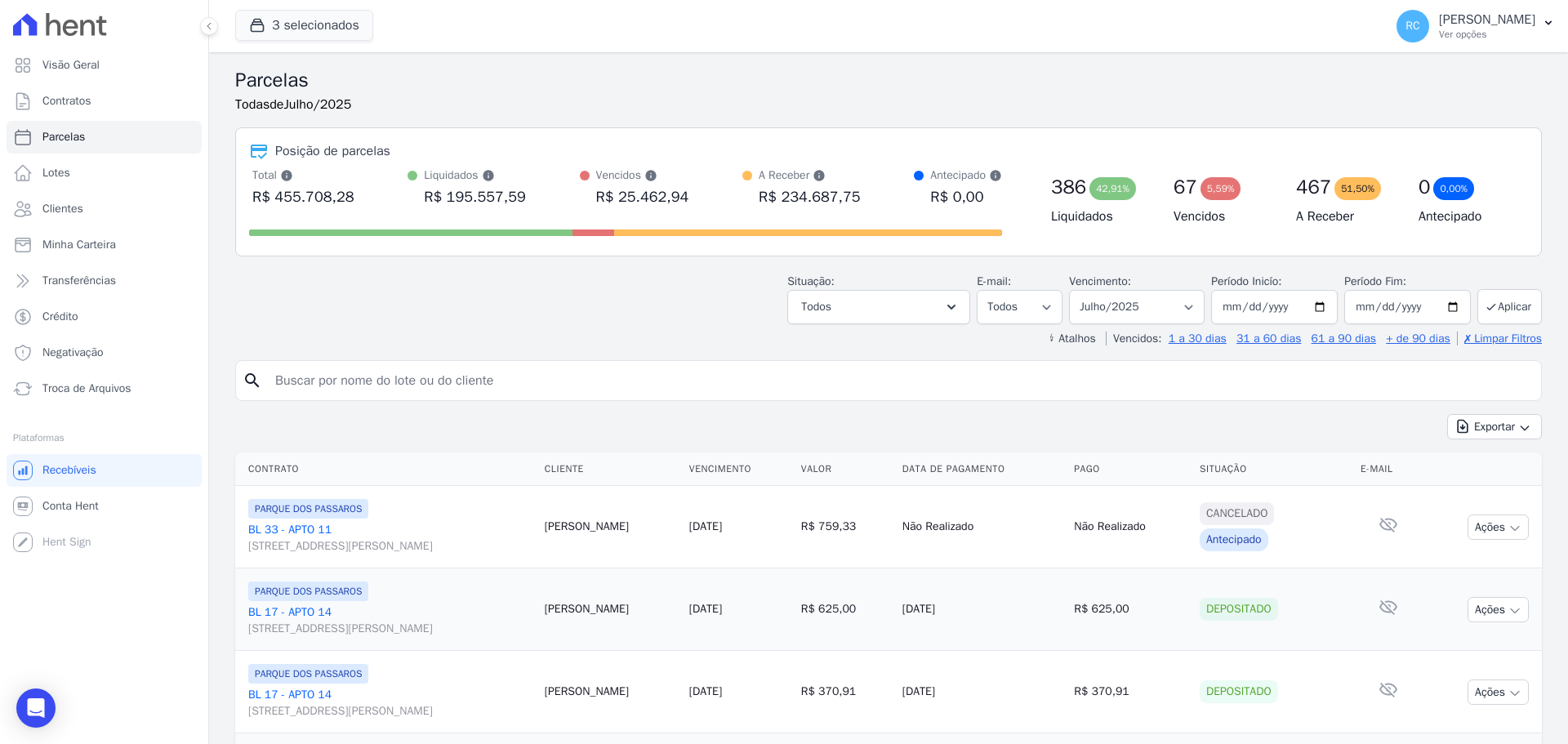click at bounding box center [900, 381] 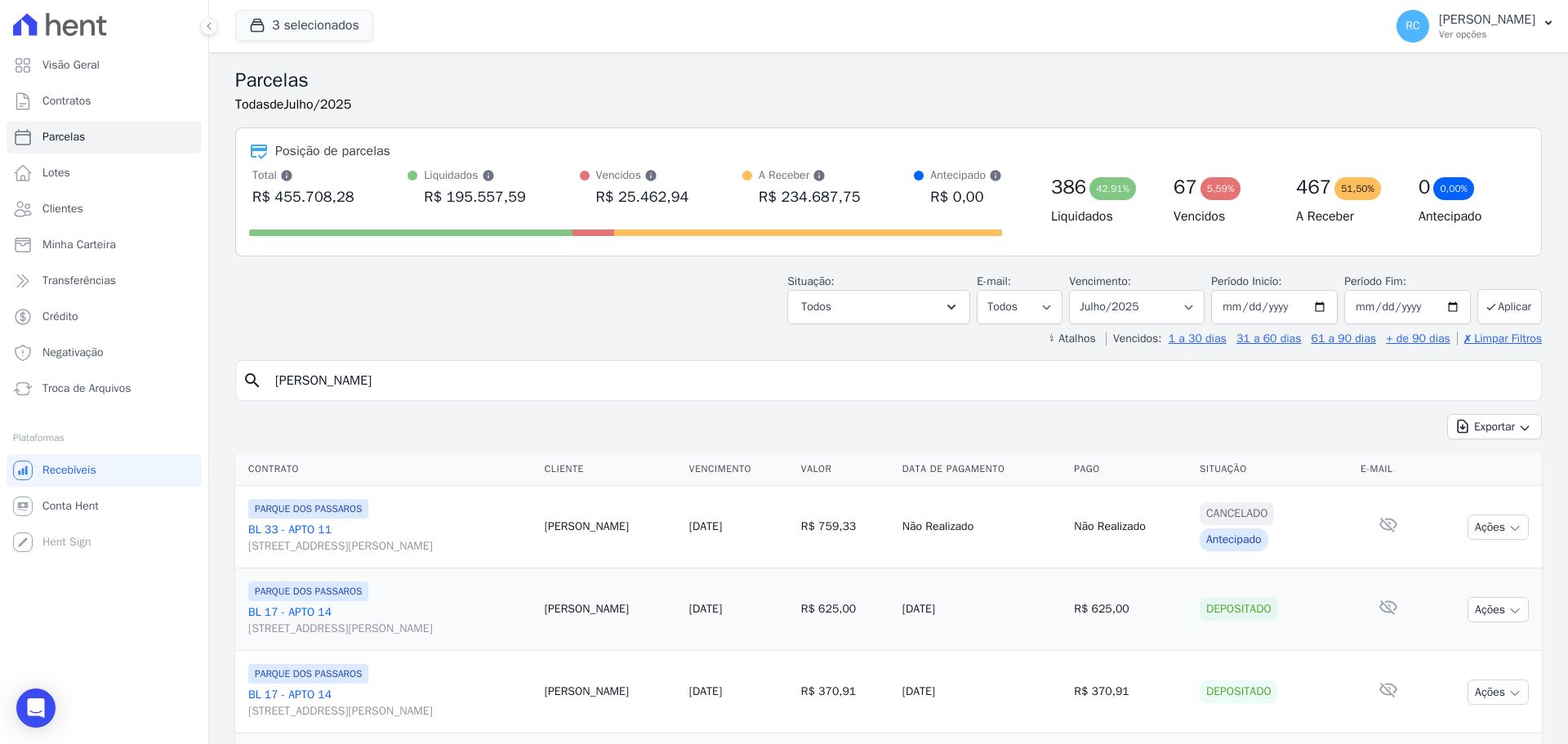 type on "Manoel Soare" 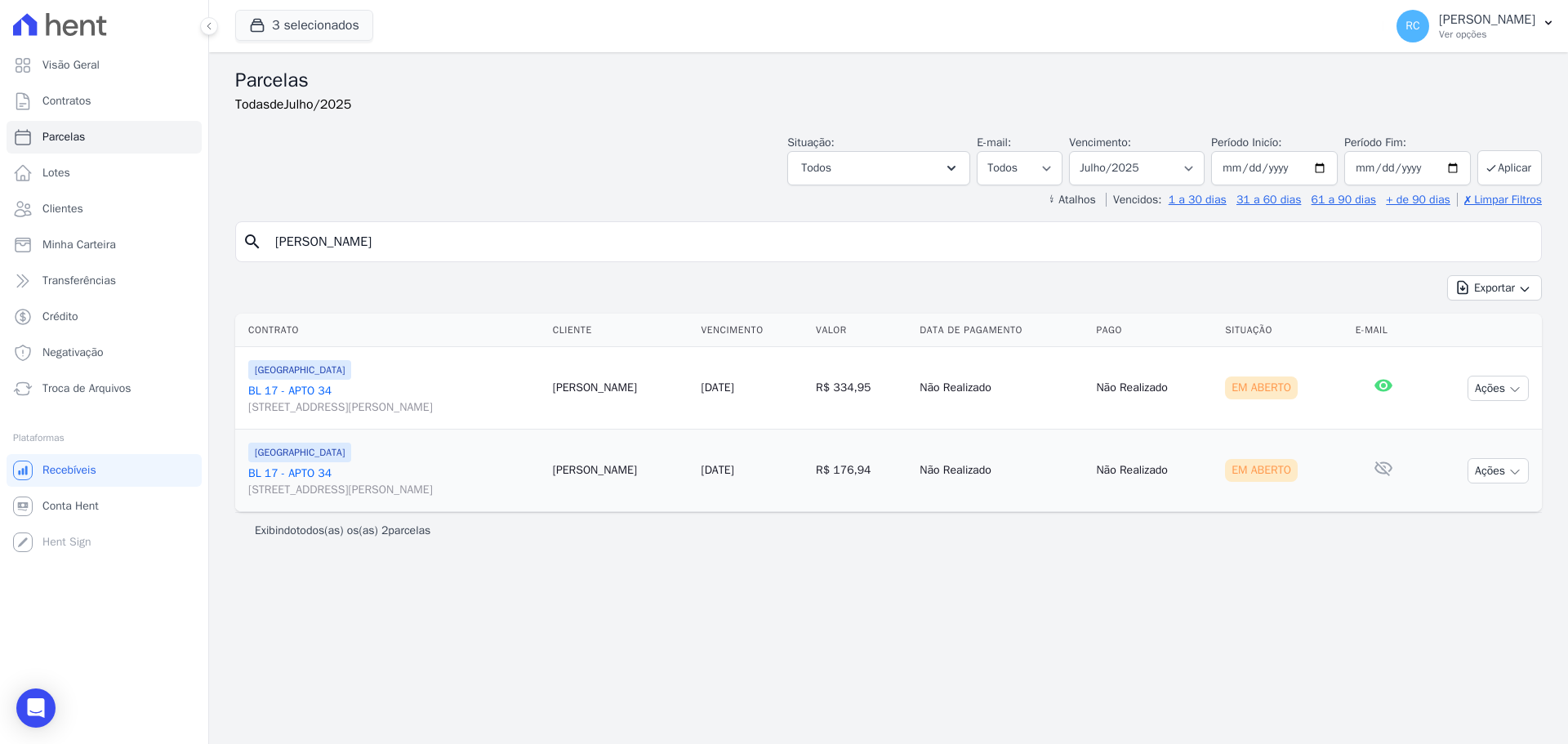 drag, startPoint x: 843, startPoint y: 721, endPoint x: 849, endPoint y: 711, distance: 11.661904 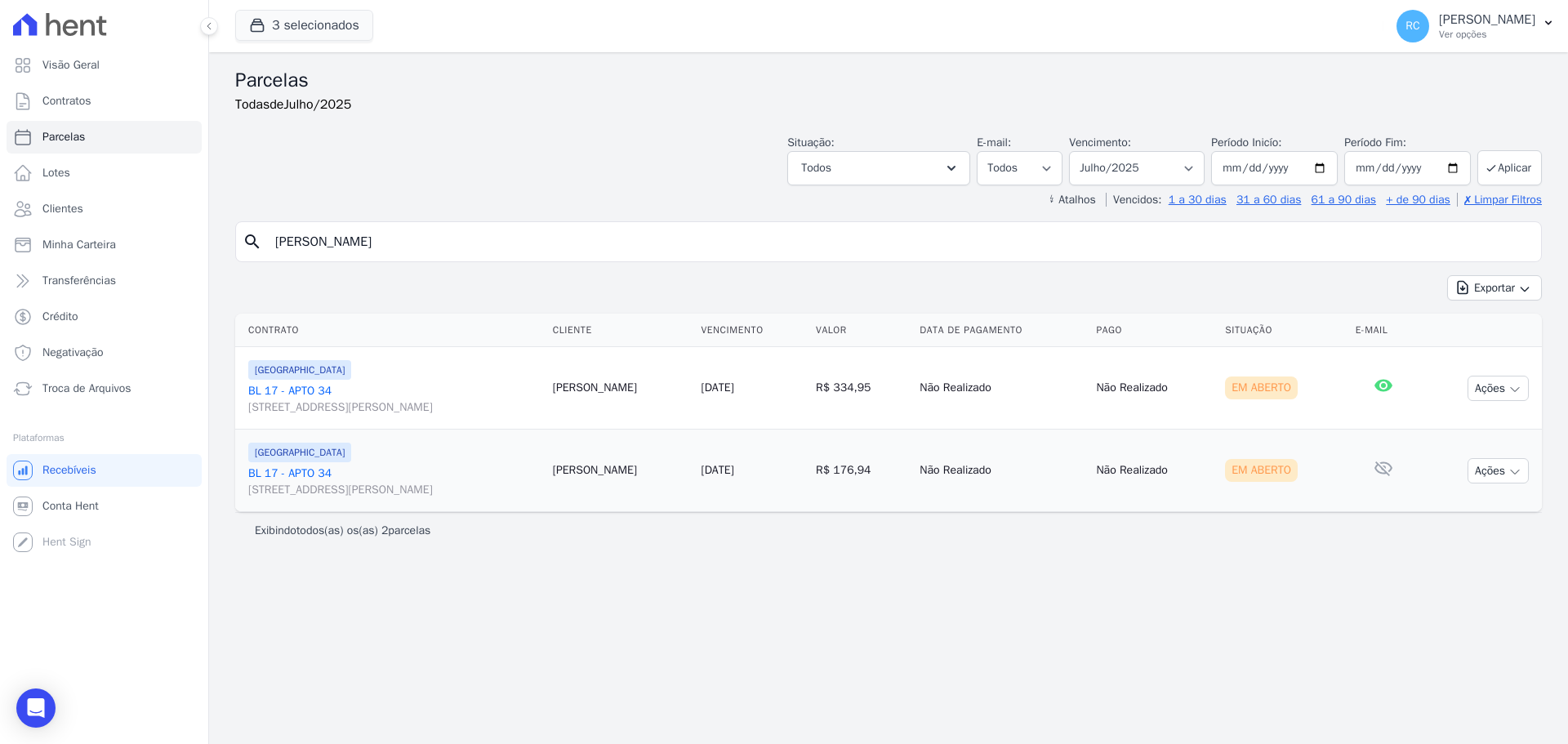 drag, startPoint x: 109, startPoint y: 267, endPoint x: 771, endPoint y: 137, distance: 674.64361 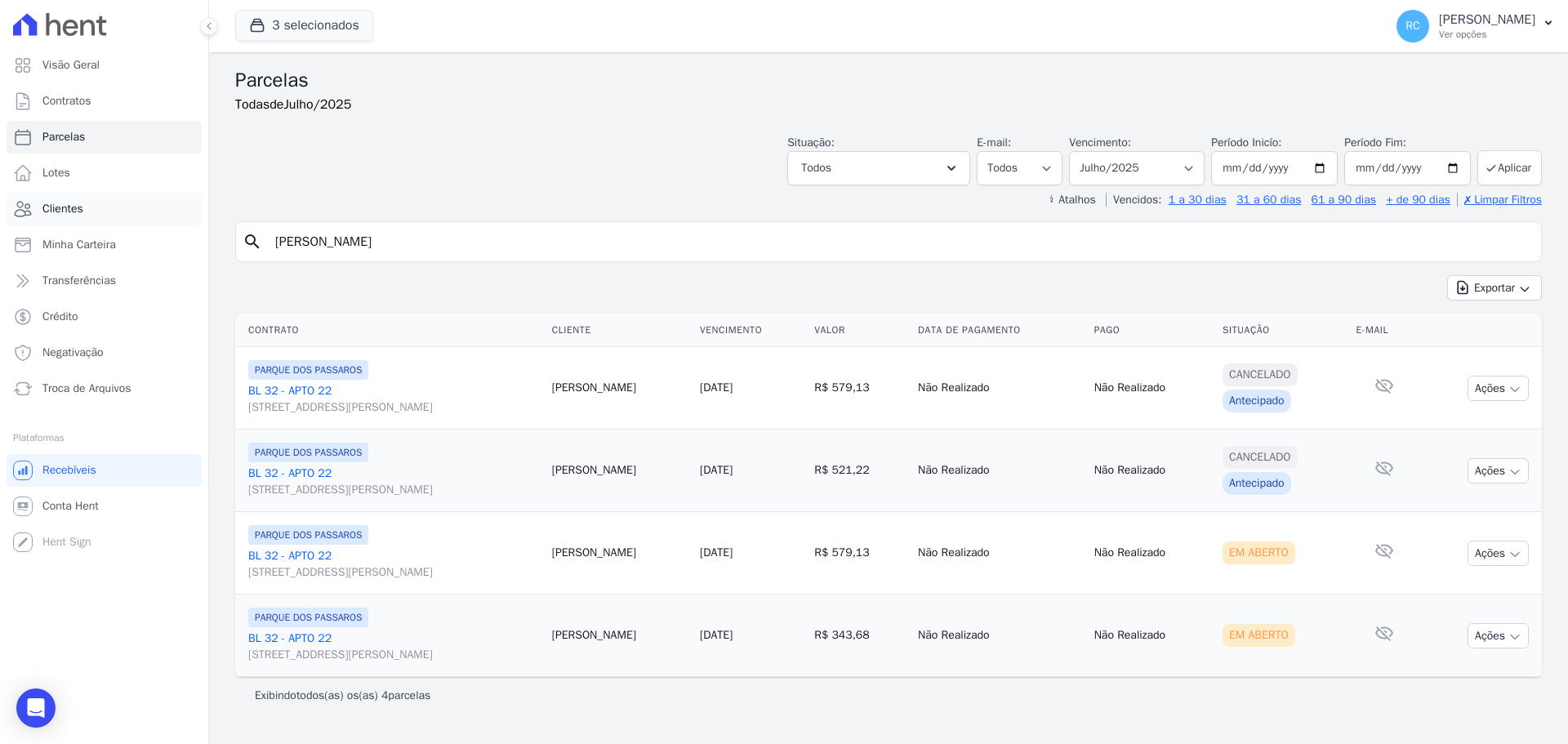 click on "Clientes" at bounding box center (104, 209) 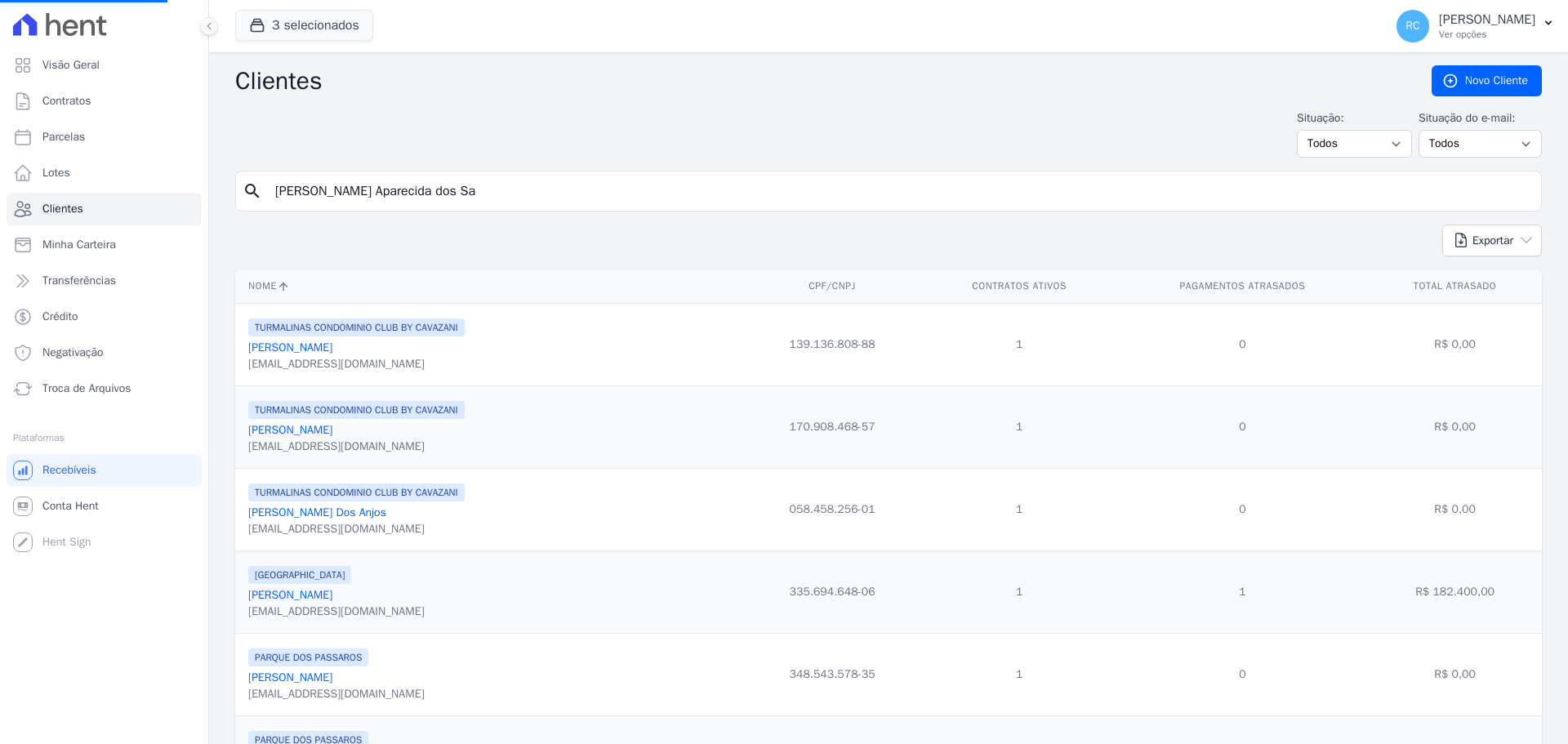 drag, startPoint x: 488, startPoint y: 187, endPoint x: 235, endPoint y: 213, distance: 254.33246 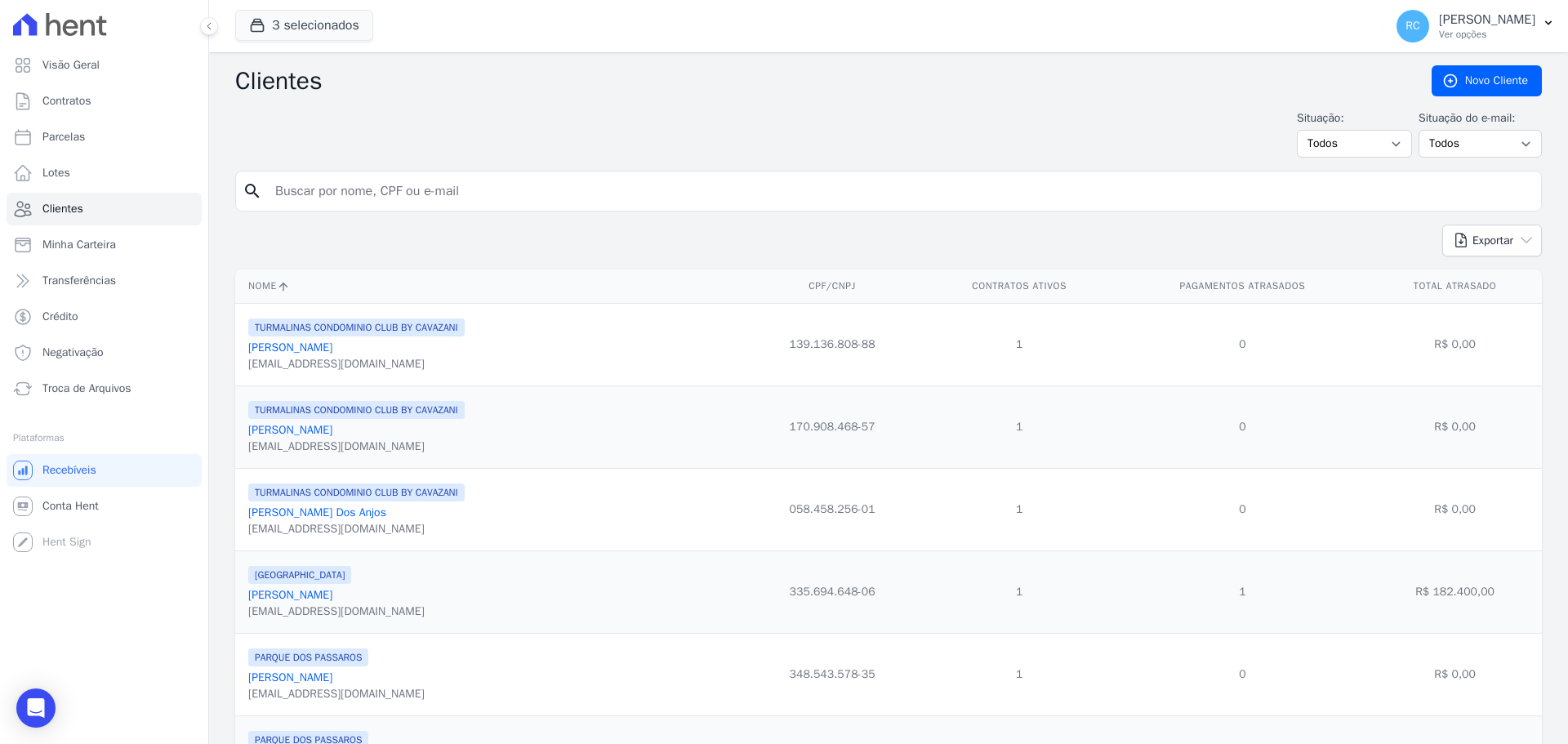 click at bounding box center (900, 191) 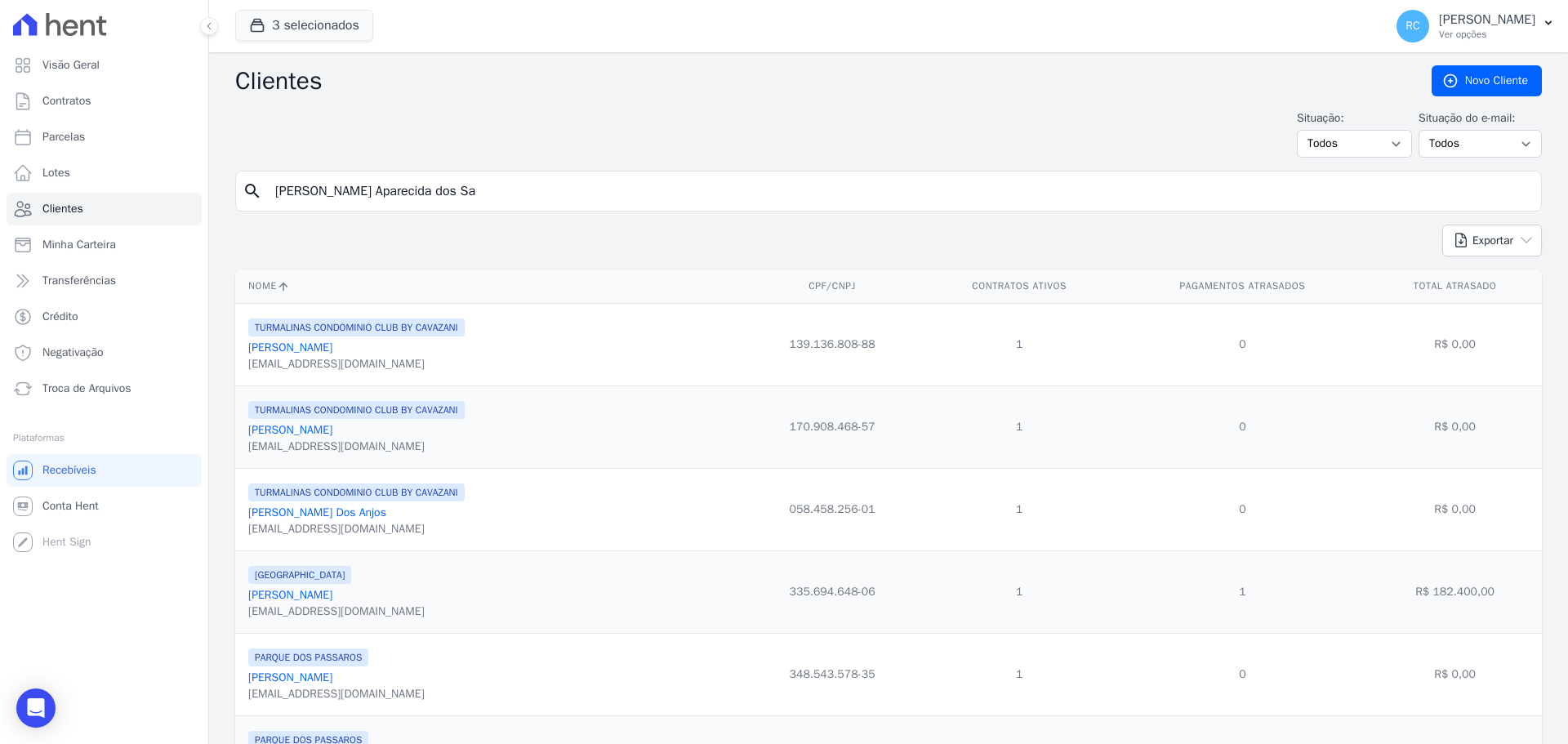 type on "Ana Carolina Aparecida dos Sa" 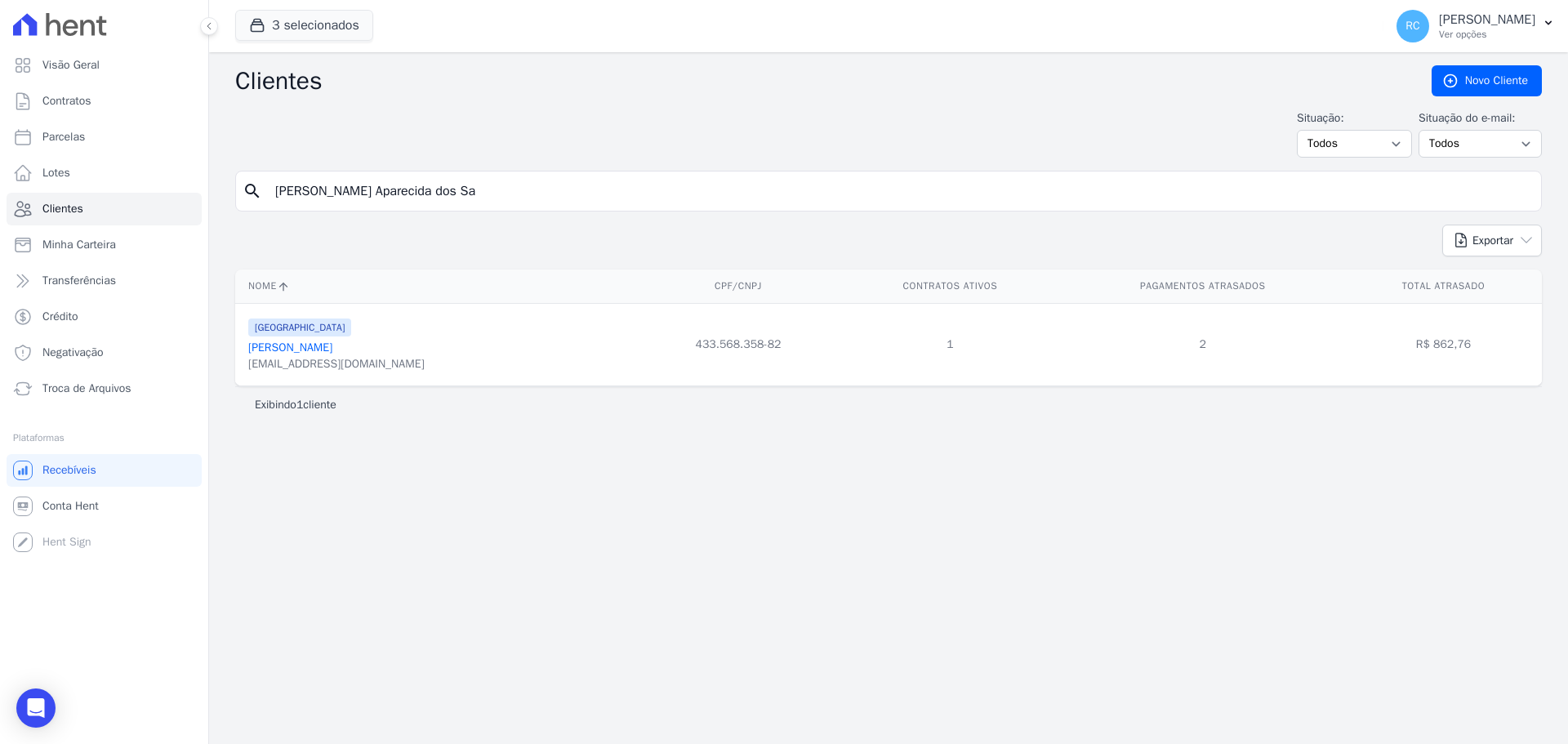 click on "Ana Carolina Aparecida Dos Santos" at bounding box center (290, 347) 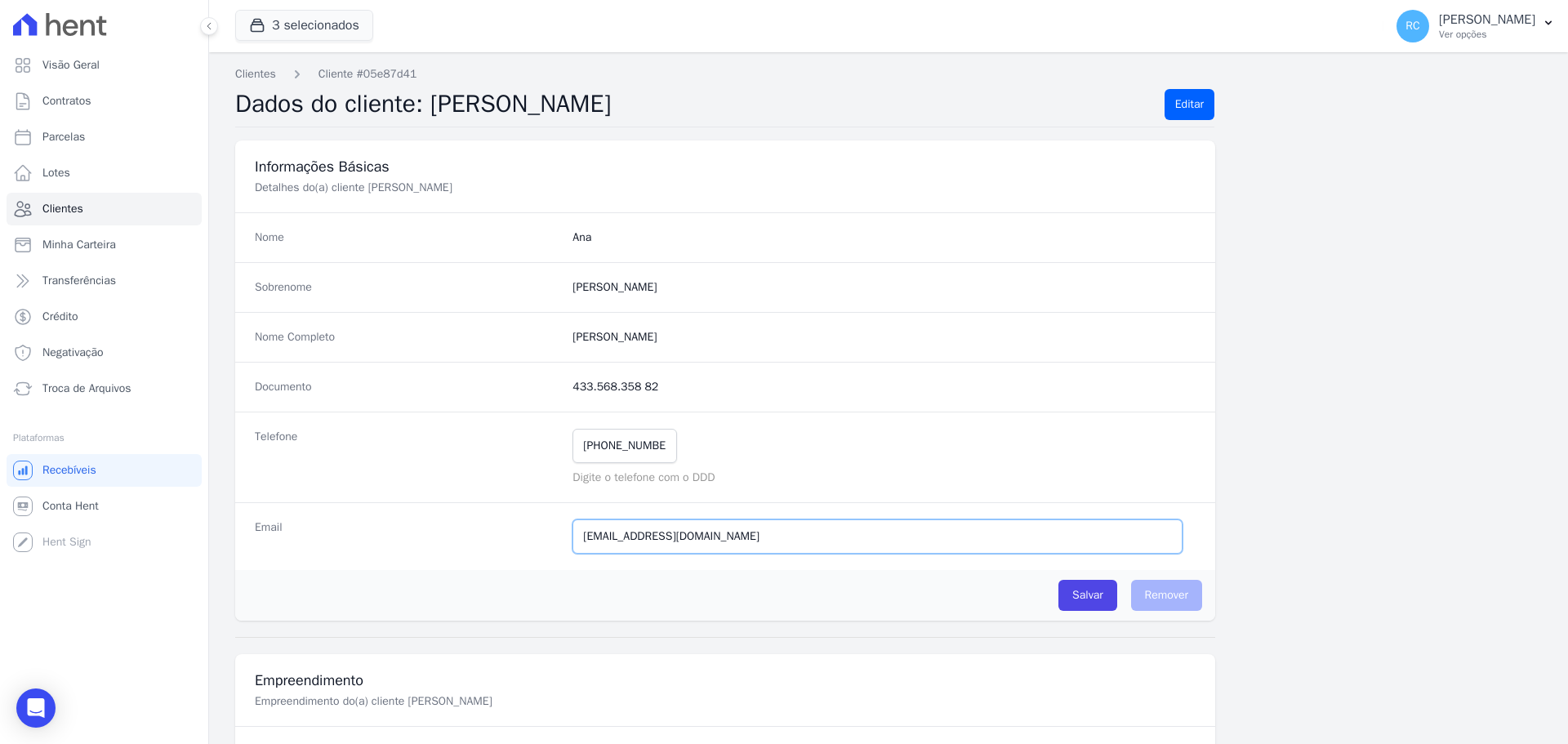 drag, startPoint x: 584, startPoint y: 542, endPoint x: 417, endPoint y: 549, distance: 167.1466 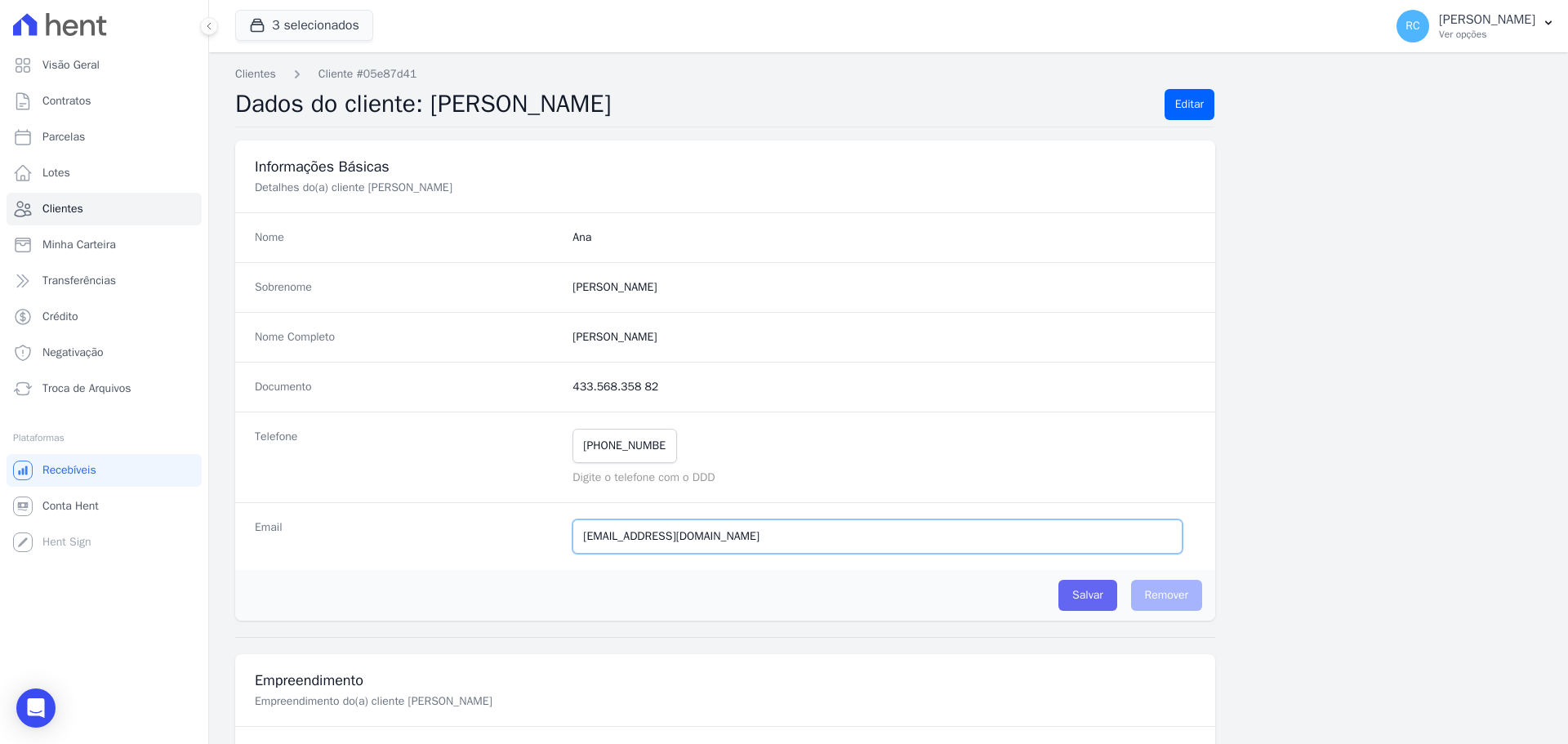 type on "anacarolinaa1044@gmail.com" 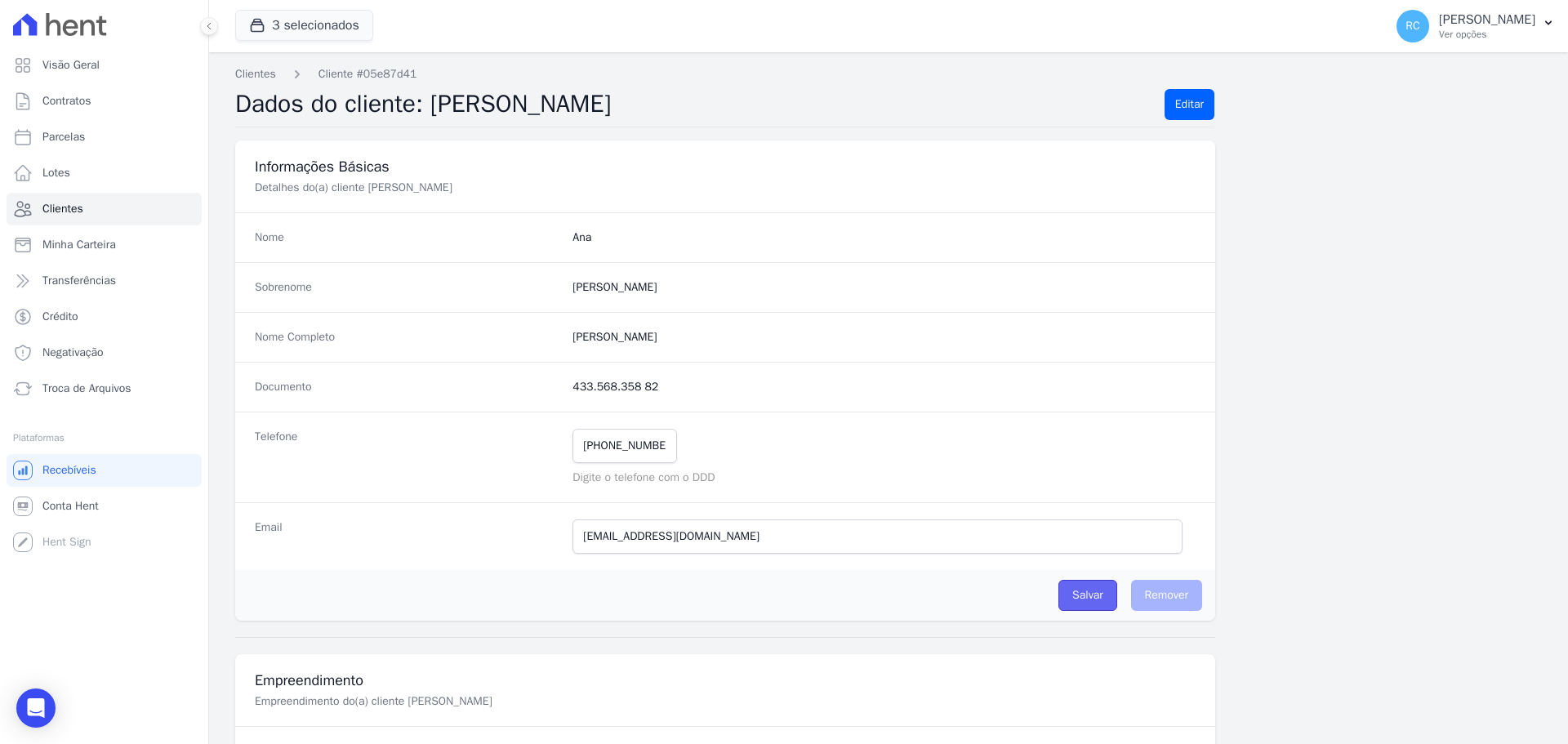 click on "Salvar" at bounding box center [1088, 595] 